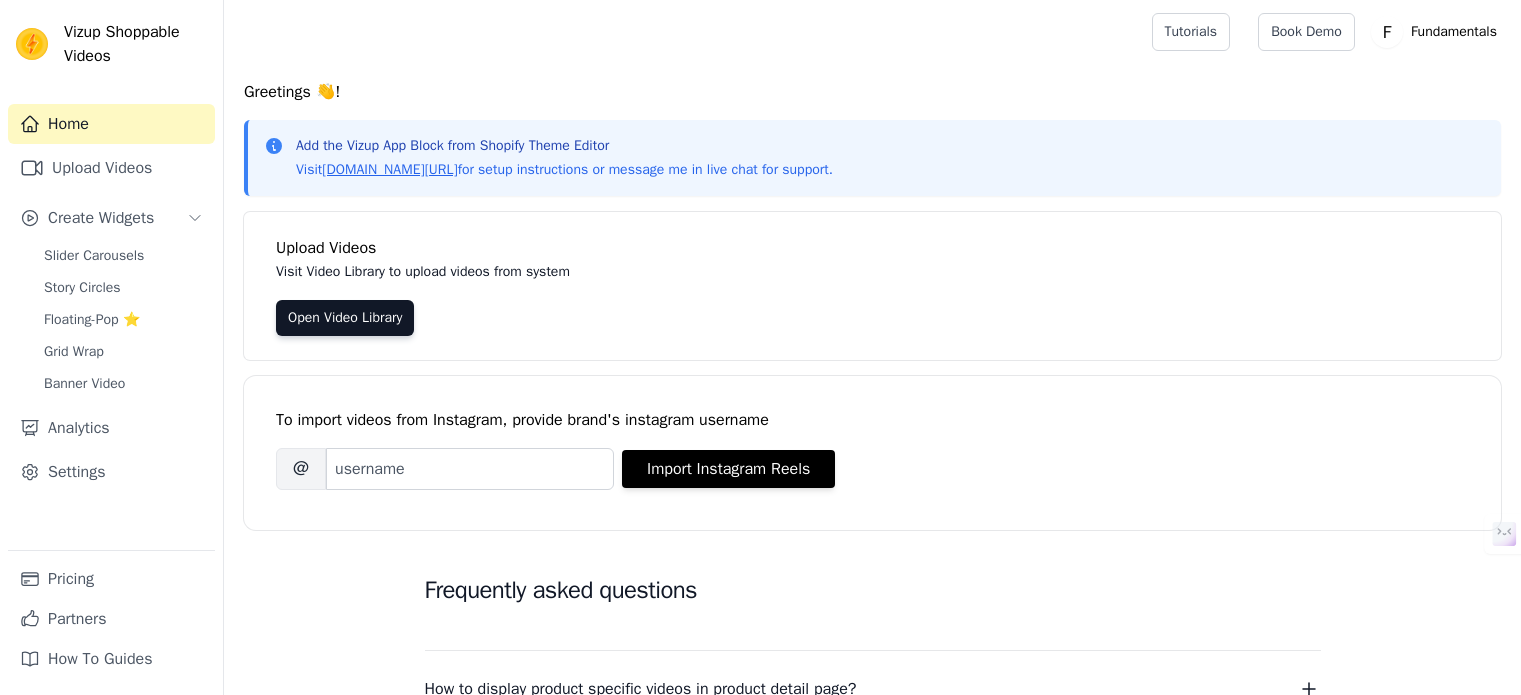 scroll, scrollTop: 0, scrollLeft: 0, axis: both 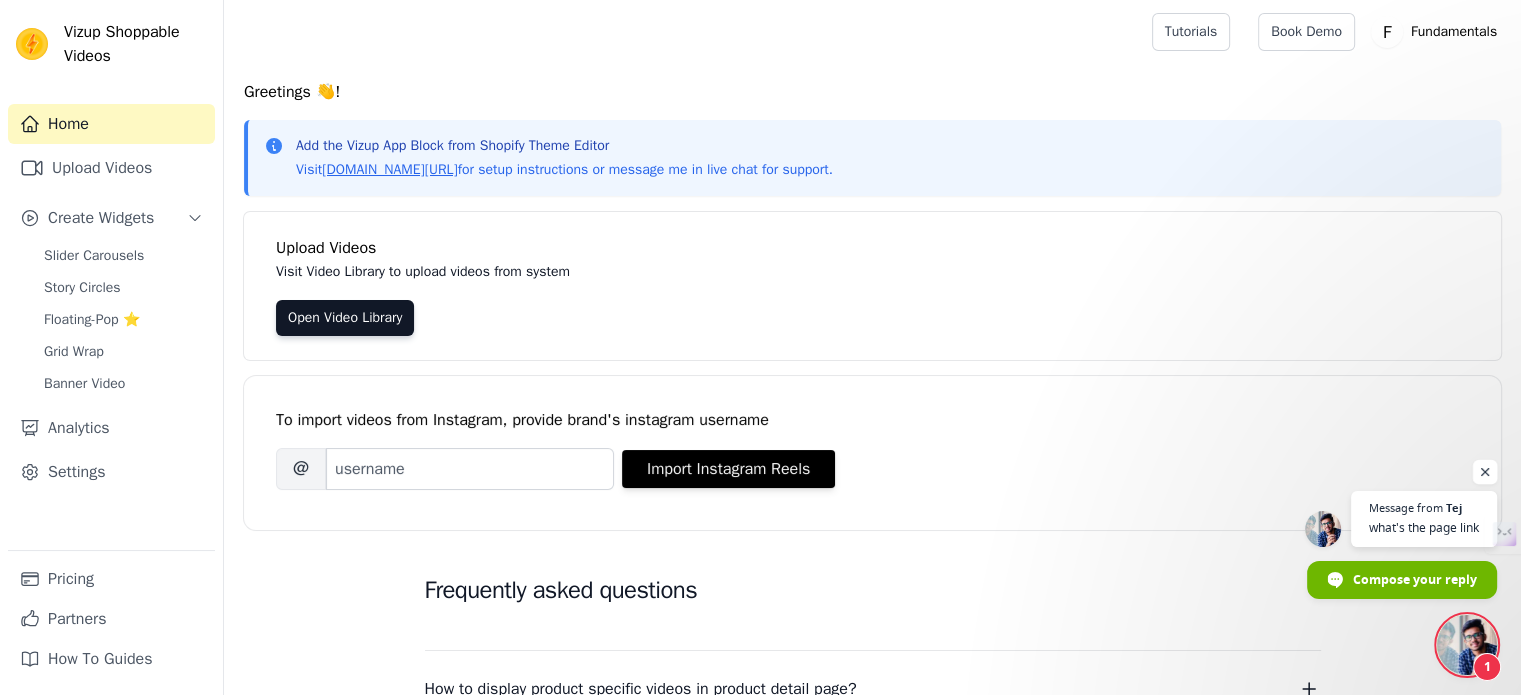 click at bounding box center (1485, 472) 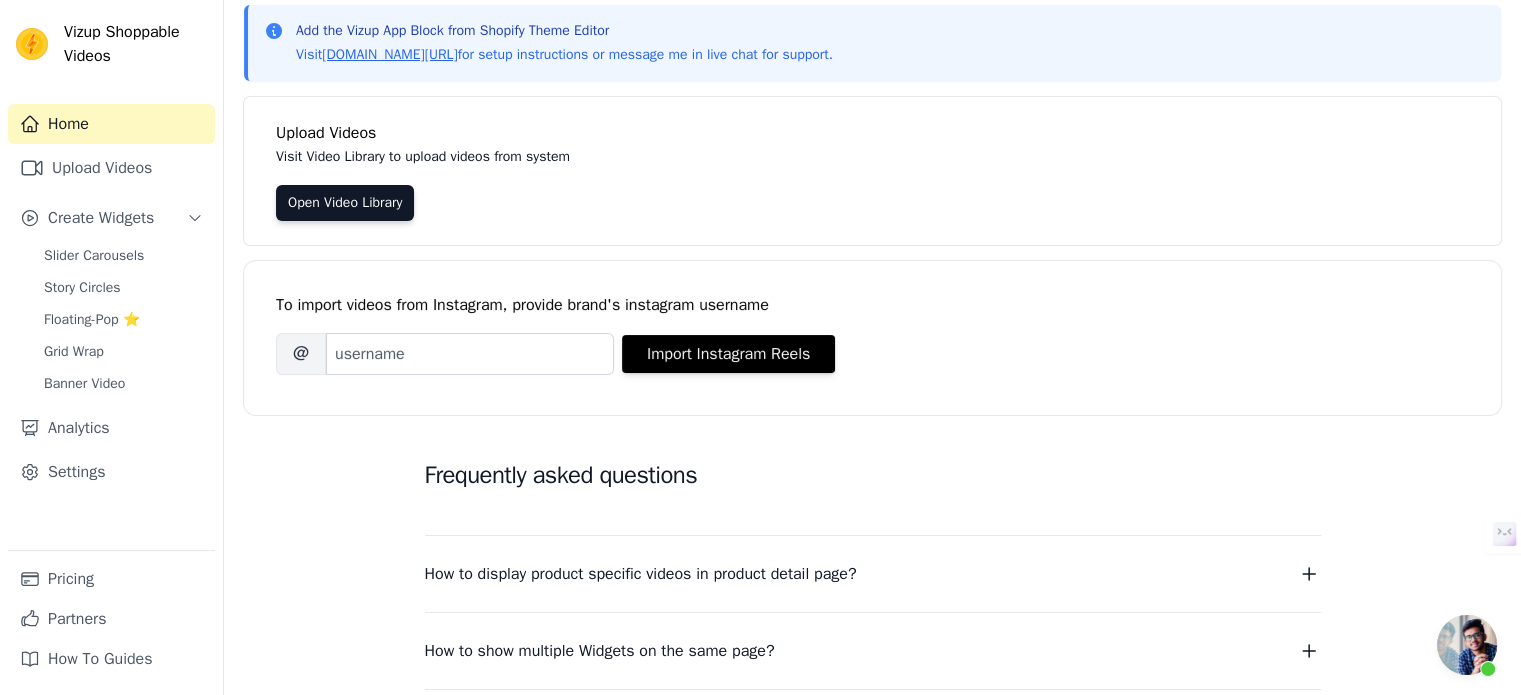 scroll, scrollTop: 116, scrollLeft: 0, axis: vertical 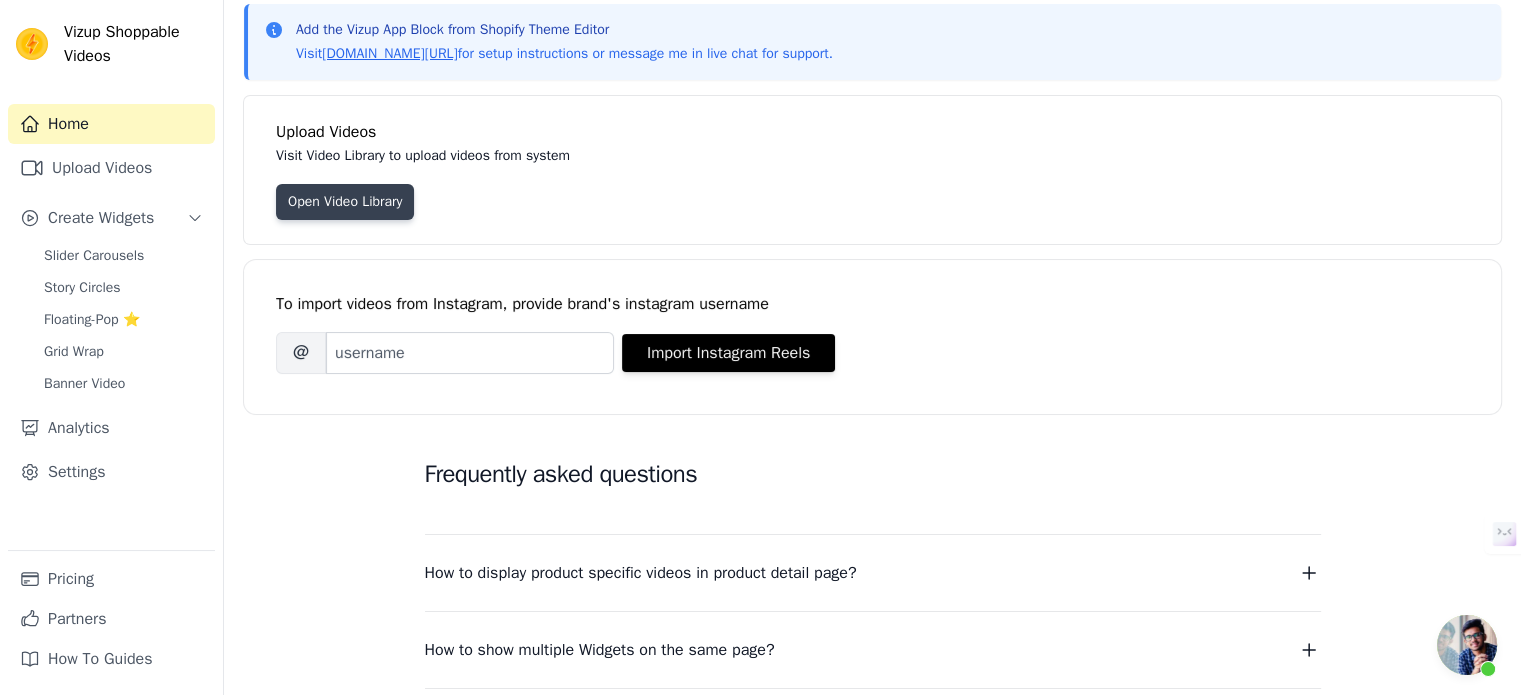 click on "Open Video Library" at bounding box center (345, 202) 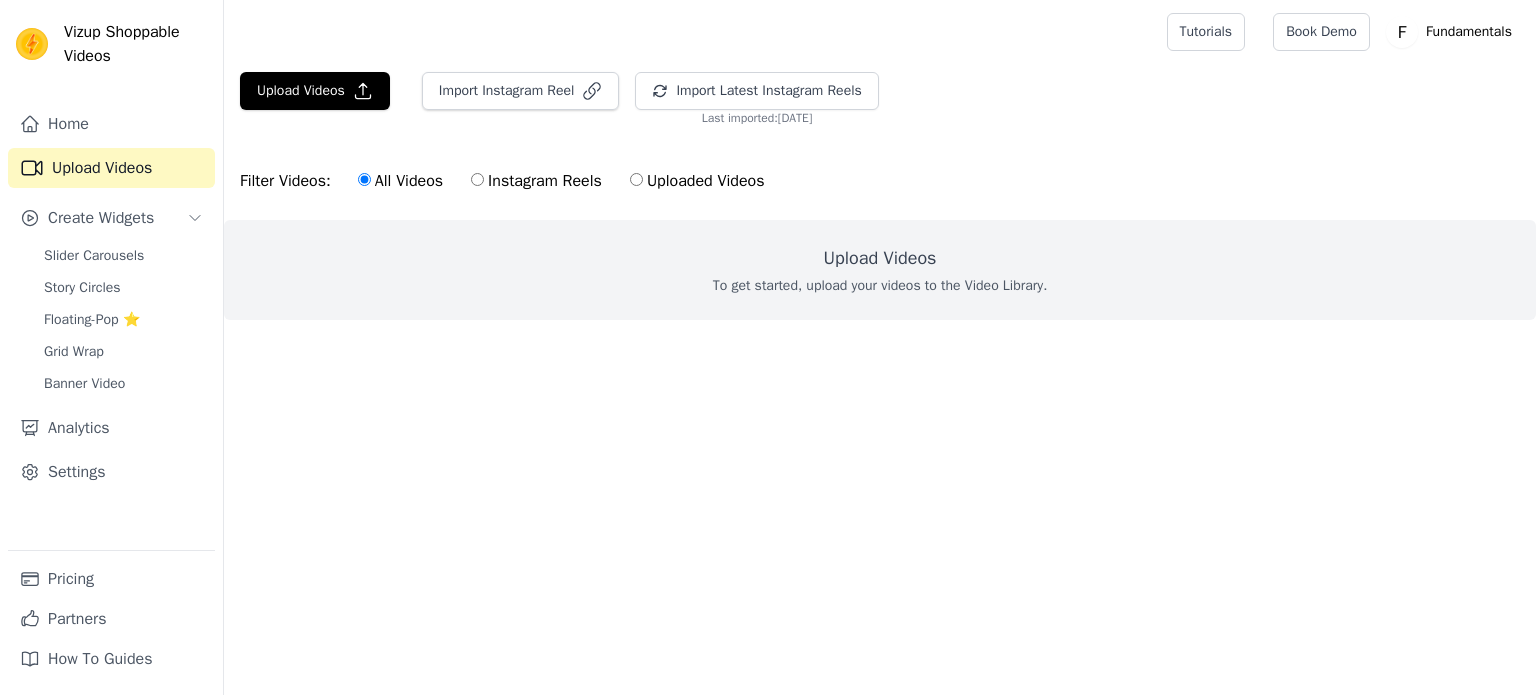 scroll, scrollTop: 0, scrollLeft: 0, axis: both 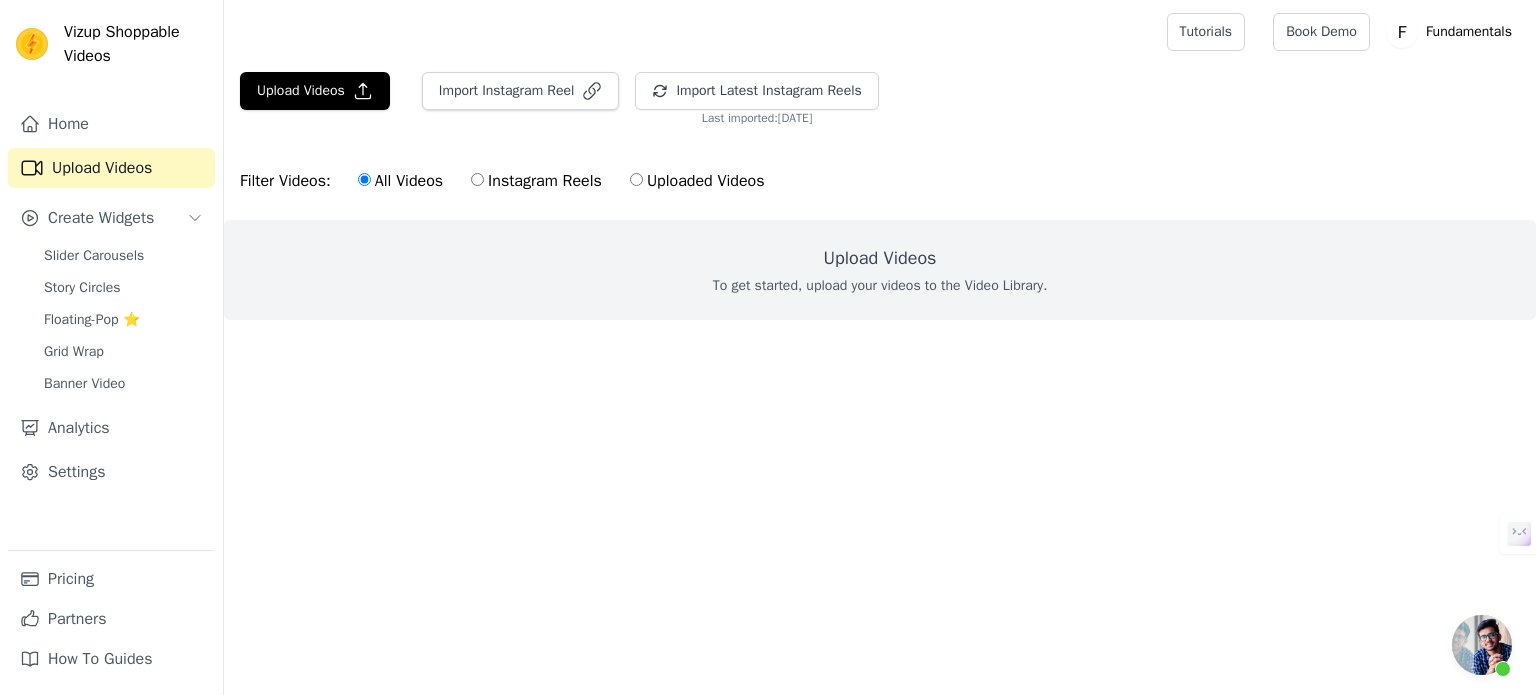 click on "Uploaded Videos" at bounding box center (636, 179) 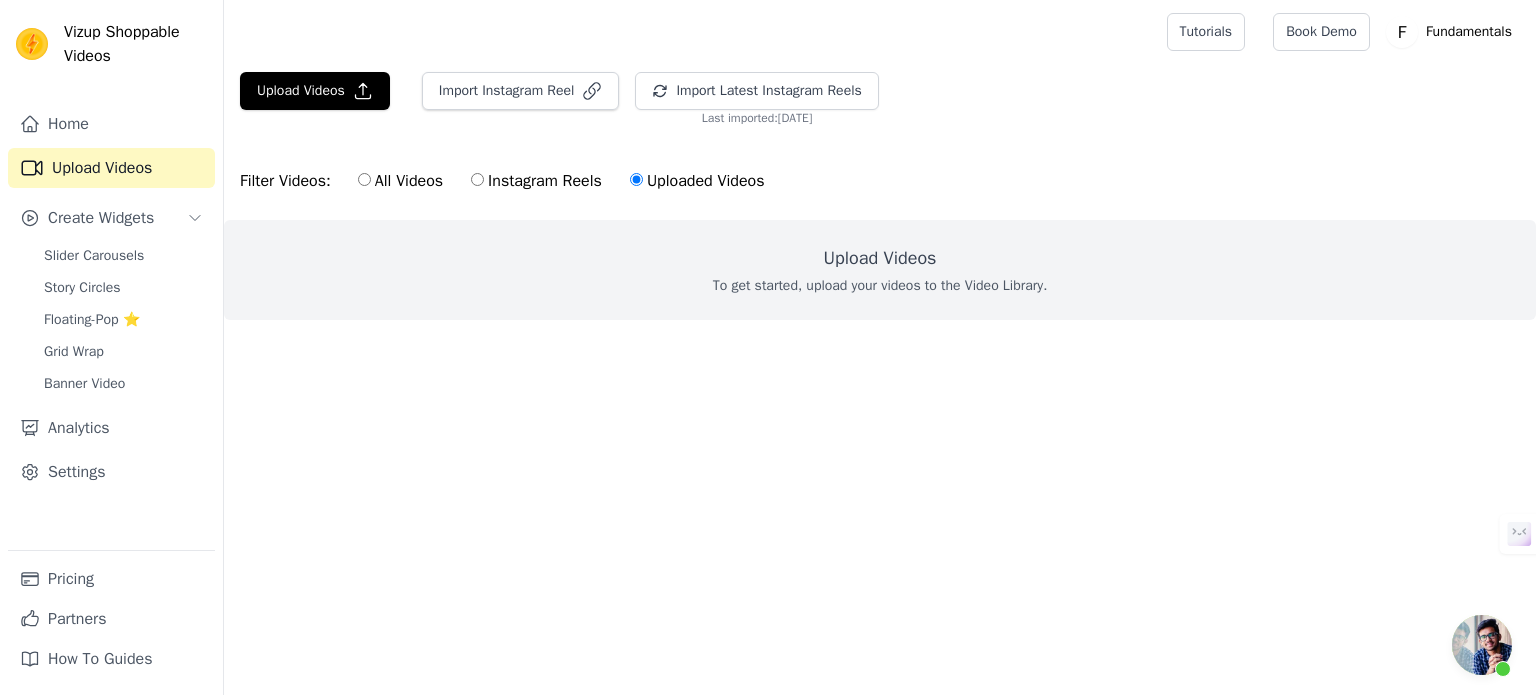 click on "All Videos" at bounding box center (364, 179) 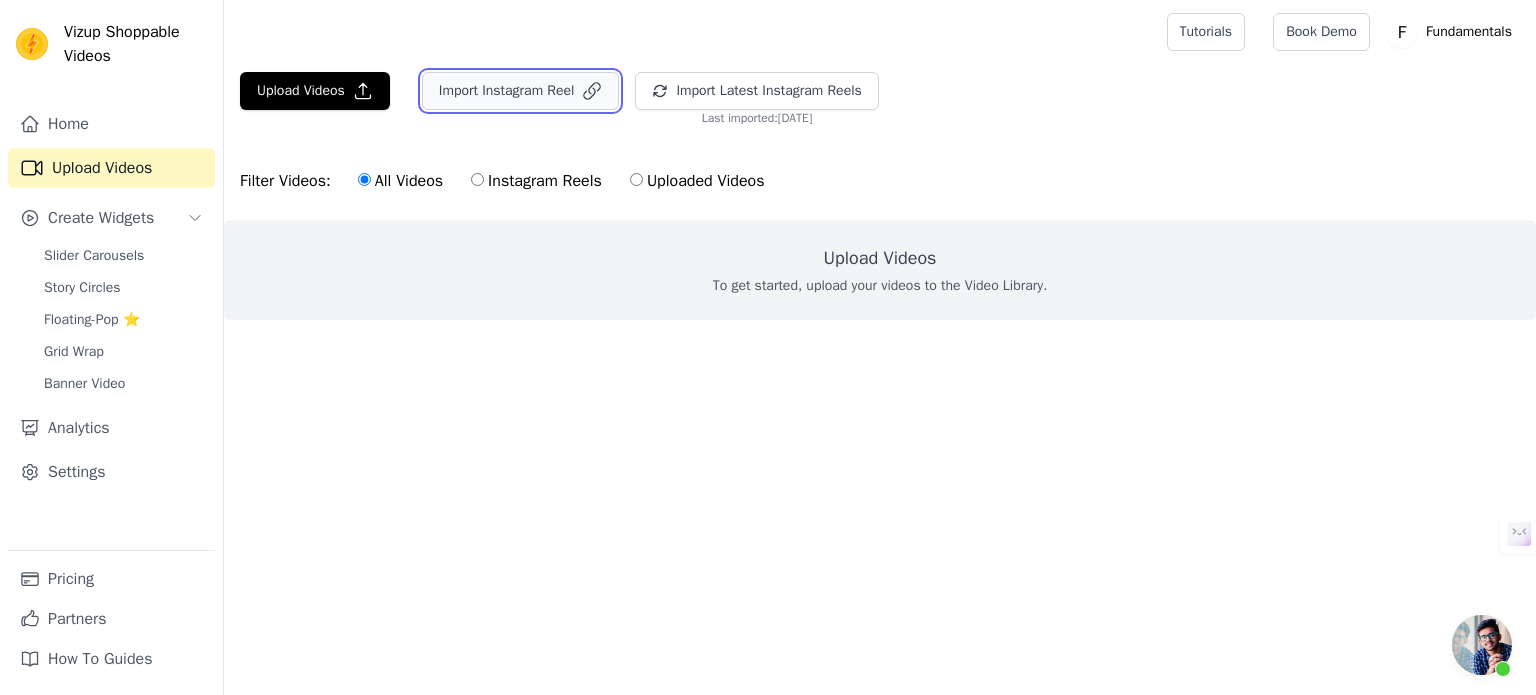 click on "Import Instagram Reel" at bounding box center [521, 91] 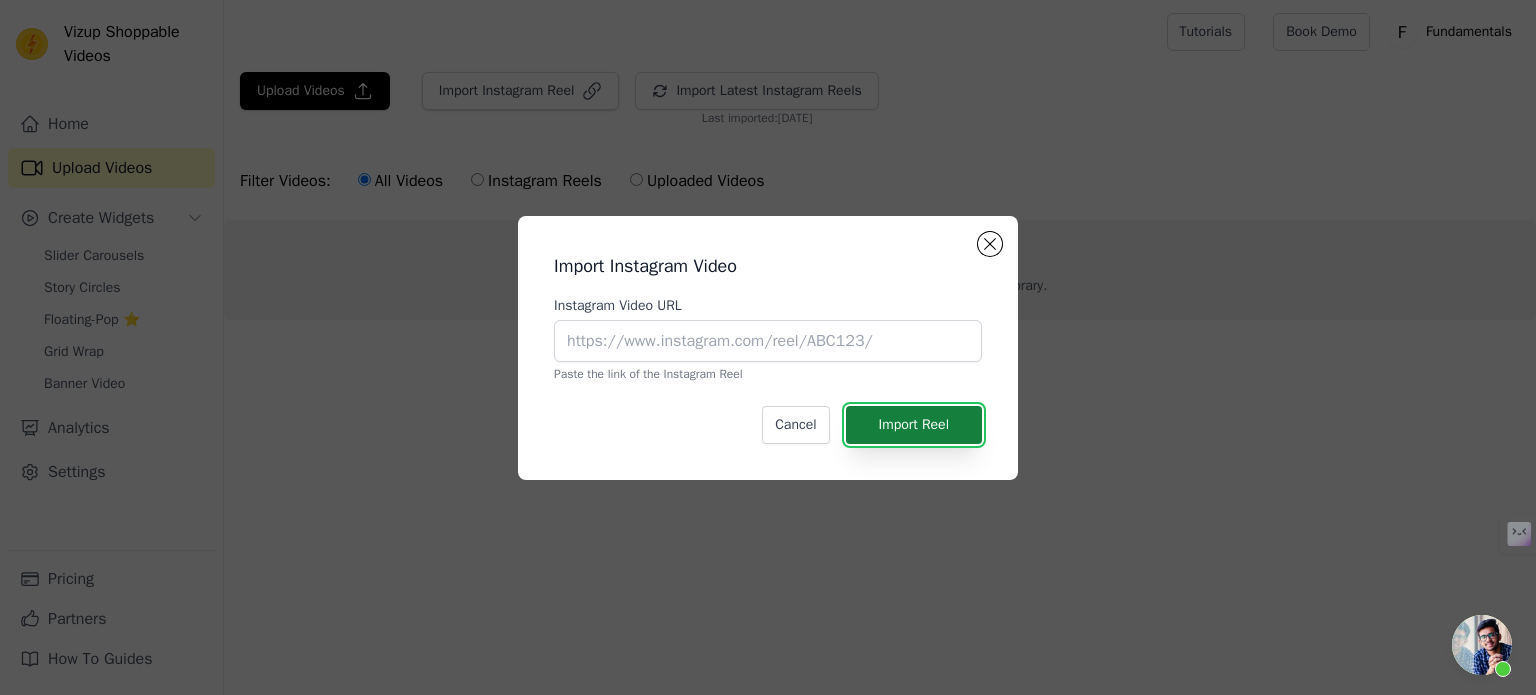 click on "Import Reel" at bounding box center [914, 425] 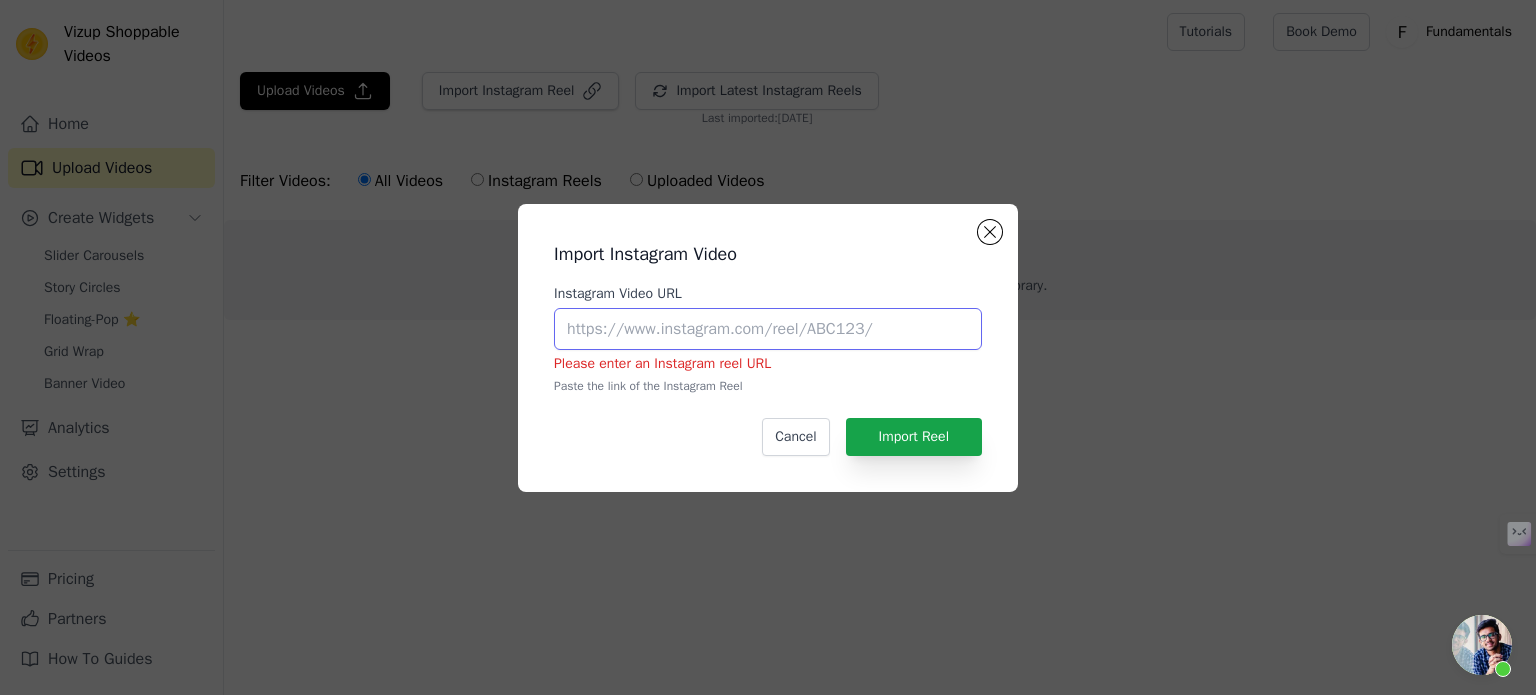 click on "Instagram Video URL" at bounding box center [768, 329] 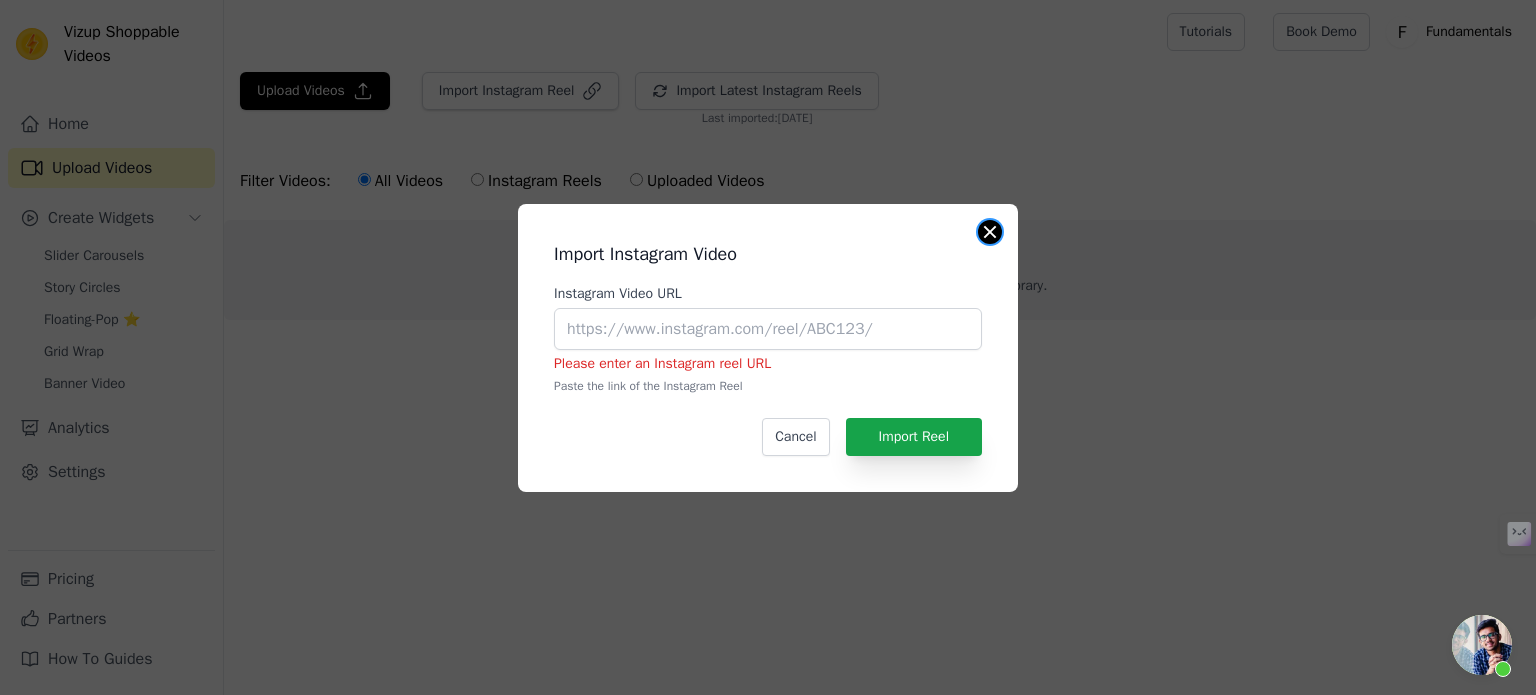 click on "Import Instagram Video   Instagram Video URL     Please enter an Instagram reel URL   Paste the link of the Instagram Reel   Cancel   Import Reel" at bounding box center [768, 348] 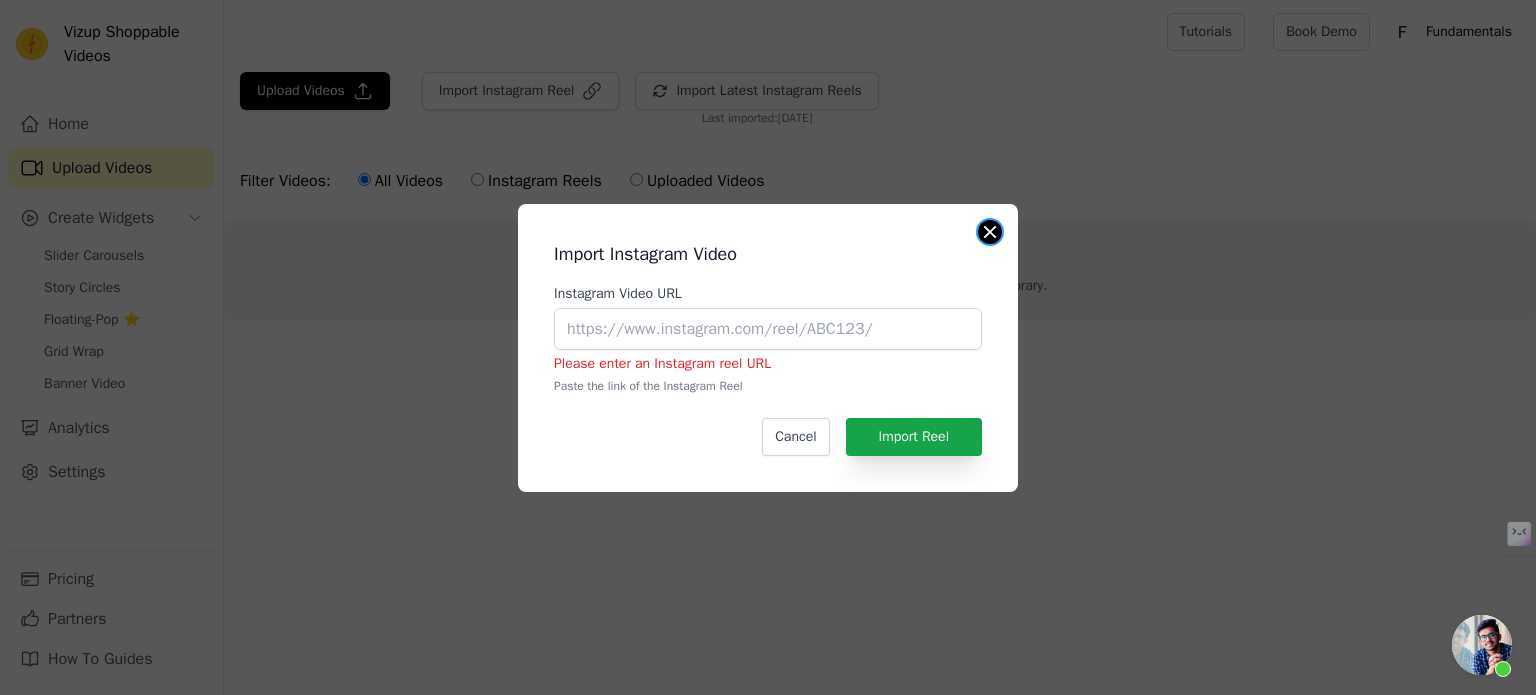 click at bounding box center [990, 232] 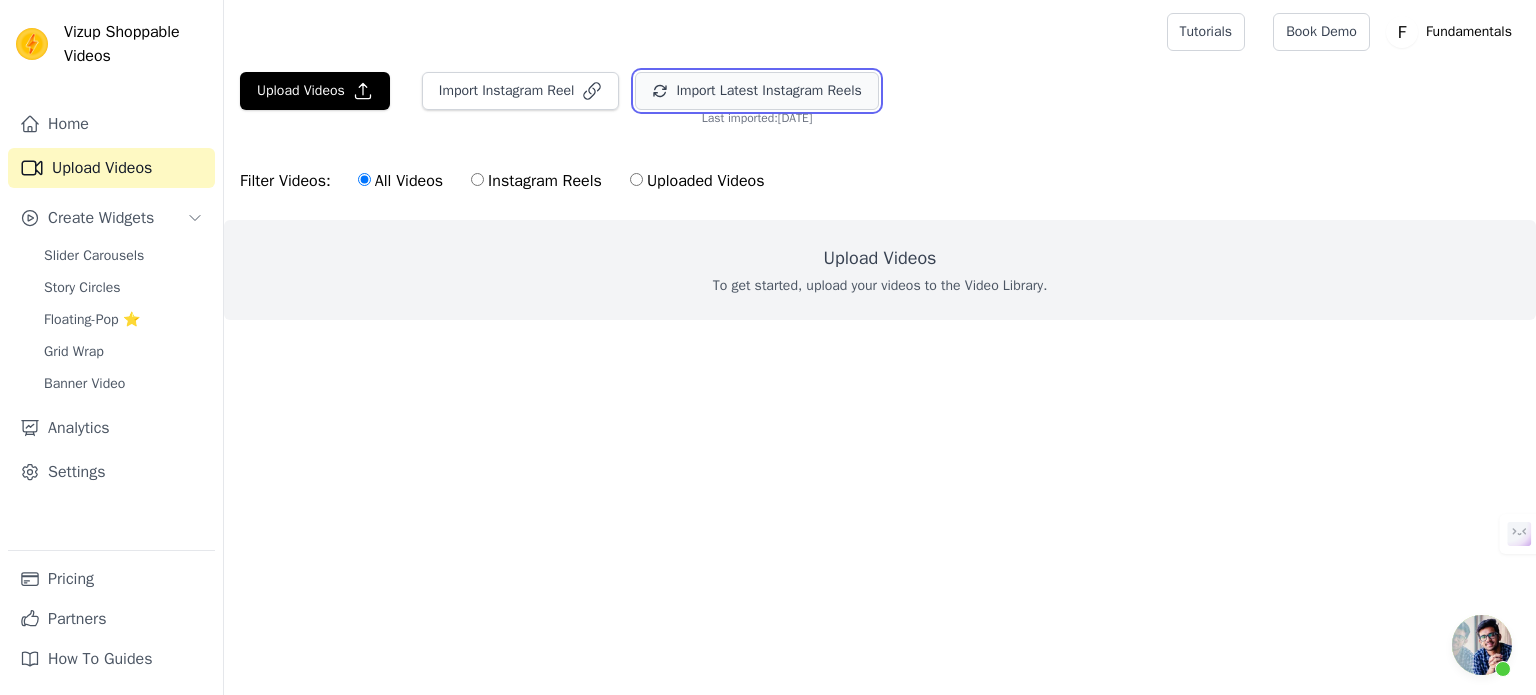 click on "Import Latest Instagram Reels" at bounding box center (756, 91) 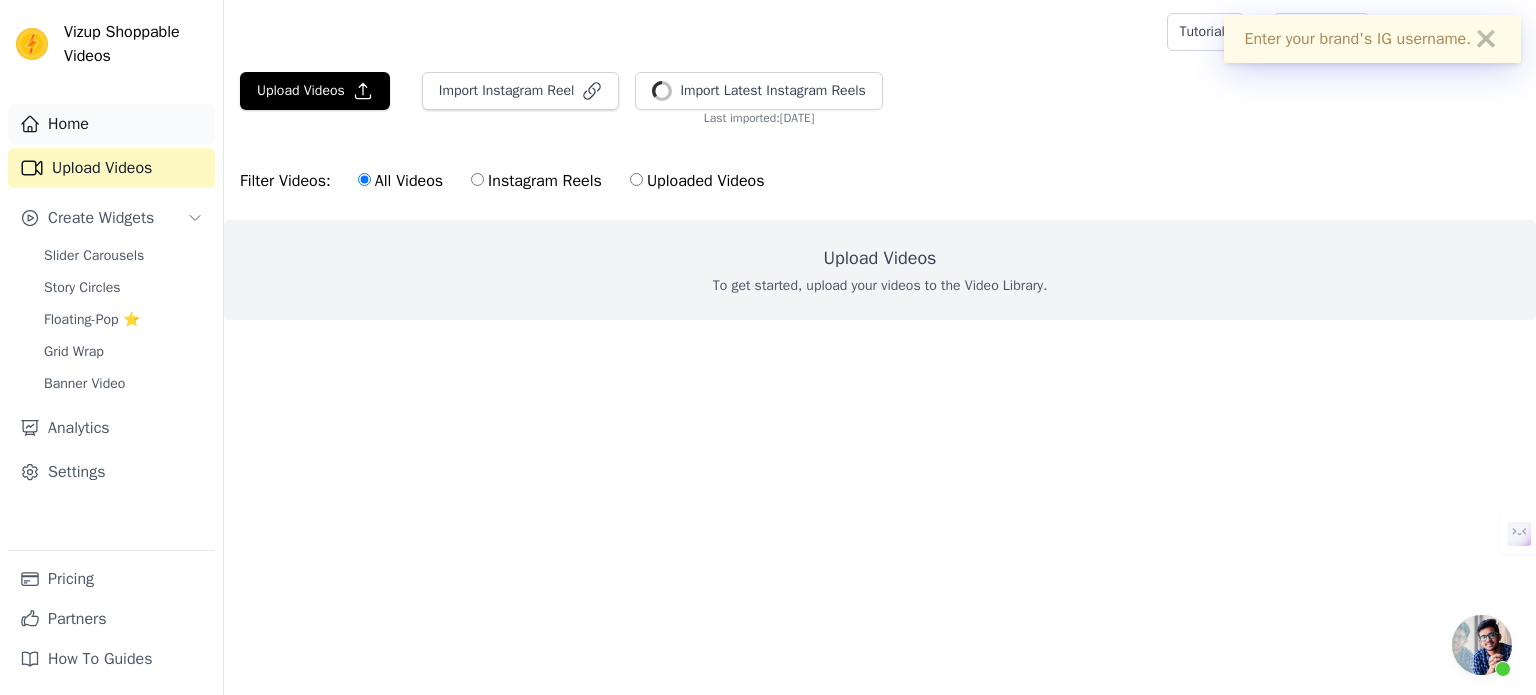 click on "Home" at bounding box center [111, 124] 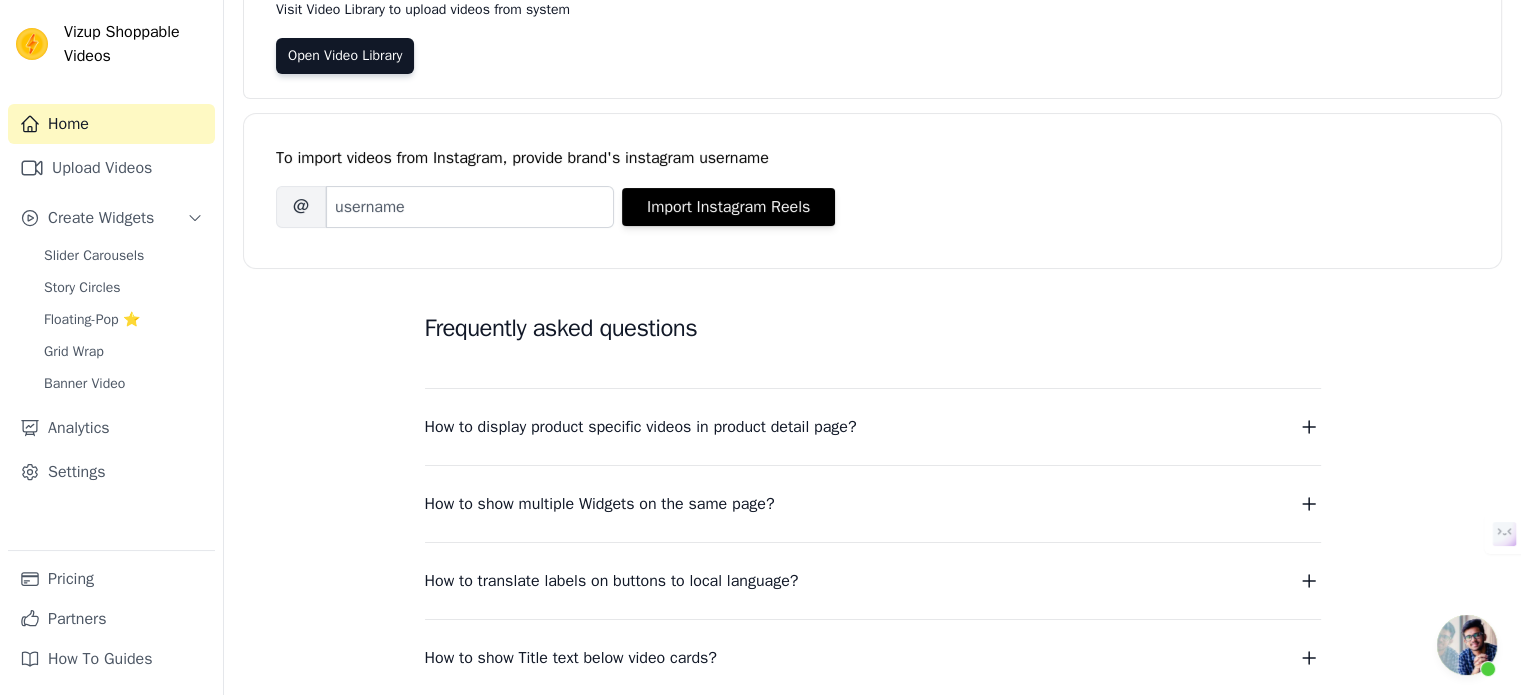 scroll, scrollTop: 0, scrollLeft: 0, axis: both 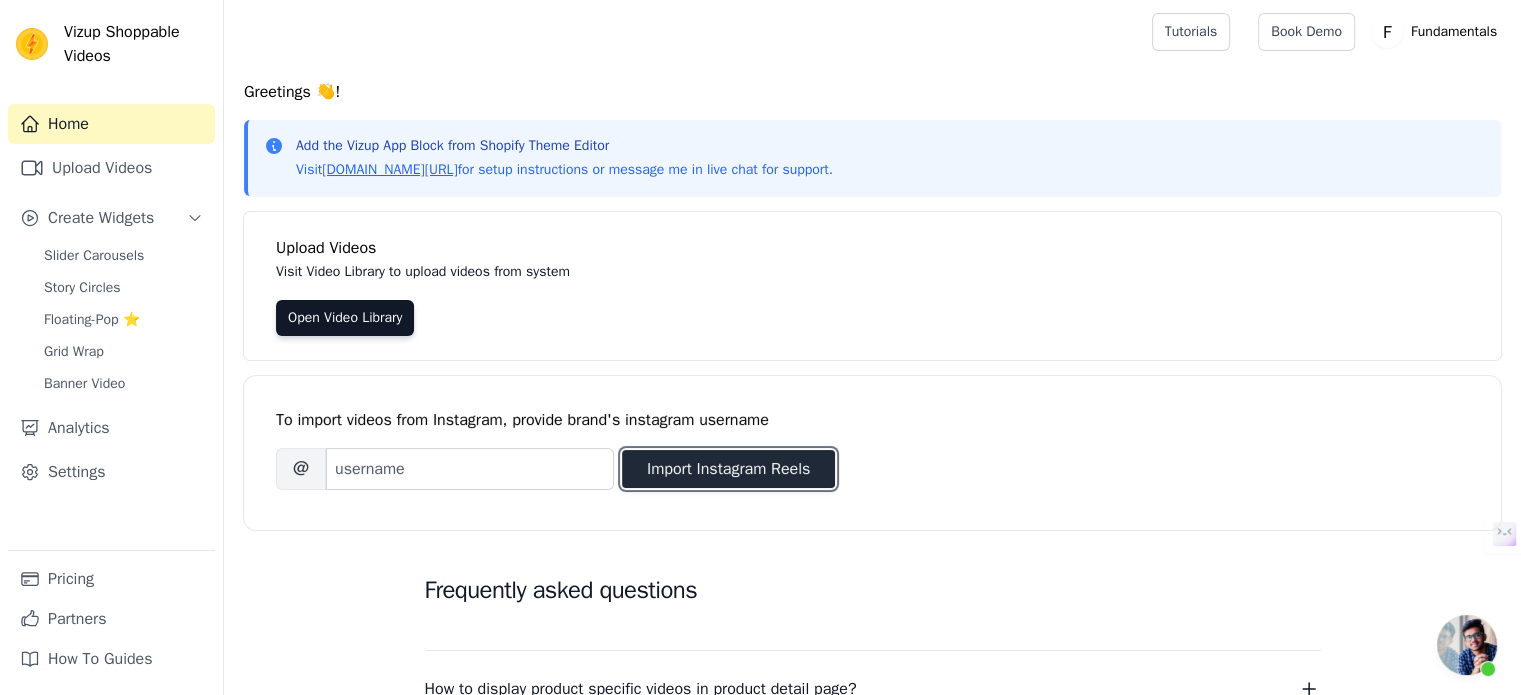 click on "Import Instagram Reels" at bounding box center (728, 469) 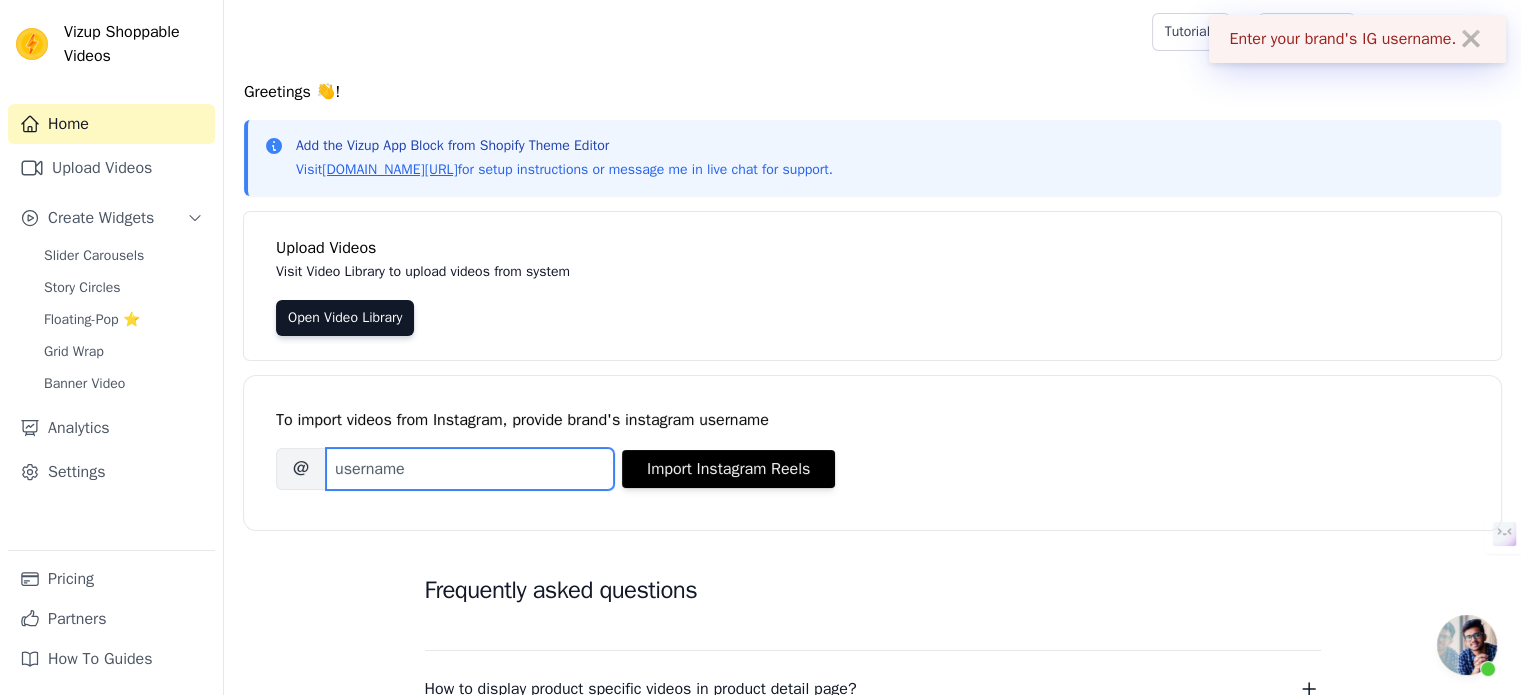 click on "Brand's Instagram Username" at bounding box center (470, 469) 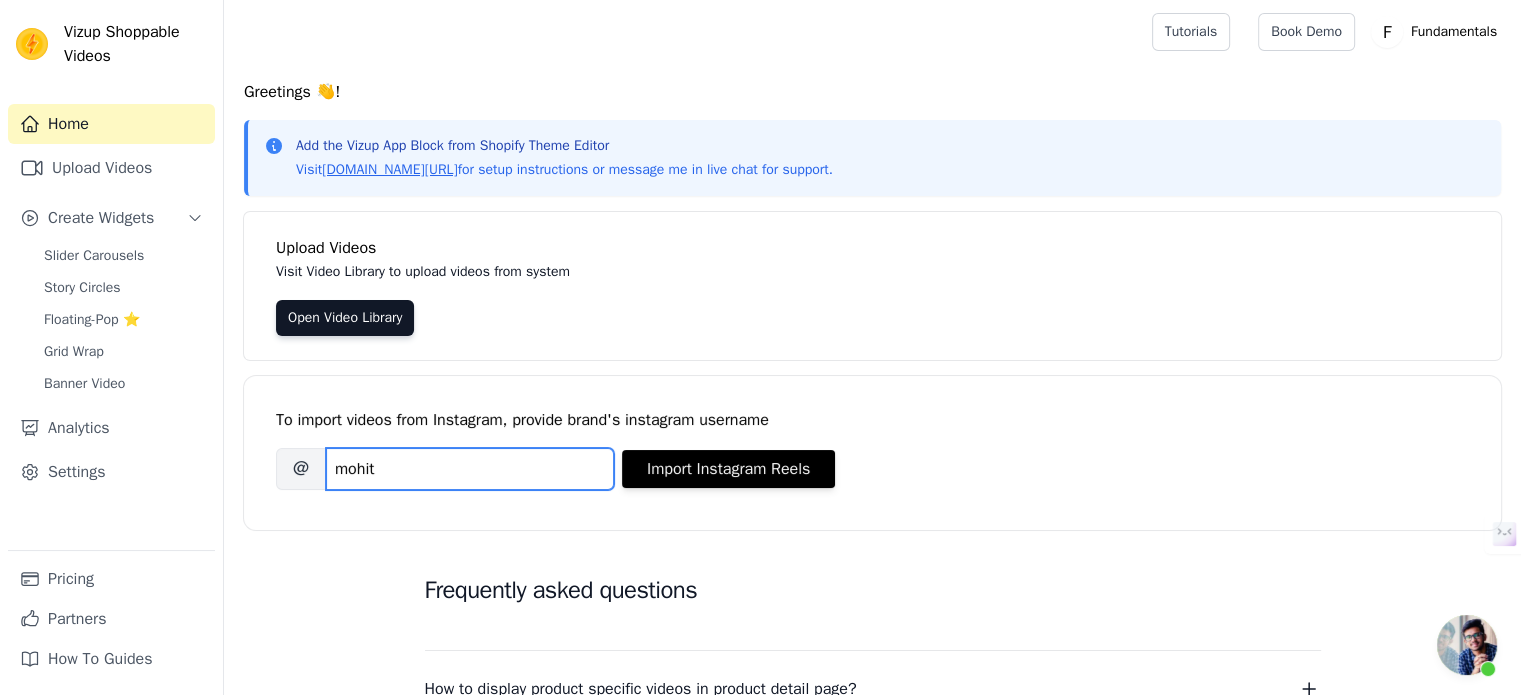 click on "mohit" at bounding box center [470, 469] 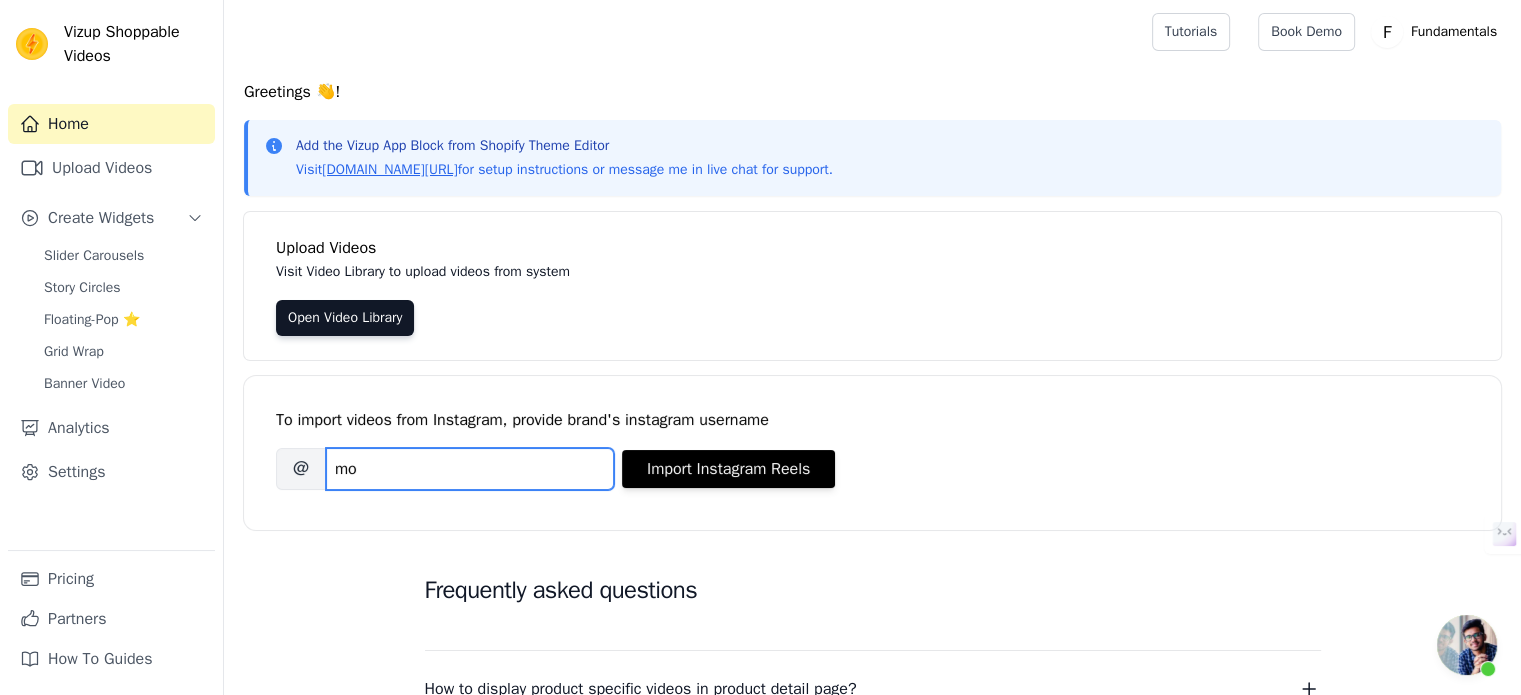 type on "m" 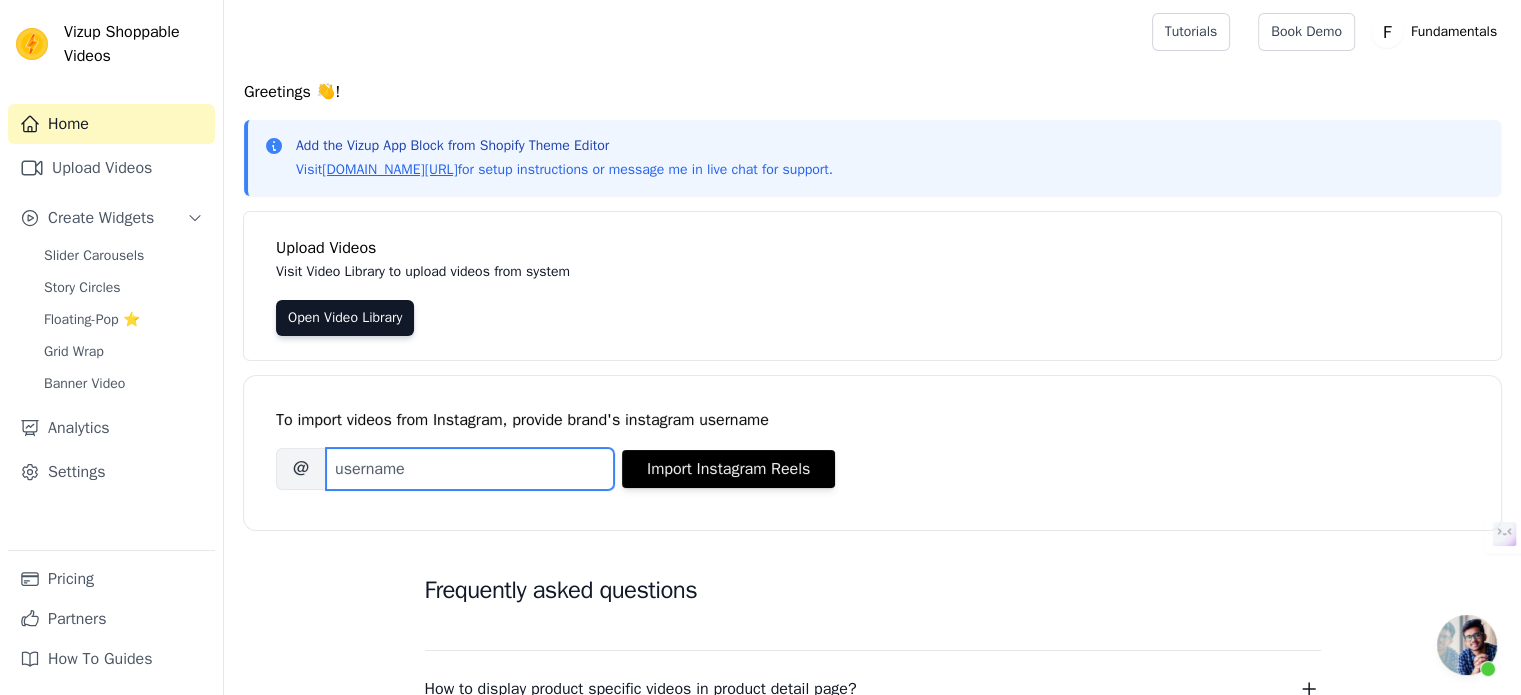paste on "mohit.__.raghav" 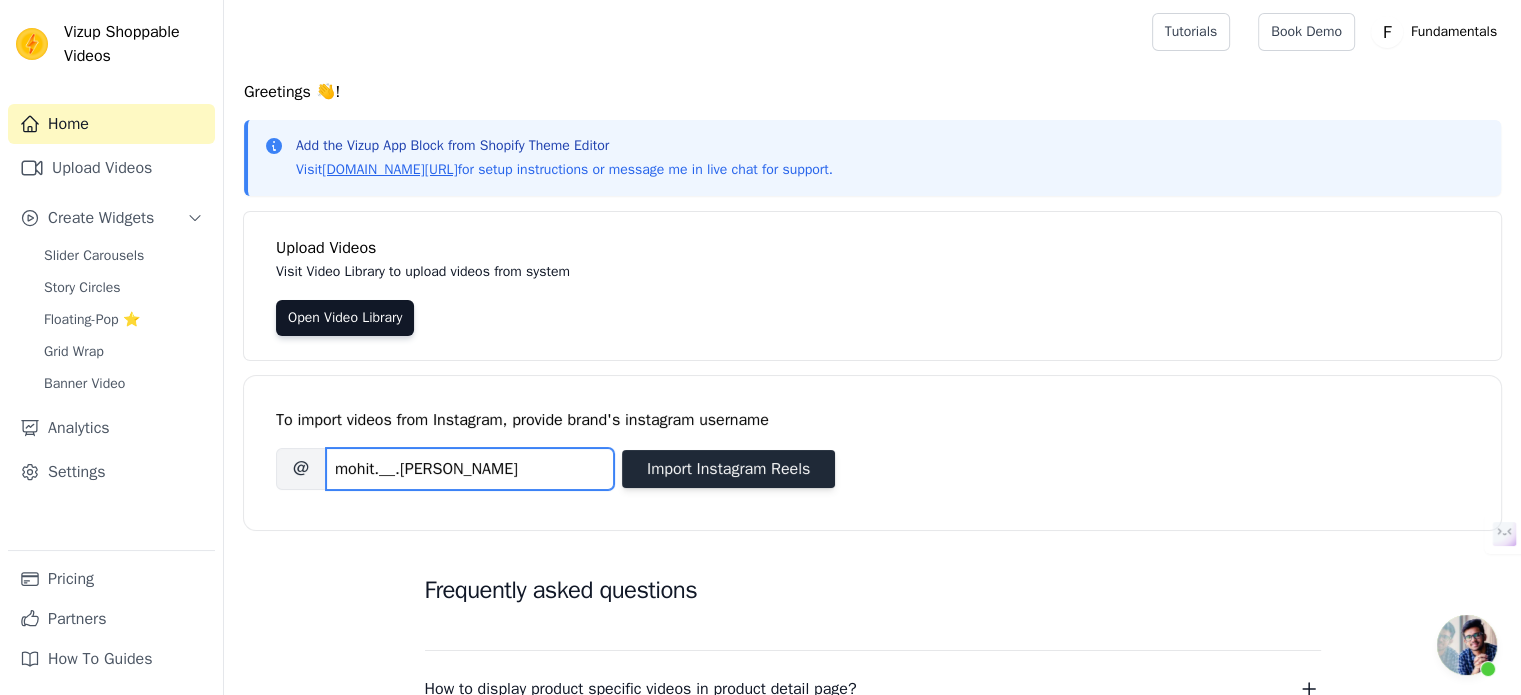 type on "mohit.__.raghav" 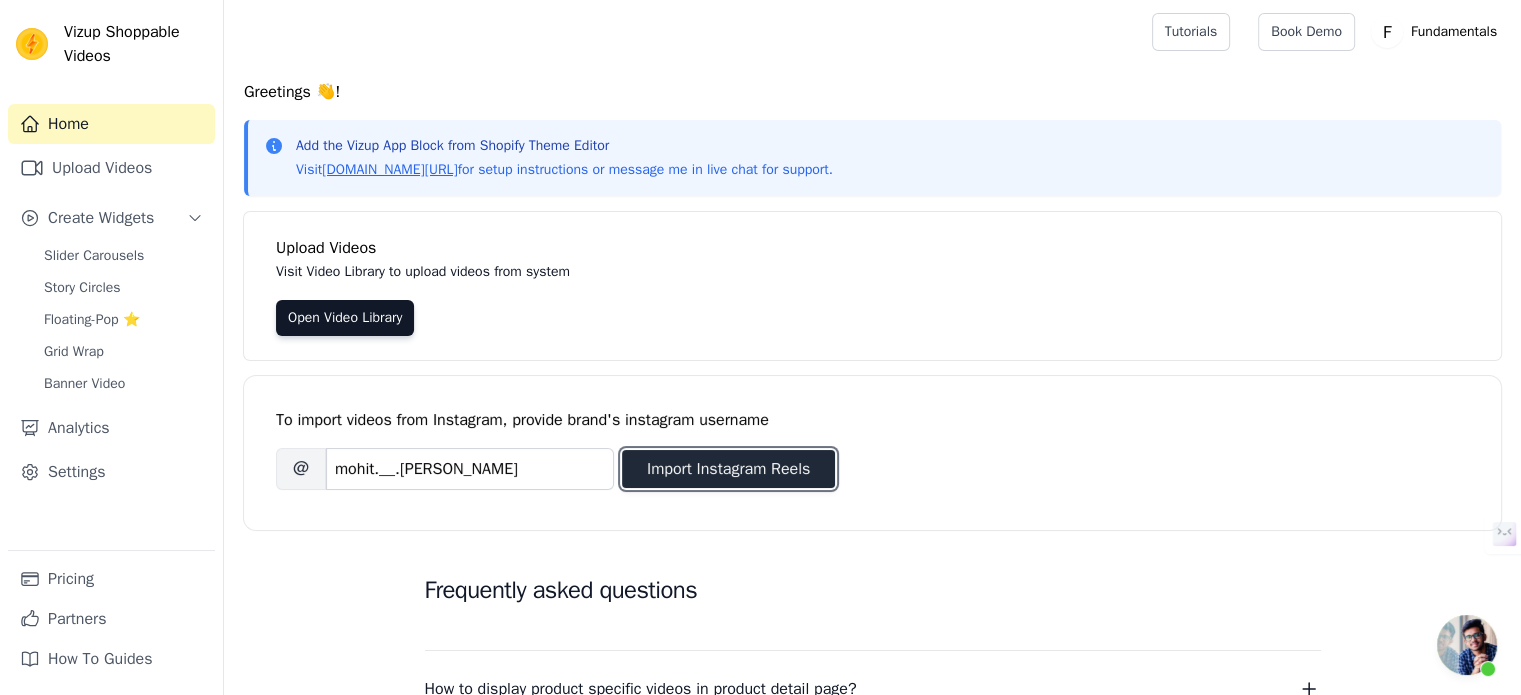 click on "Import Instagram Reels" at bounding box center (728, 469) 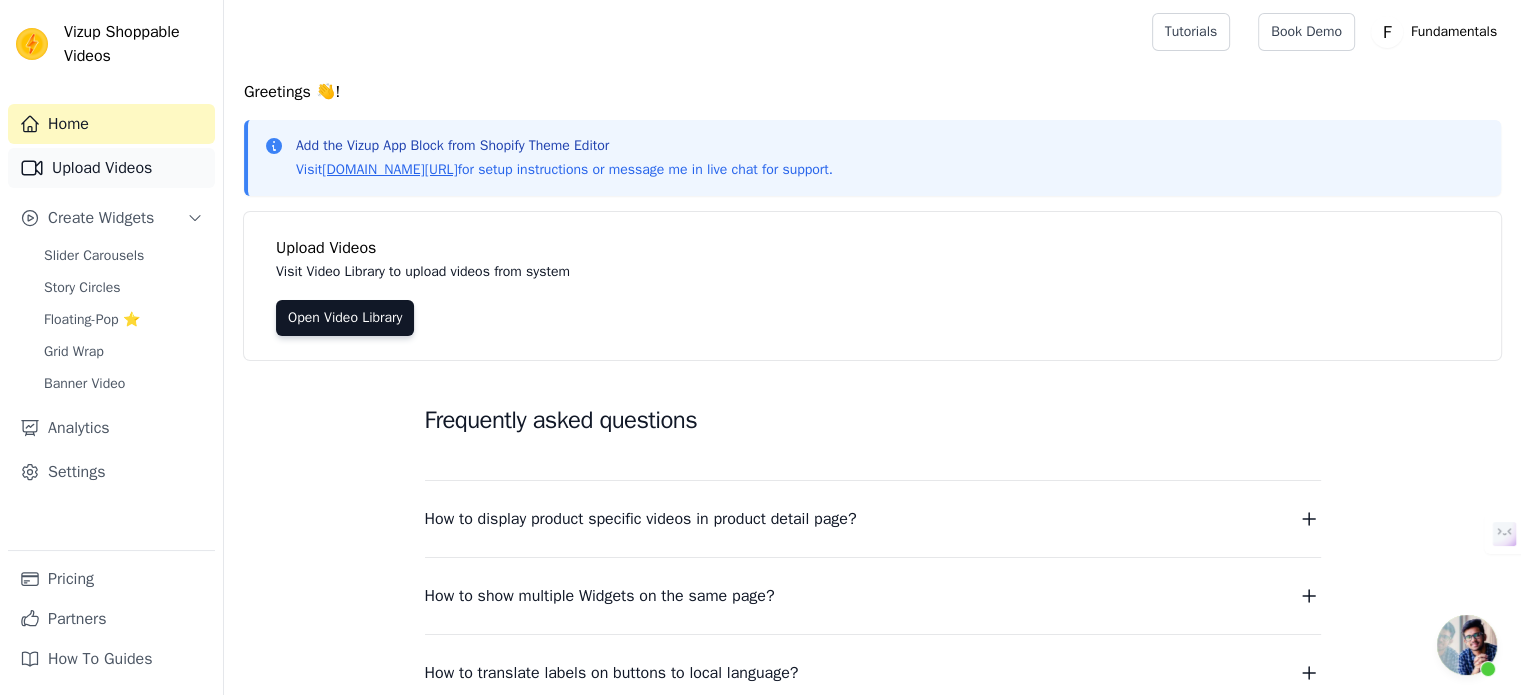 click on "Upload Videos" at bounding box center [111, 168] 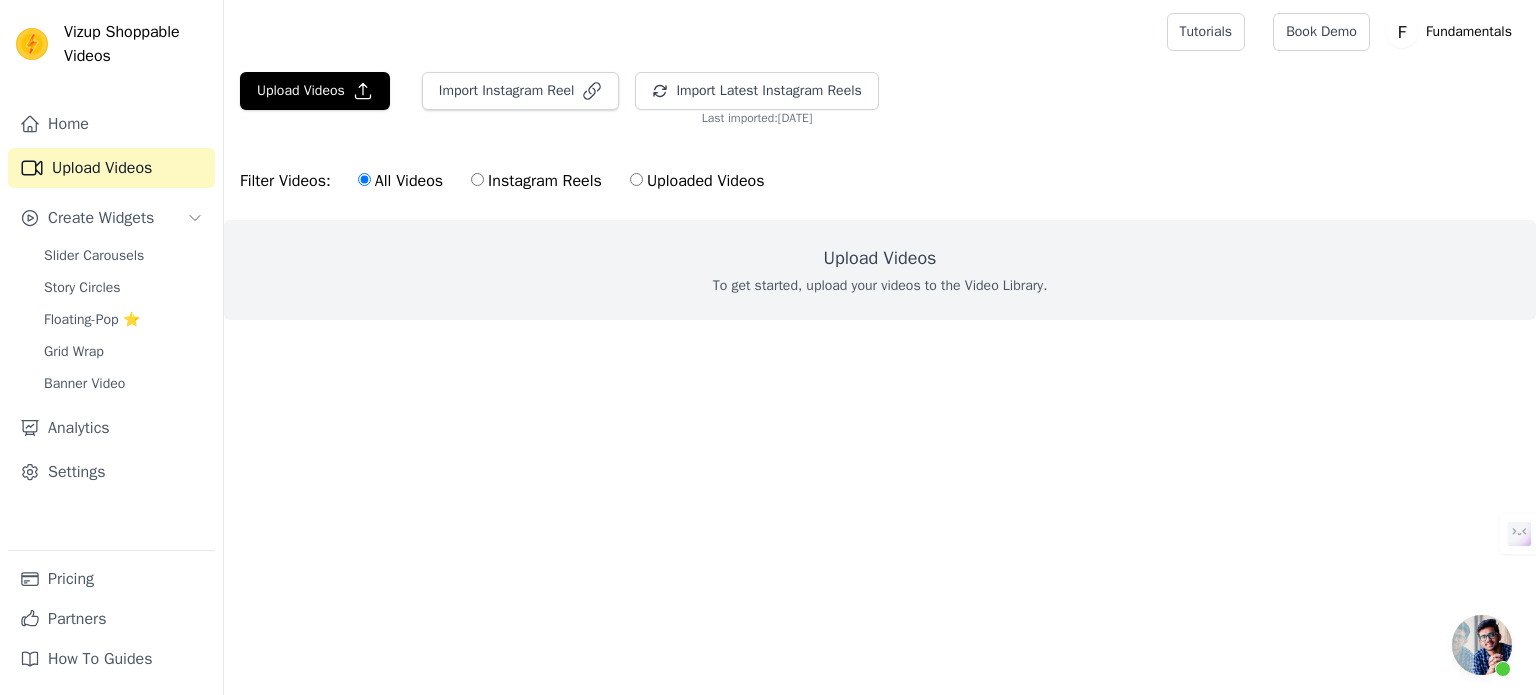 click on "Uploaded Videos" at bounding box center [697, 181] 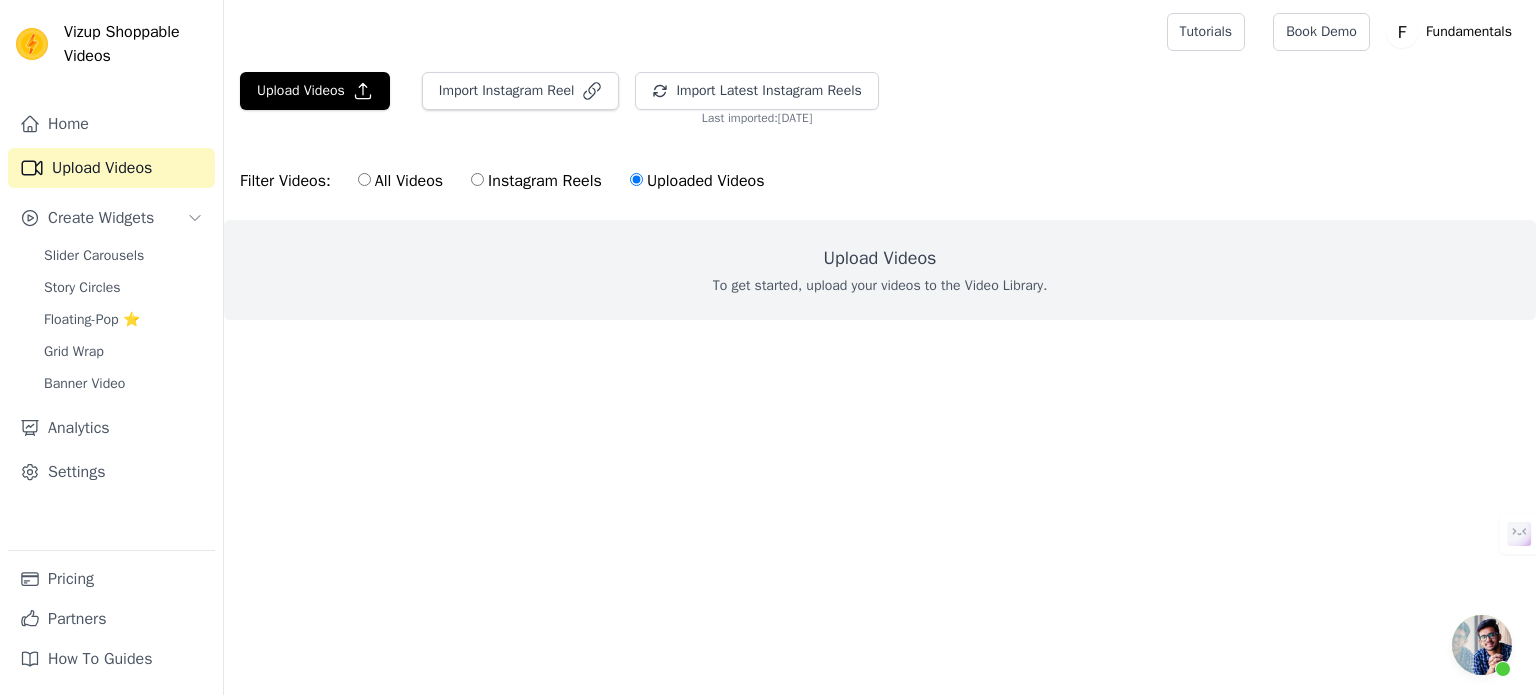 click on "Uploaded Videos" at bounding box center (697, 181) 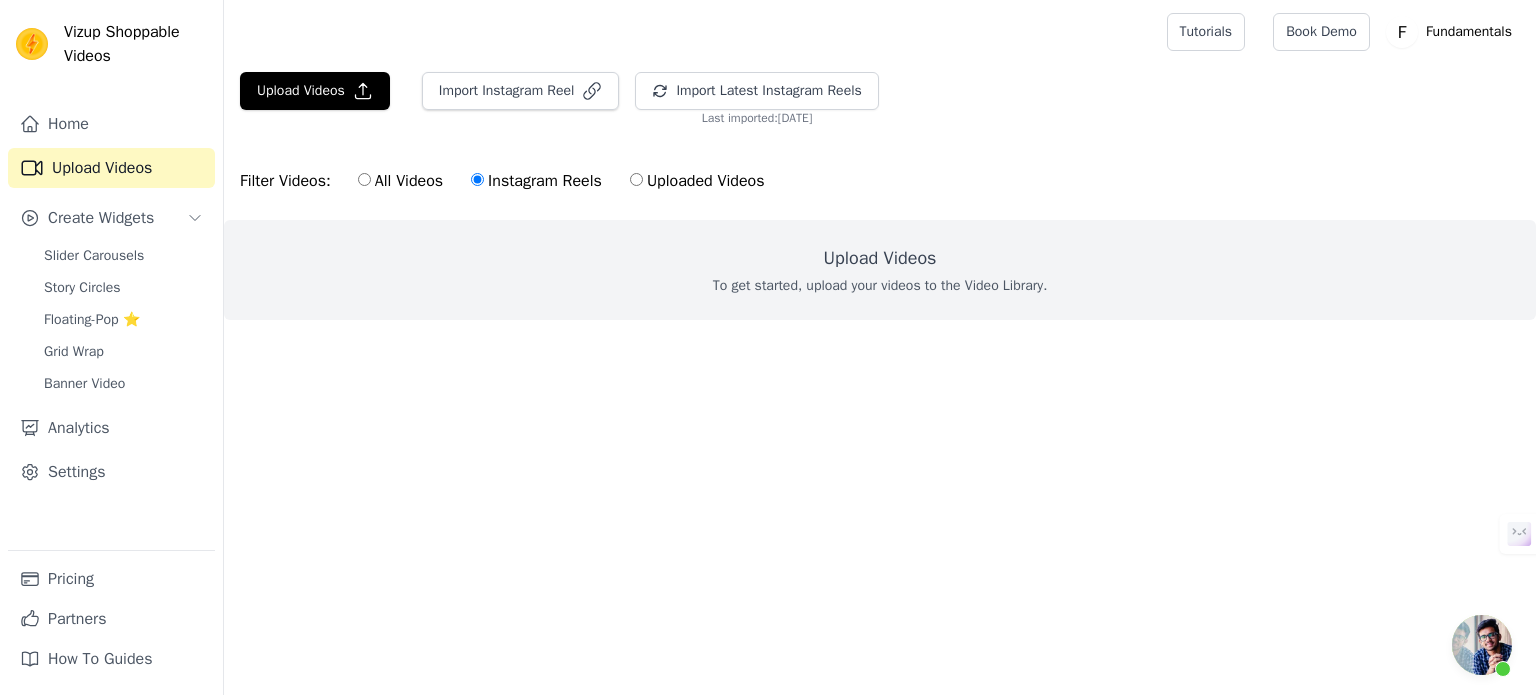 click on "All Videos" at bounding box center [400, 181] 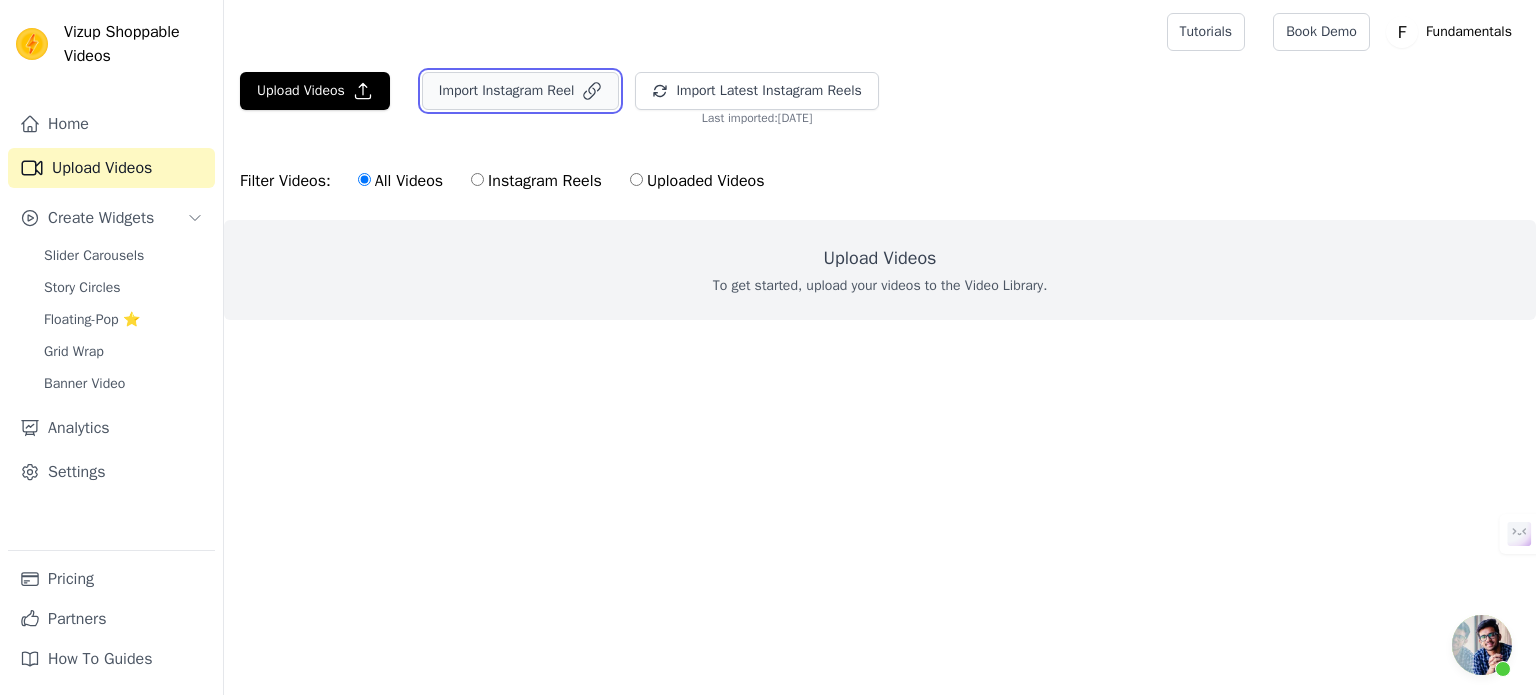 click on "Import Instagram Reel" at bounding box center [521, 91] 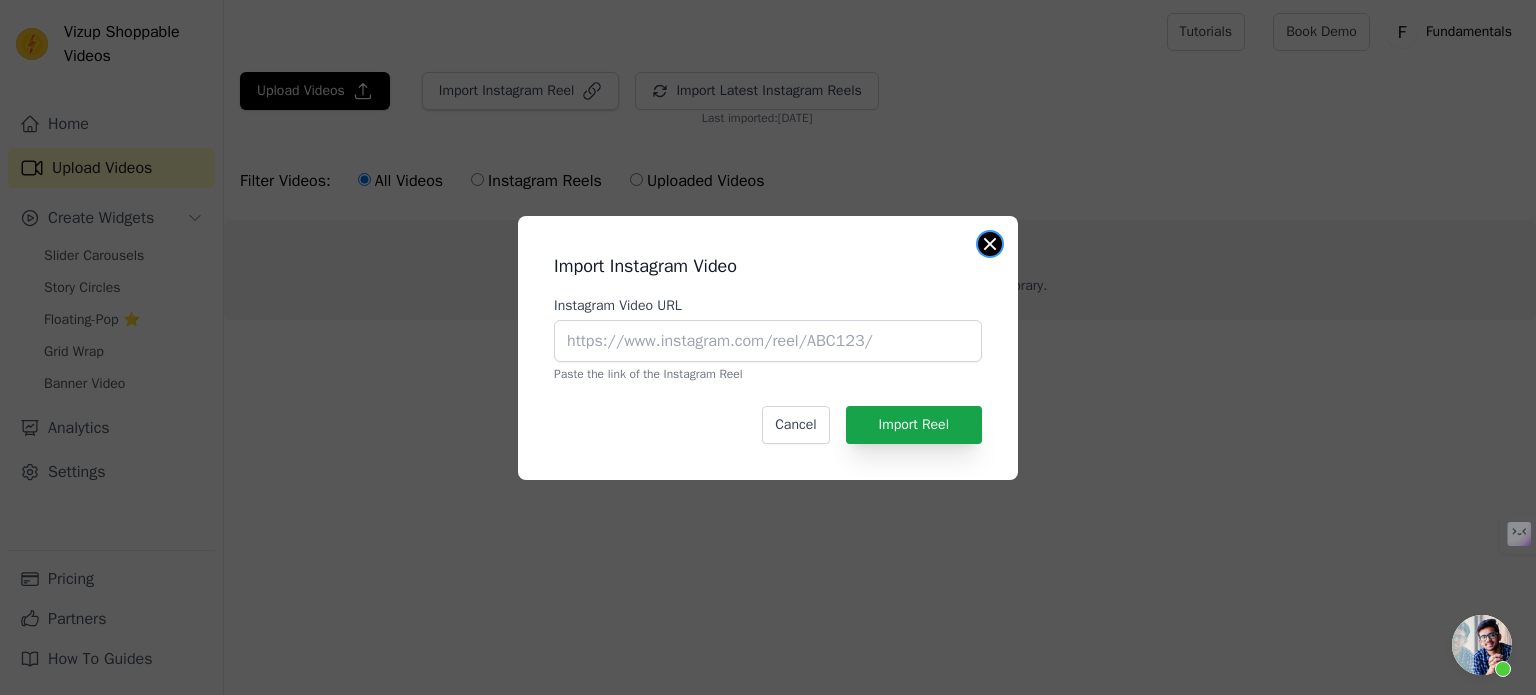 click at bounding box center [990, 244] 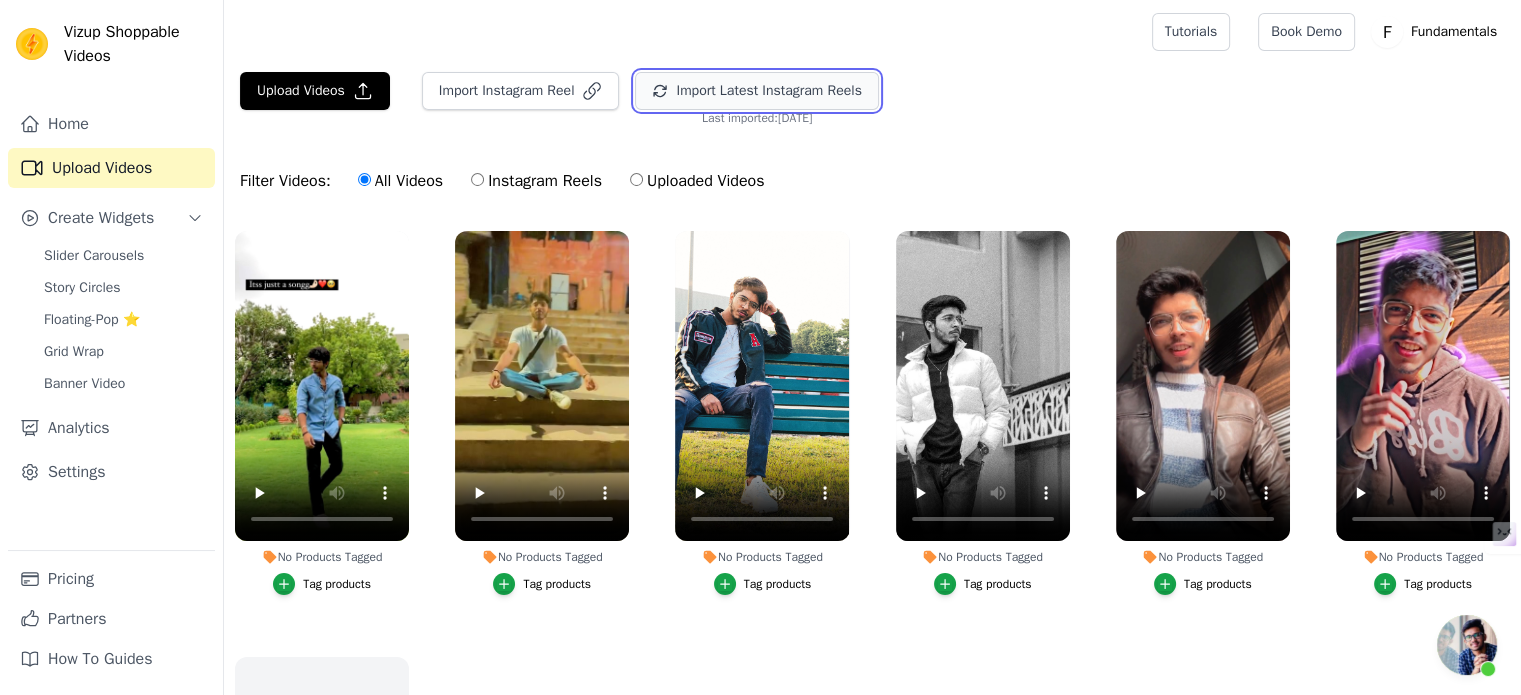 click on "Import Latest Instagram Reels" at bounding box center [756, 91] 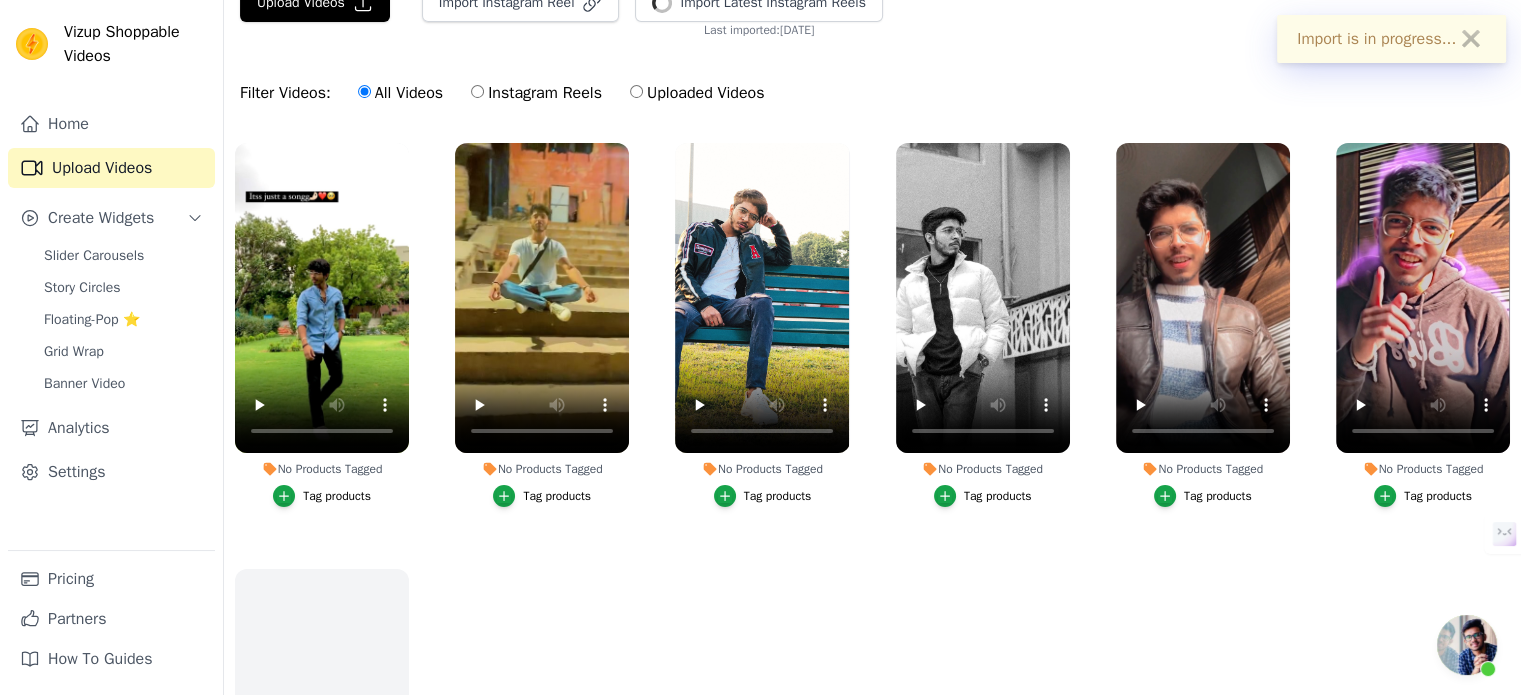 scroll, scrollTop: 95, scrollLeft: 0, axis: vertical 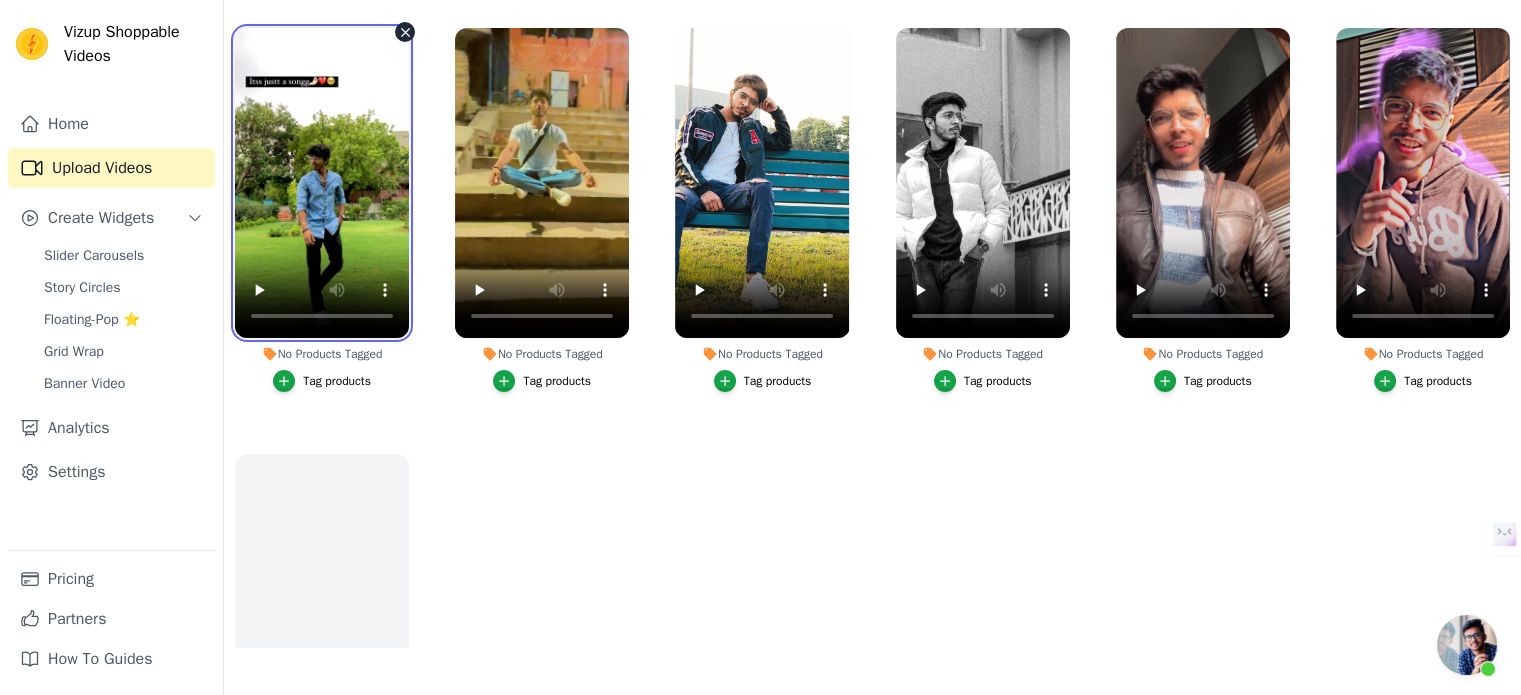 click at bounding box center (322, 183) 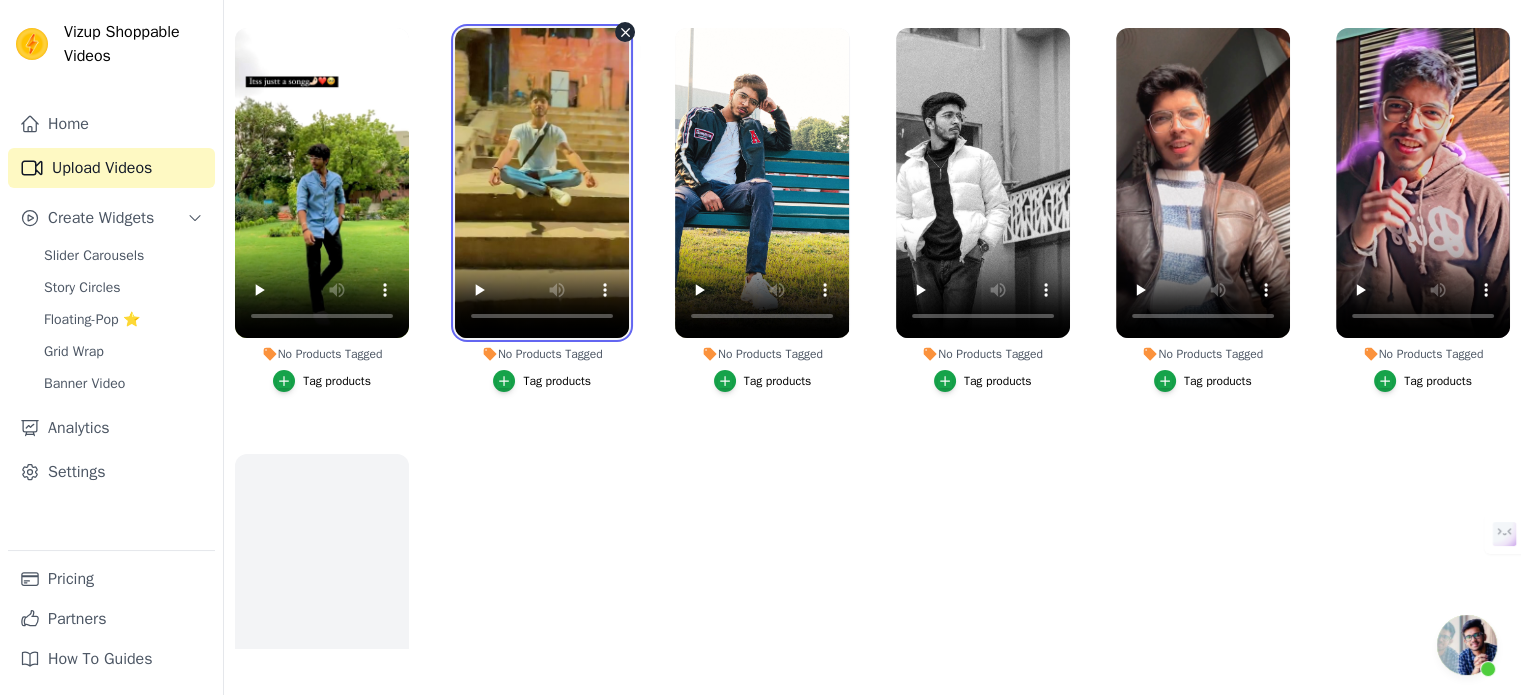 click at bounding box center [542, 183] 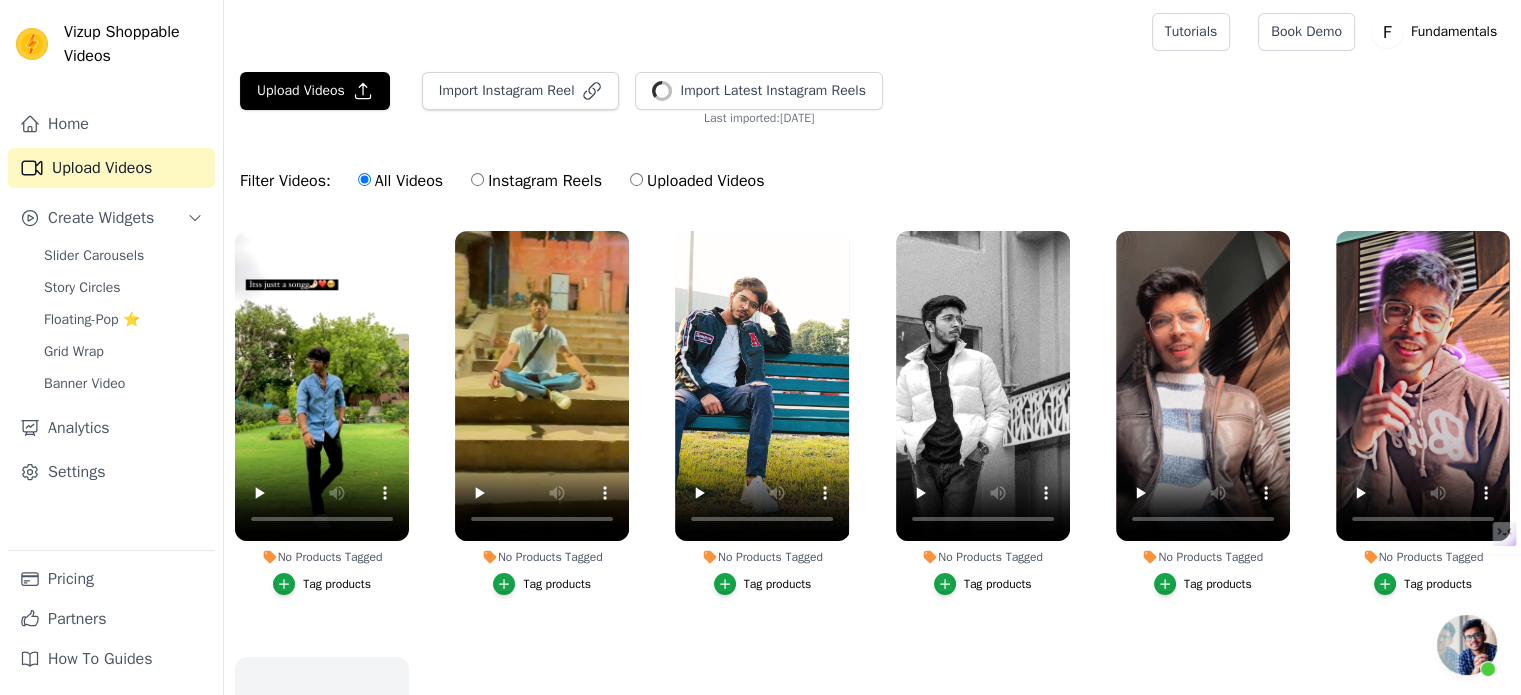 click on "Filter Videos:
All Videos
Instagram Reels
Uploaded Videos" at bounding box center (507, 181) 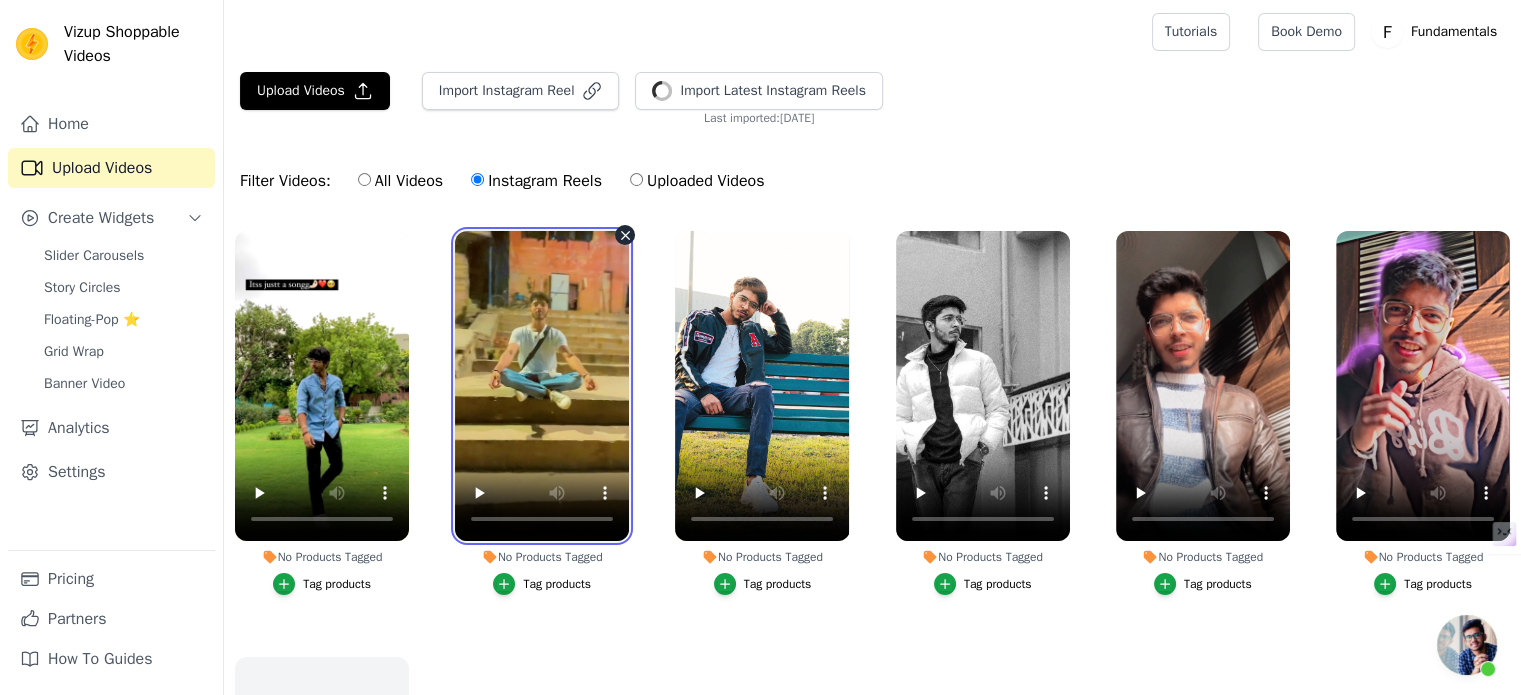 click at bounding box center (542, 386) 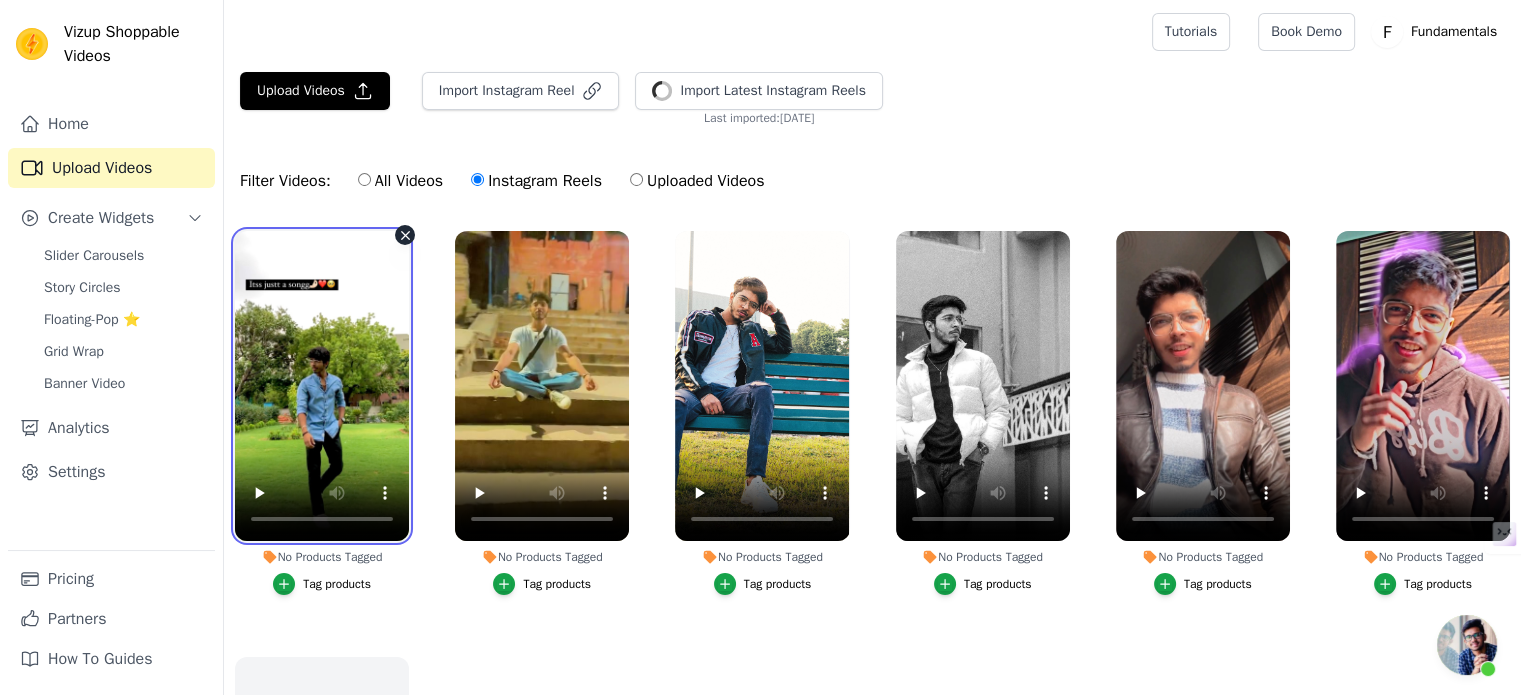 click at bounding box center [322, 386] 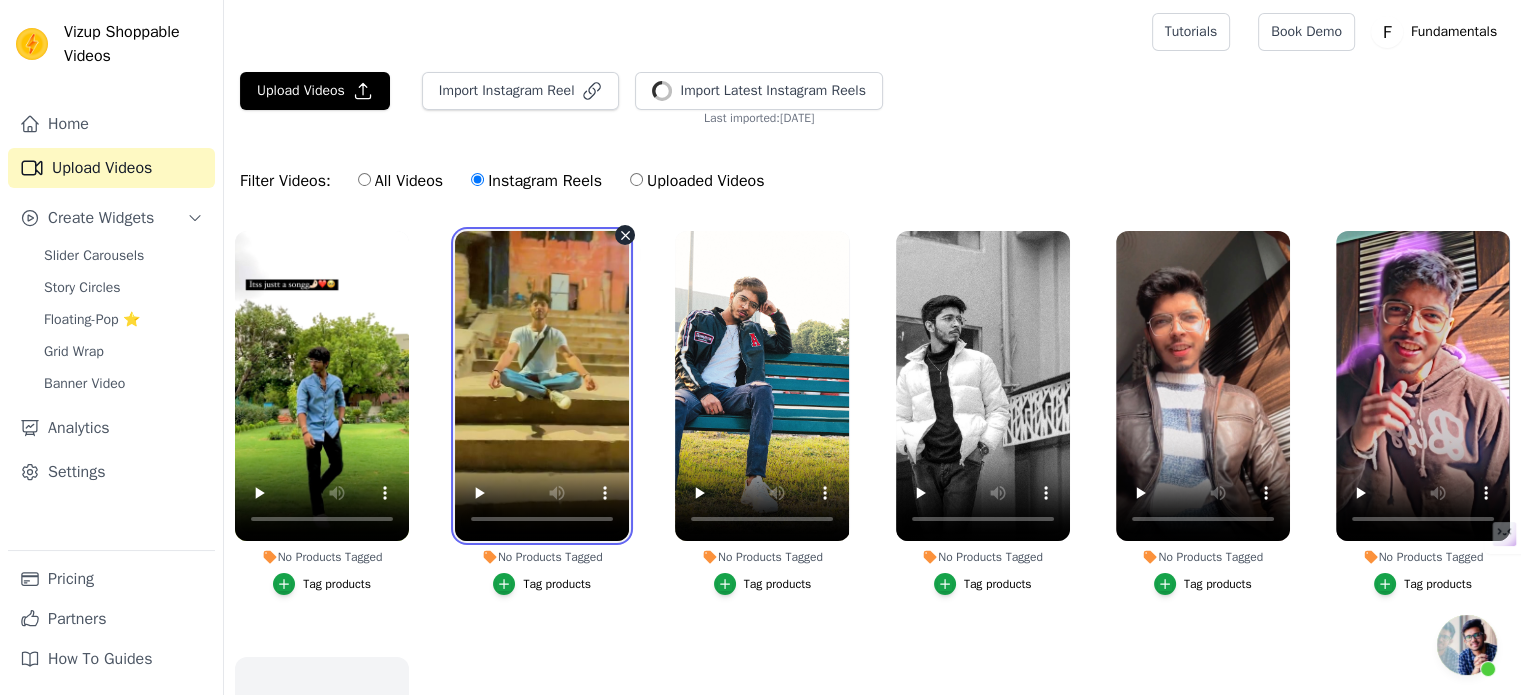 click at bounding box center [542, 386] 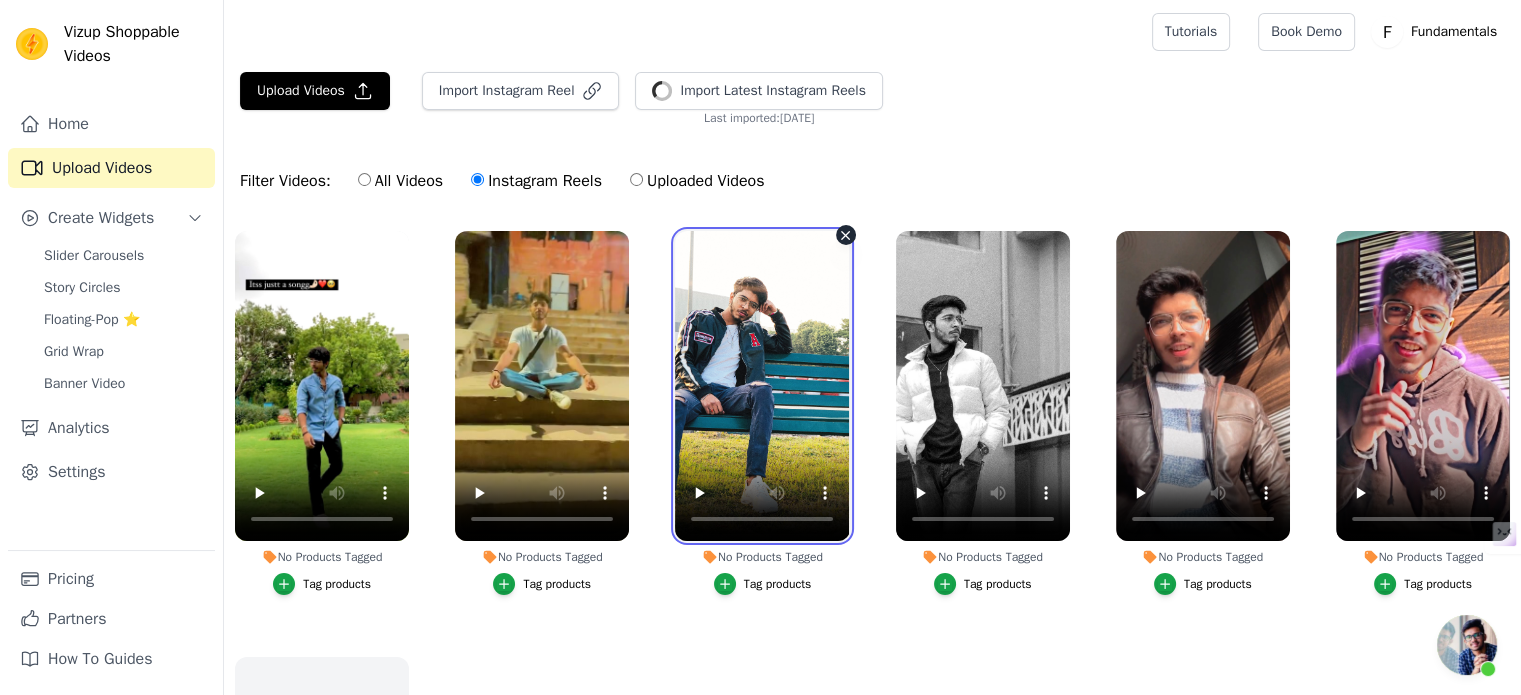 click at bounding box center (762, 386) 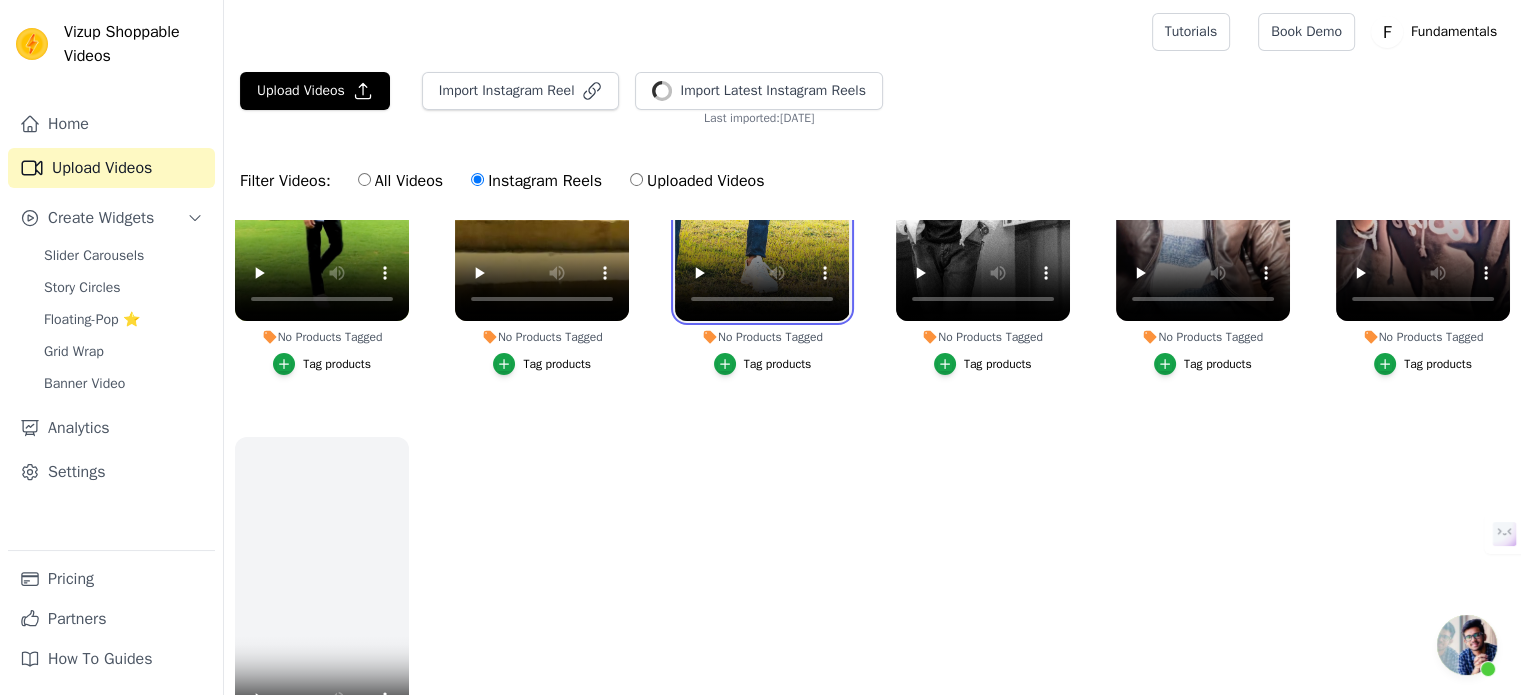 scroll, scrollTop: 0, scrollLeft: 0, axis: both 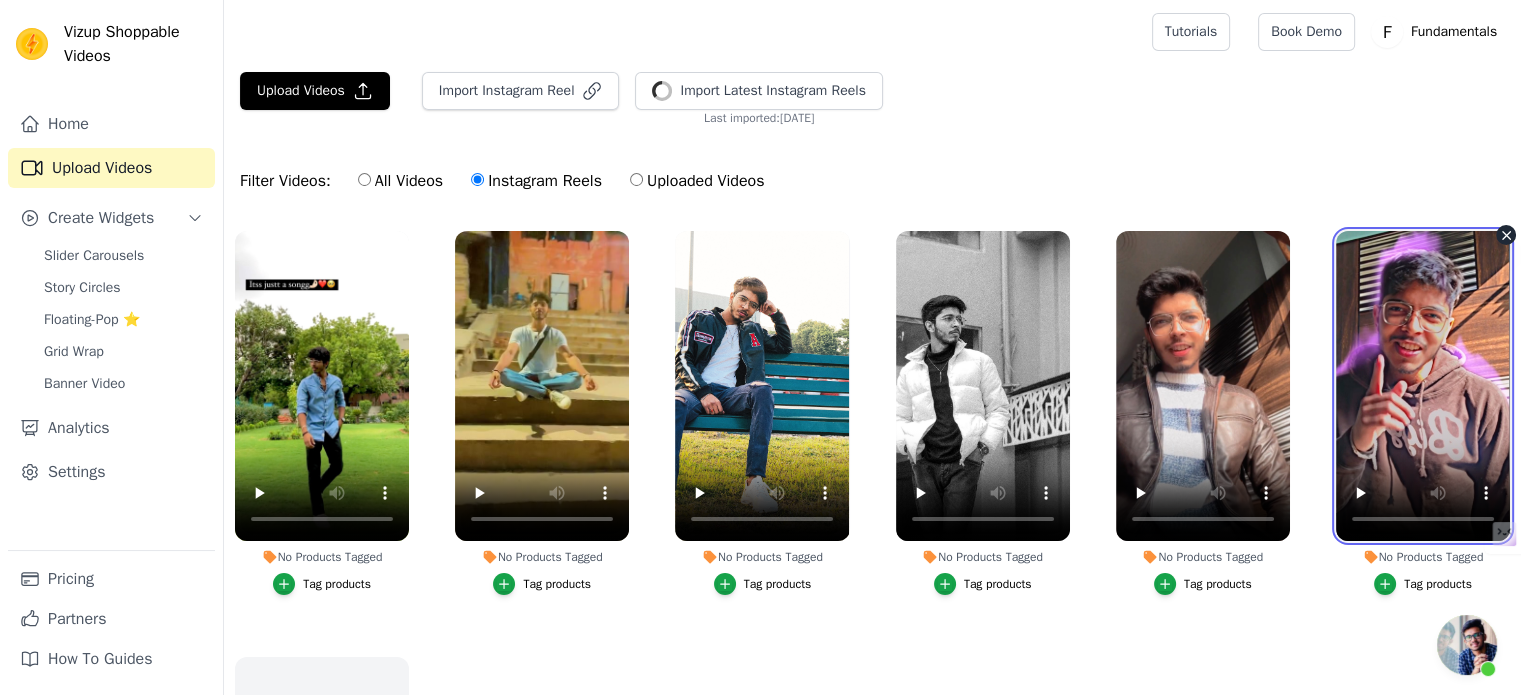 click at bounding box center [1423, 386] 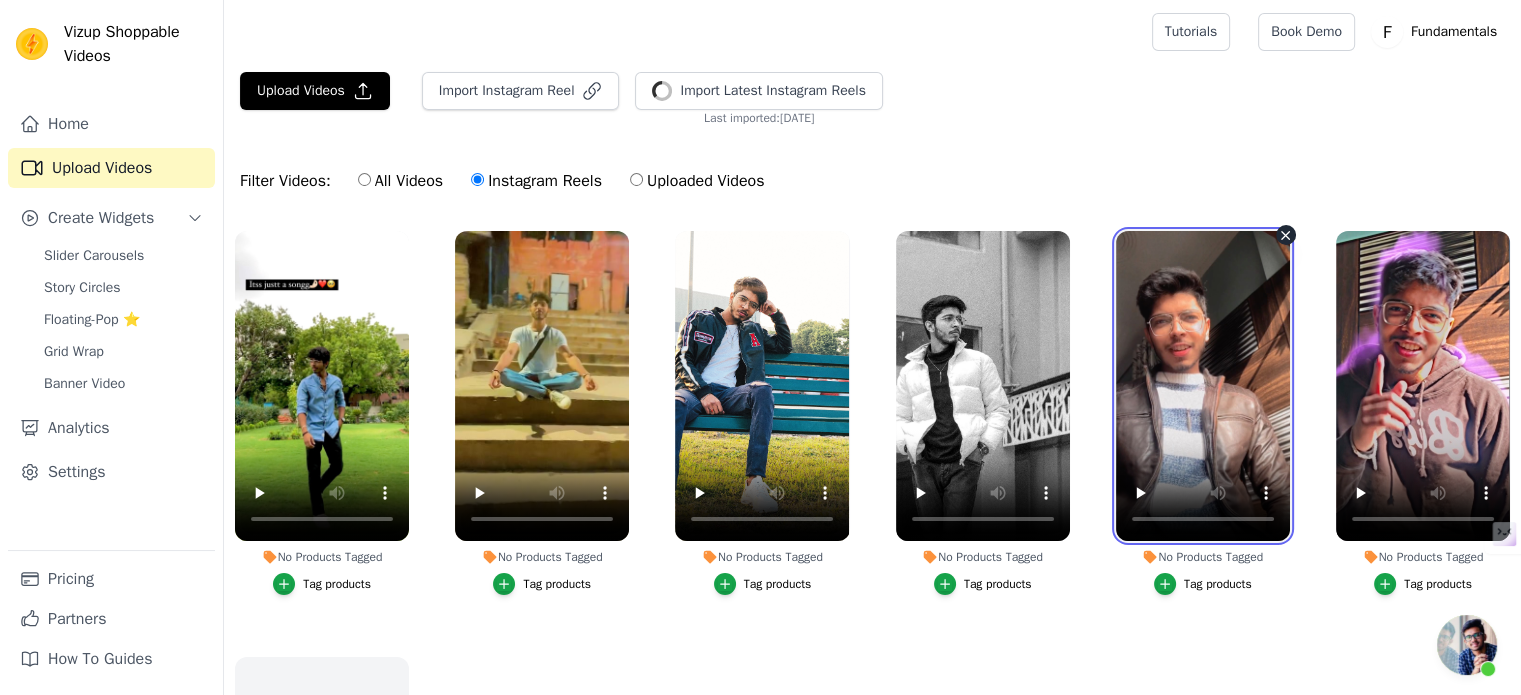 click at bounding box center (1203, 386) 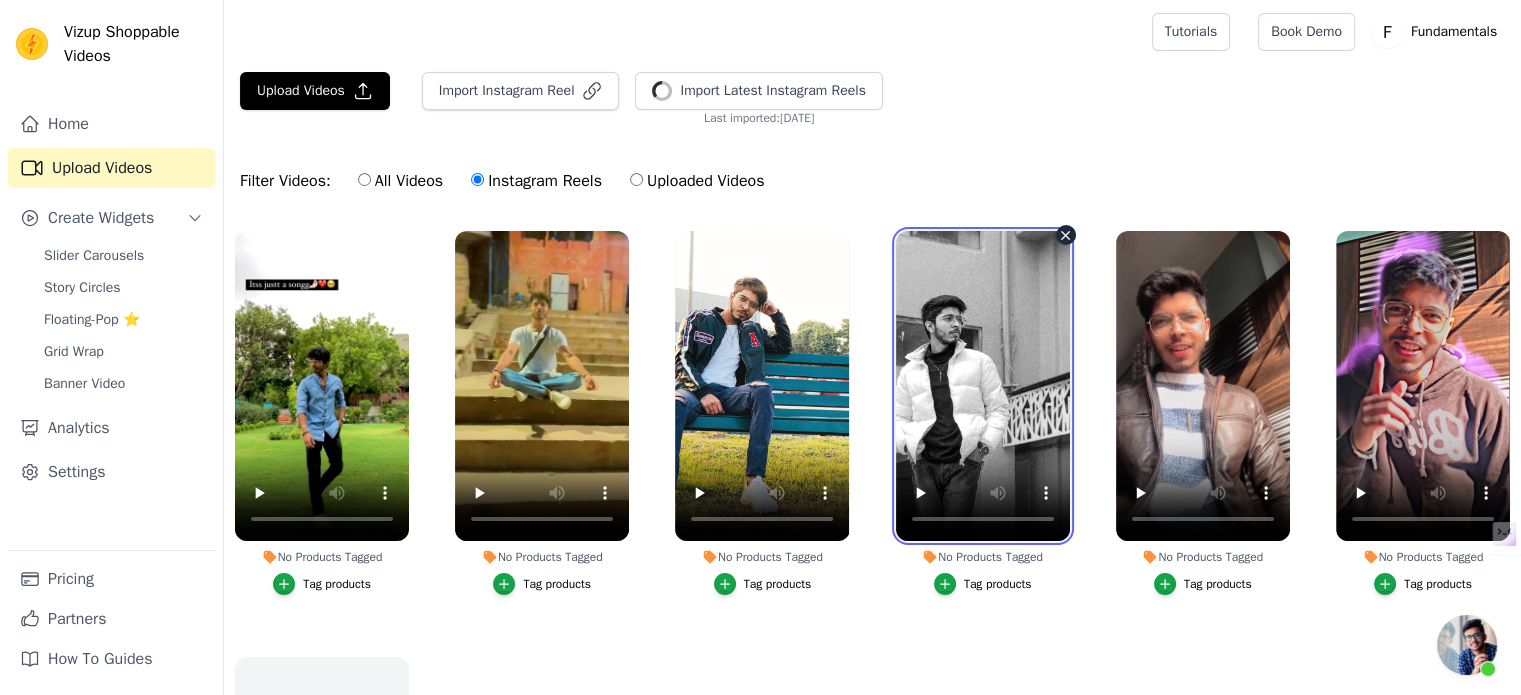click at bounding box center (983, 386) 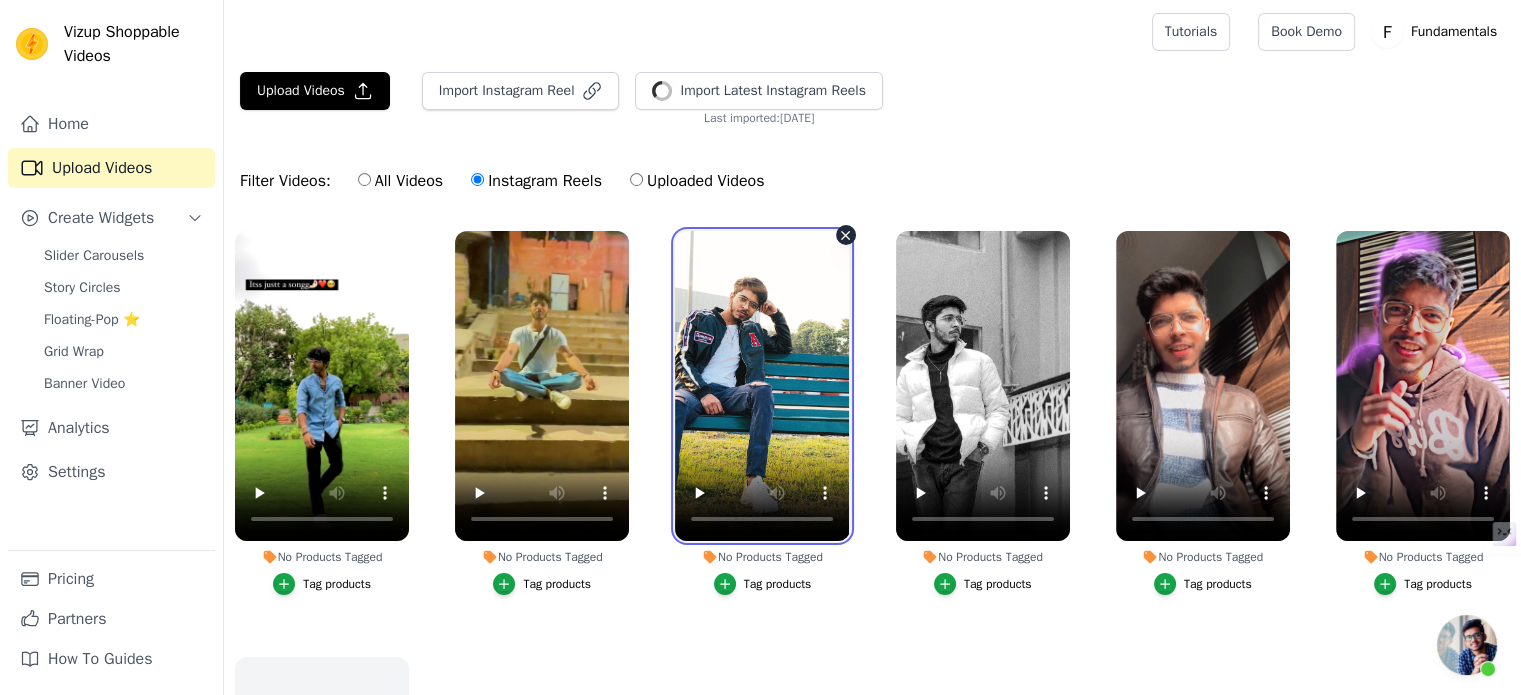 click at bounding box center (762, 386) 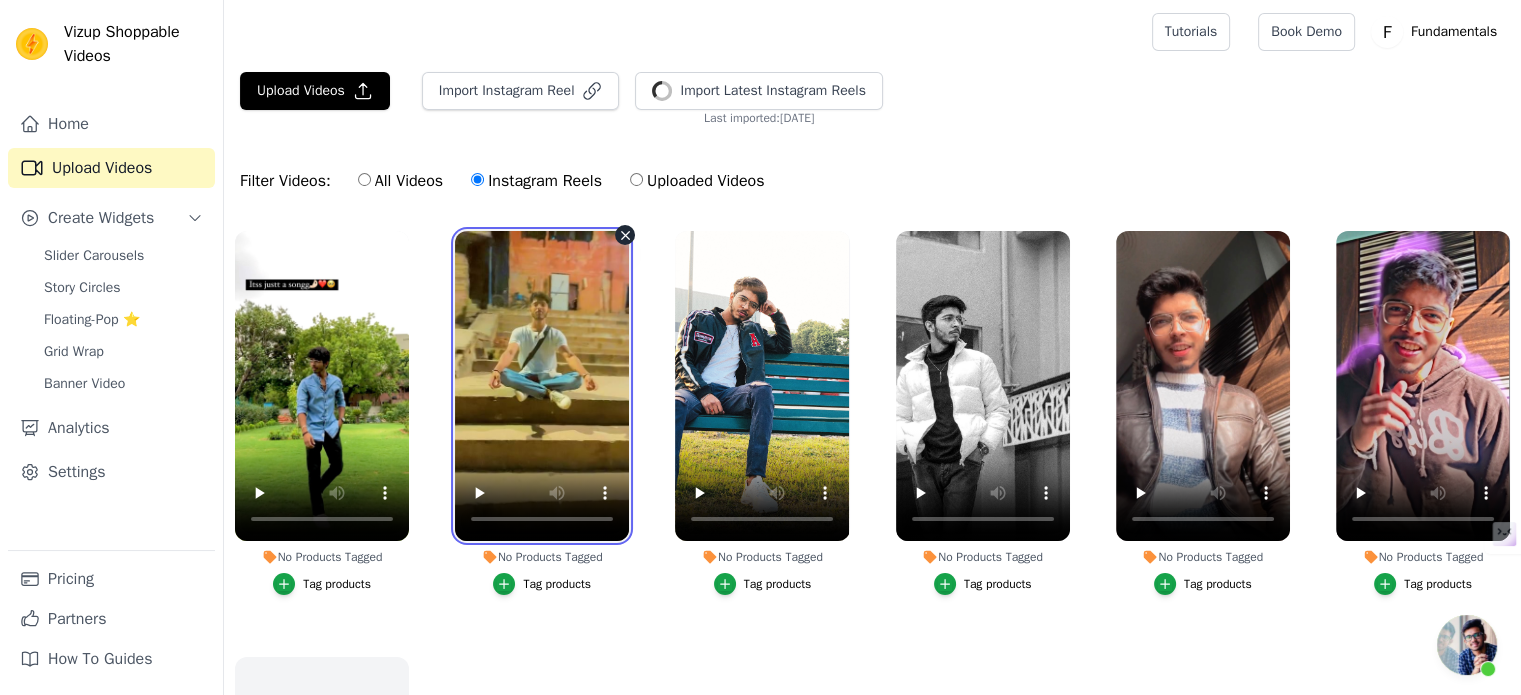 click at bounding box center [542, 386] 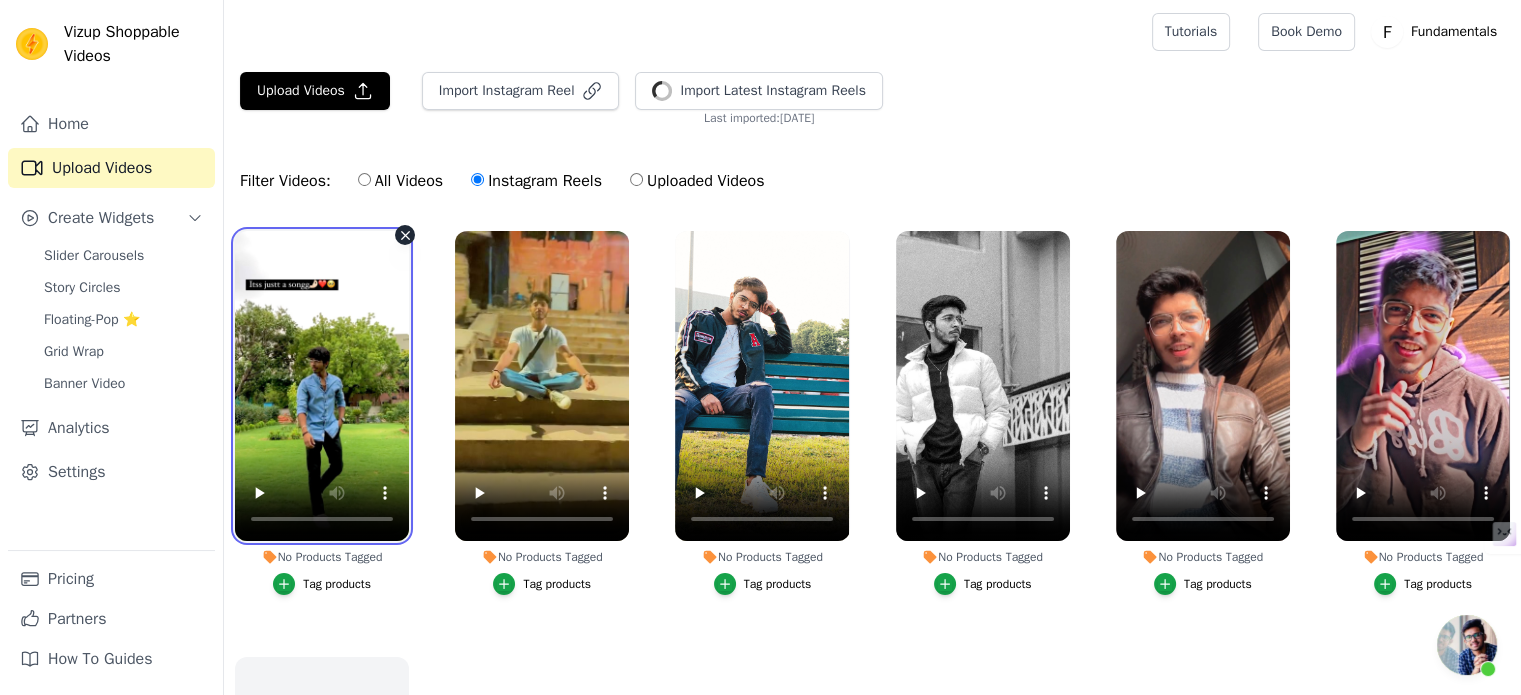 click at bounding box center (322, 386) 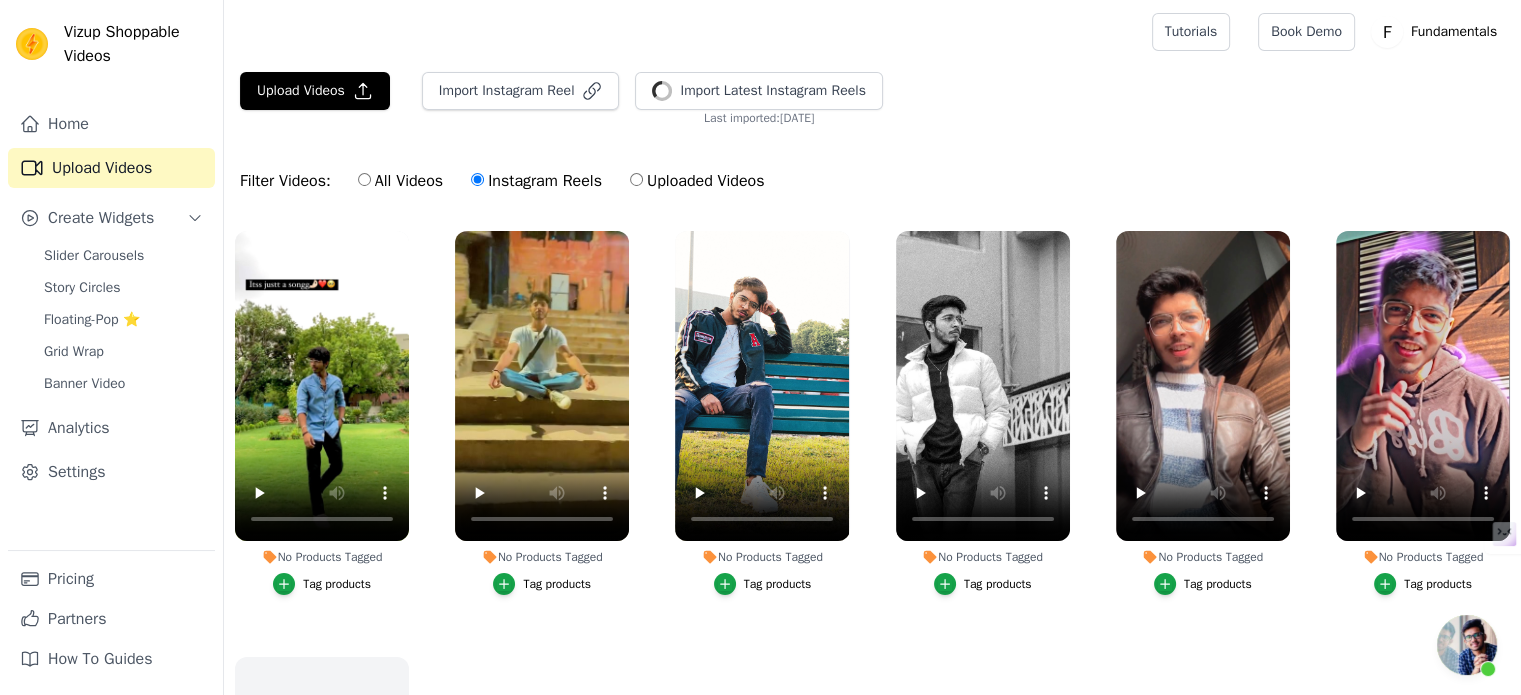 click on "All Videos" at bounding box center (400, 181) 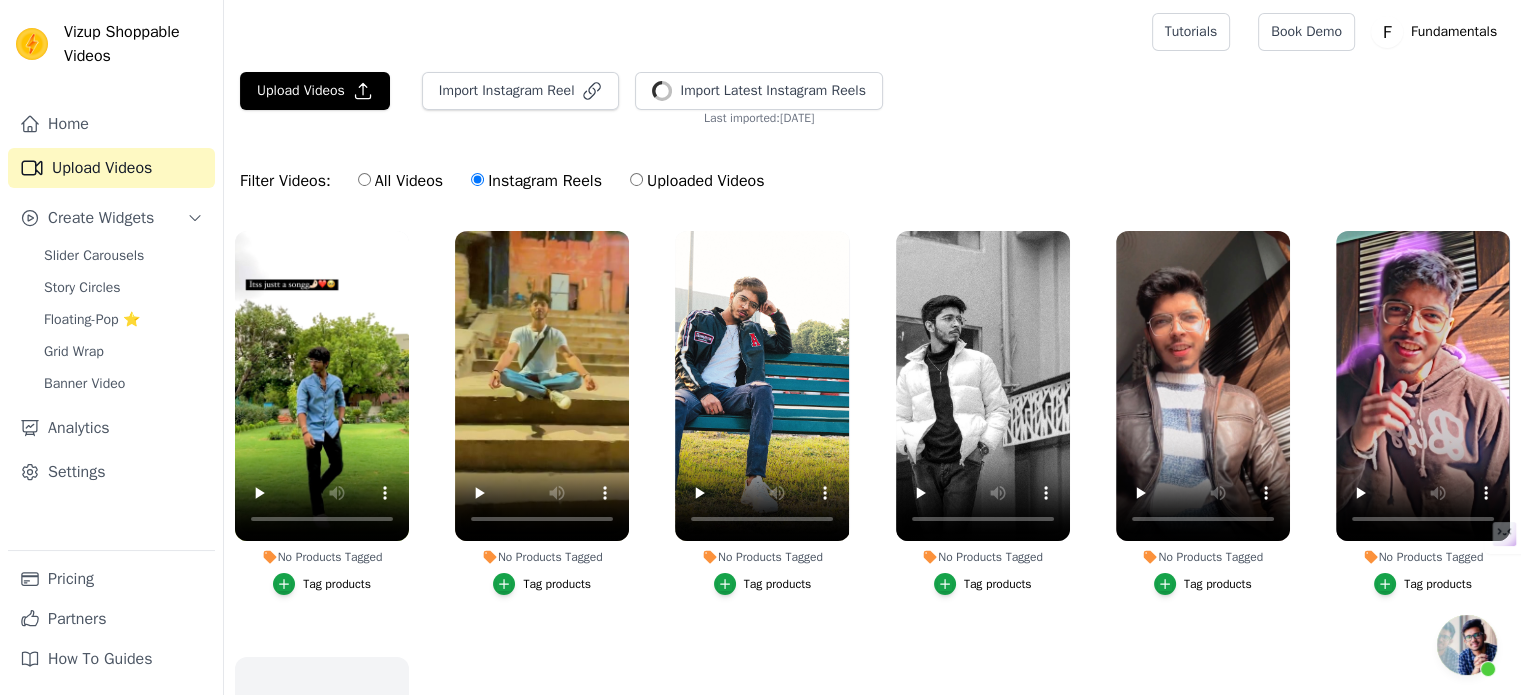 click on "All Videos" at bounding box center [364, 179] 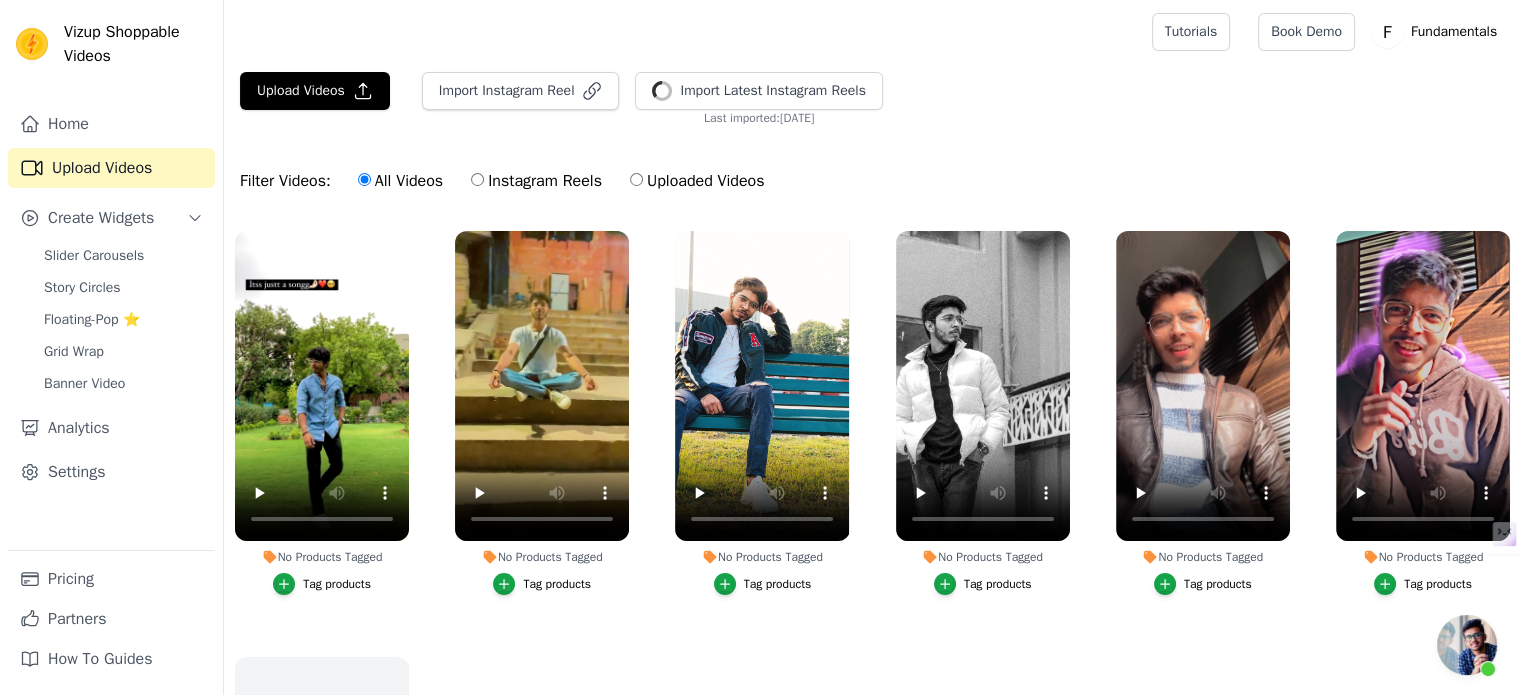 click on "Filter Videos:
All Videos
Instagram Reels
Uploaded Videos" at bounding box center (507, 181) 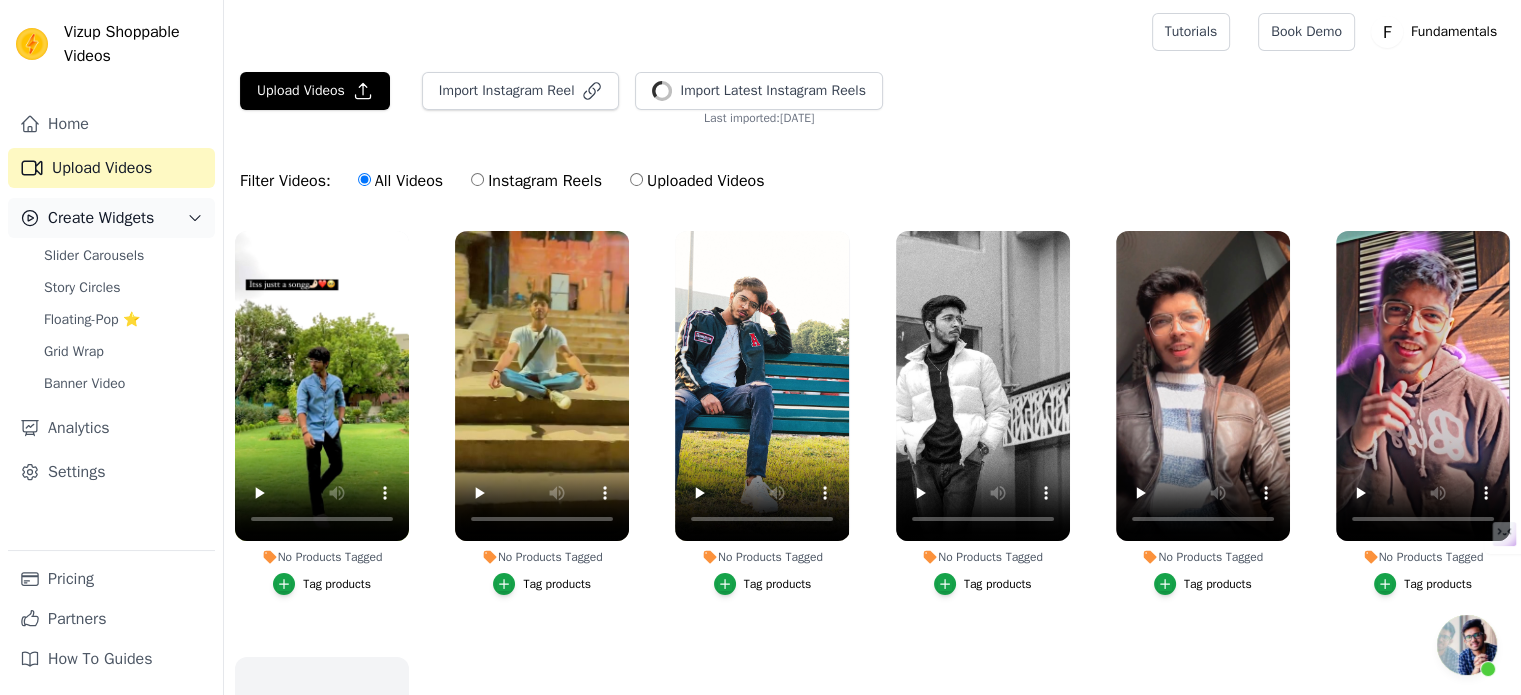 click on "Create Widgets" at bounding box center (101, 218) 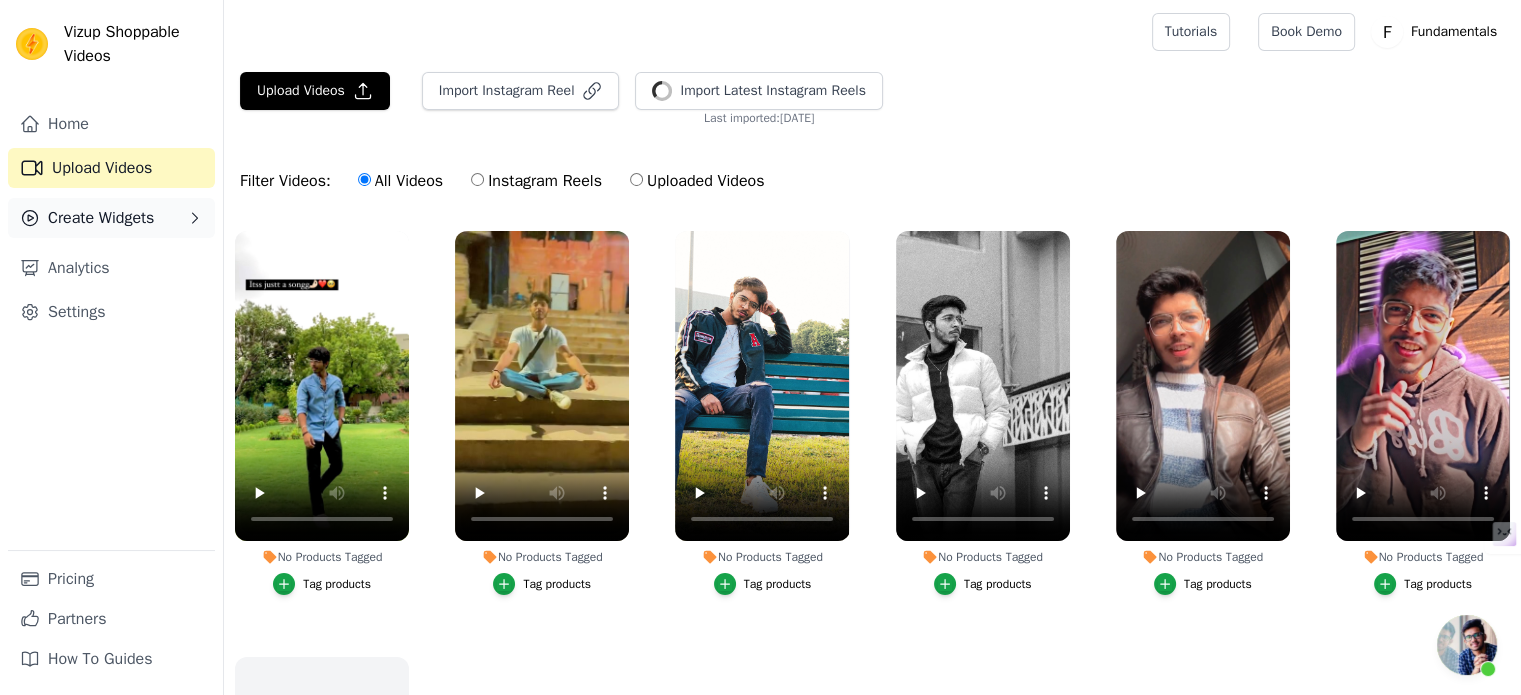 click on "Create Widgets" at bounding box center [101, 218] 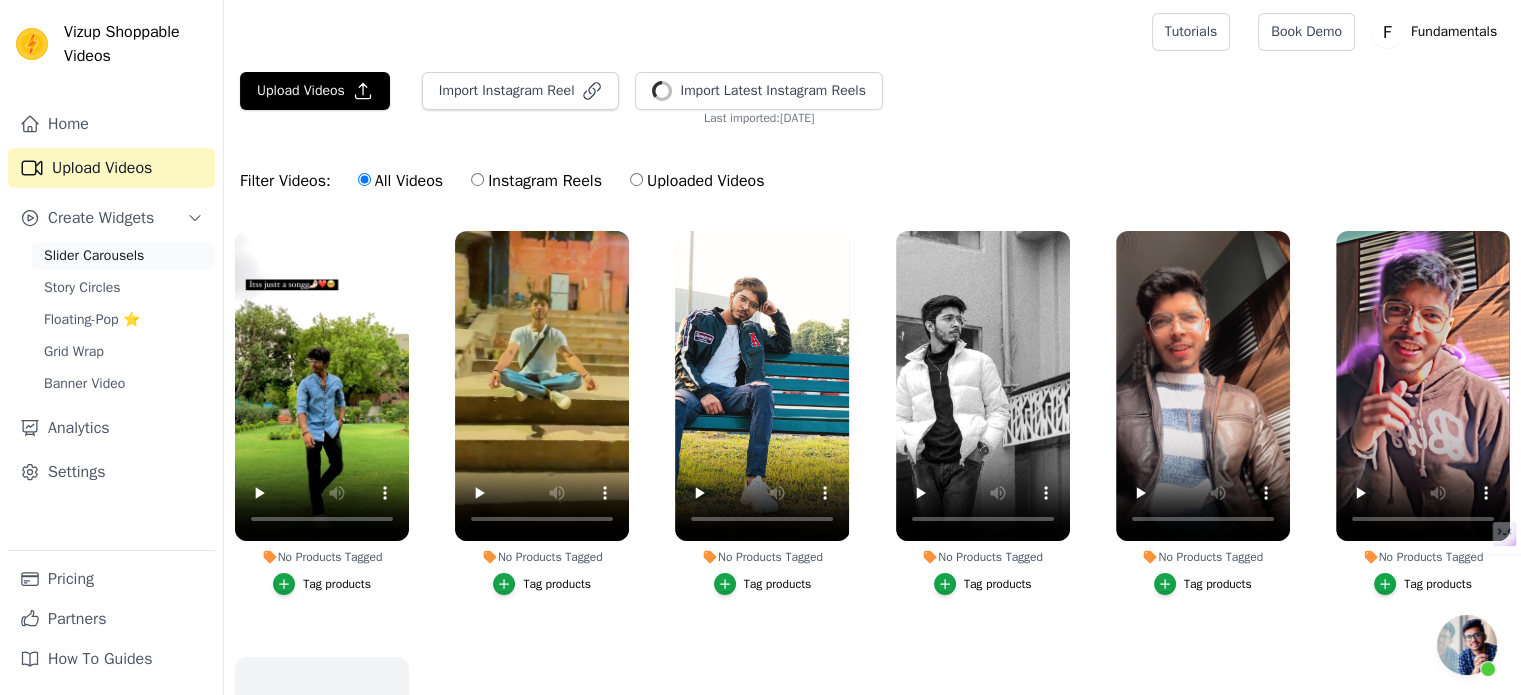 click on "Slider Carousels" at bounding box center [94, 256] 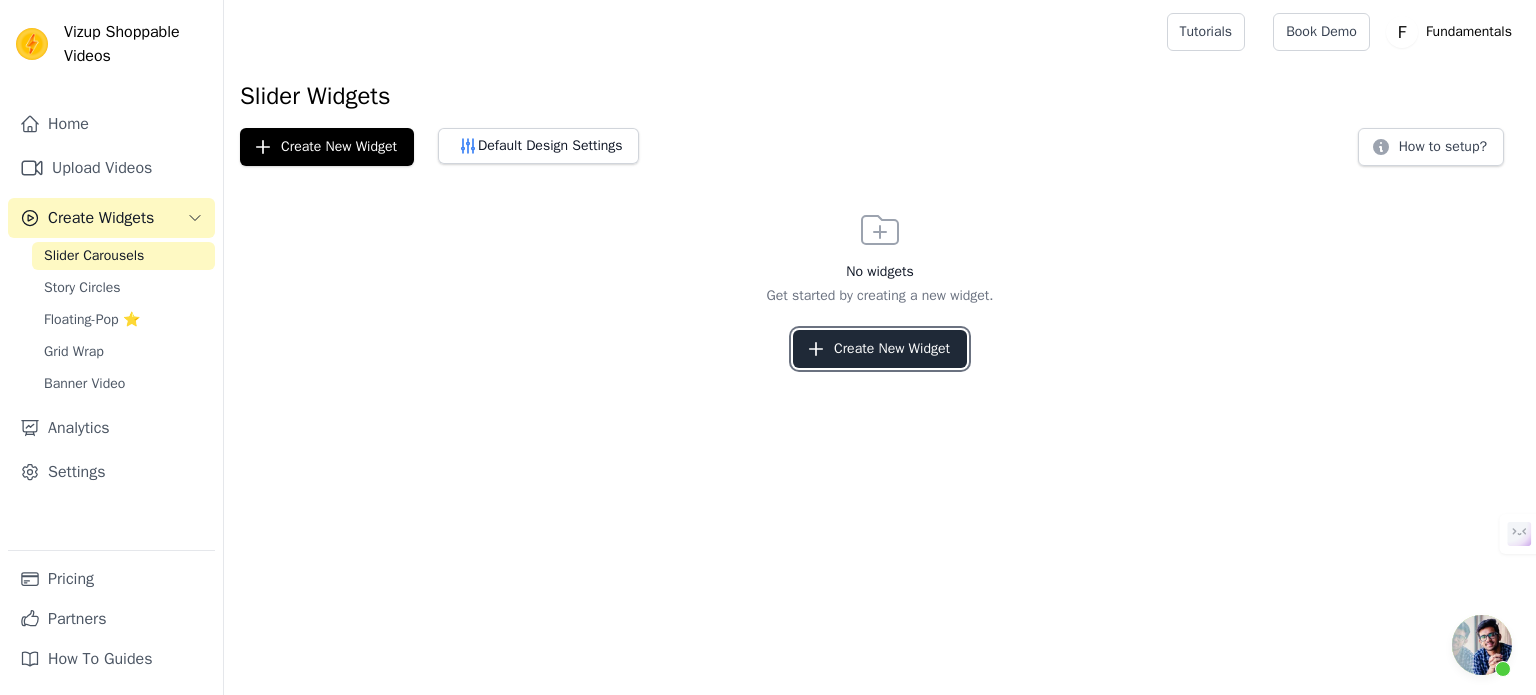 click on "Create New Widget" at bounding box center [880, 349] 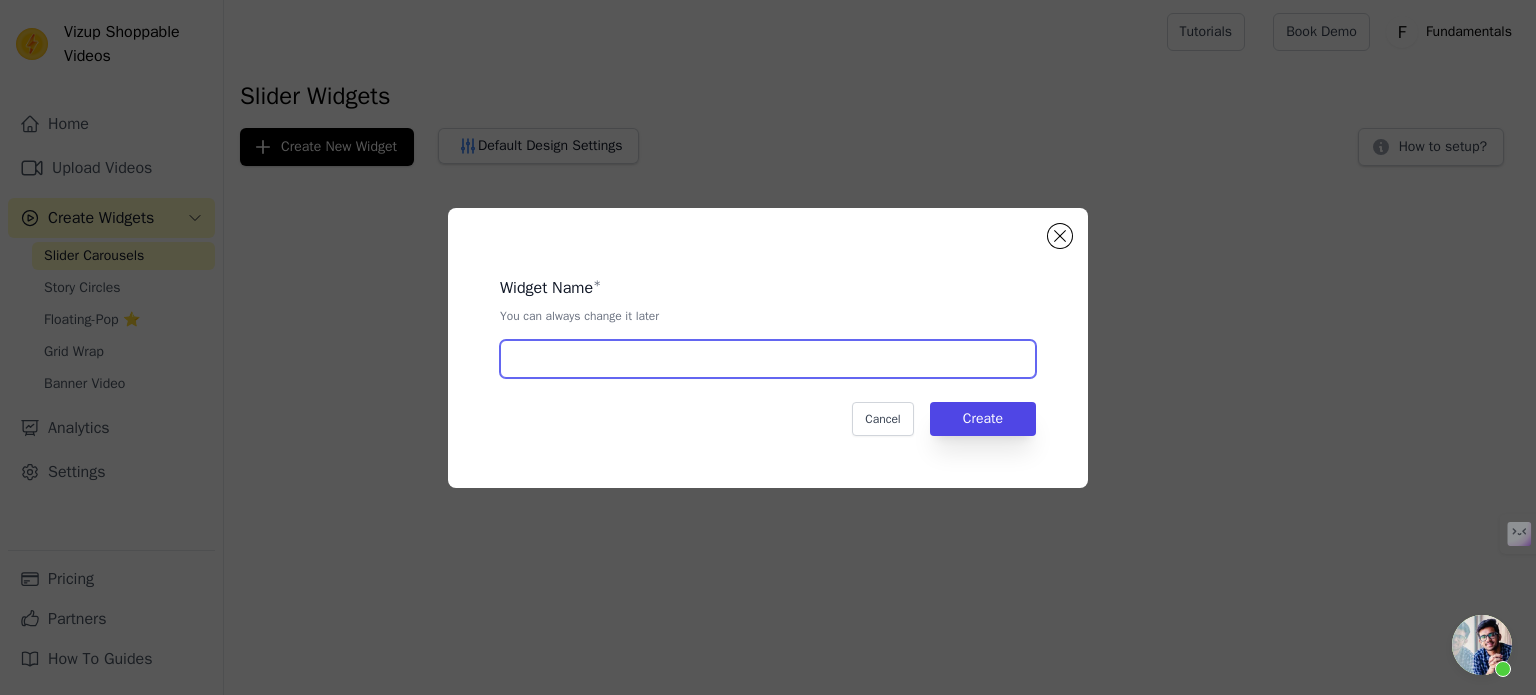 click at bounding box center (768, 359) 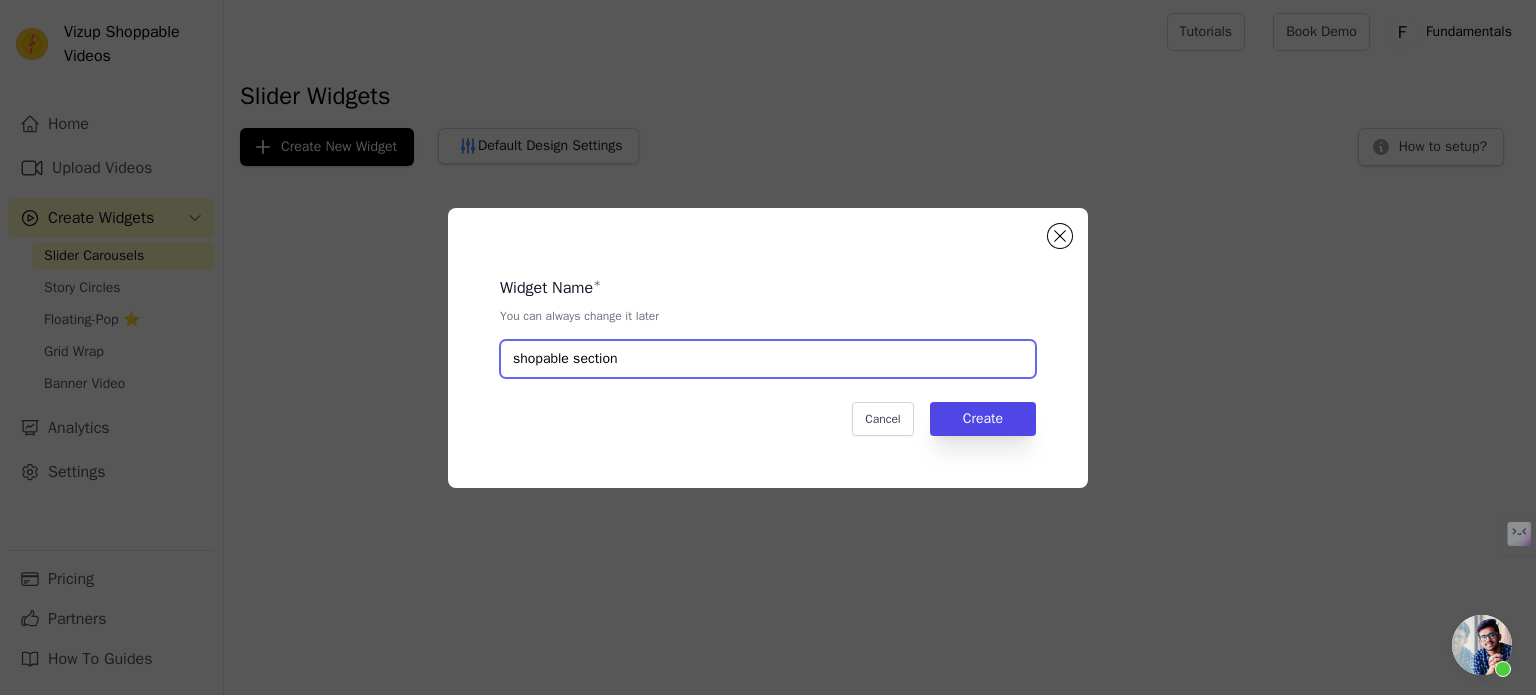 type on "shopable section" 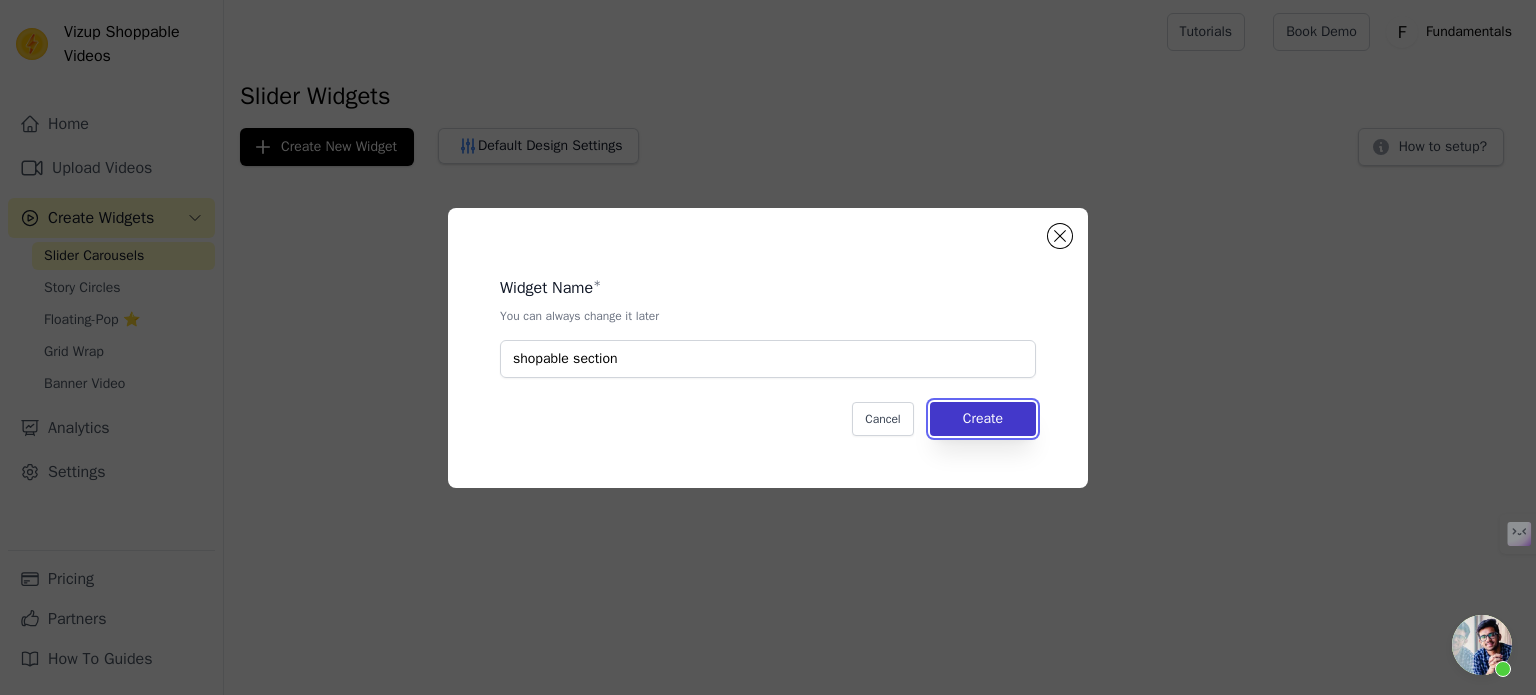 click on "Create" at bounding box center (983, 419) 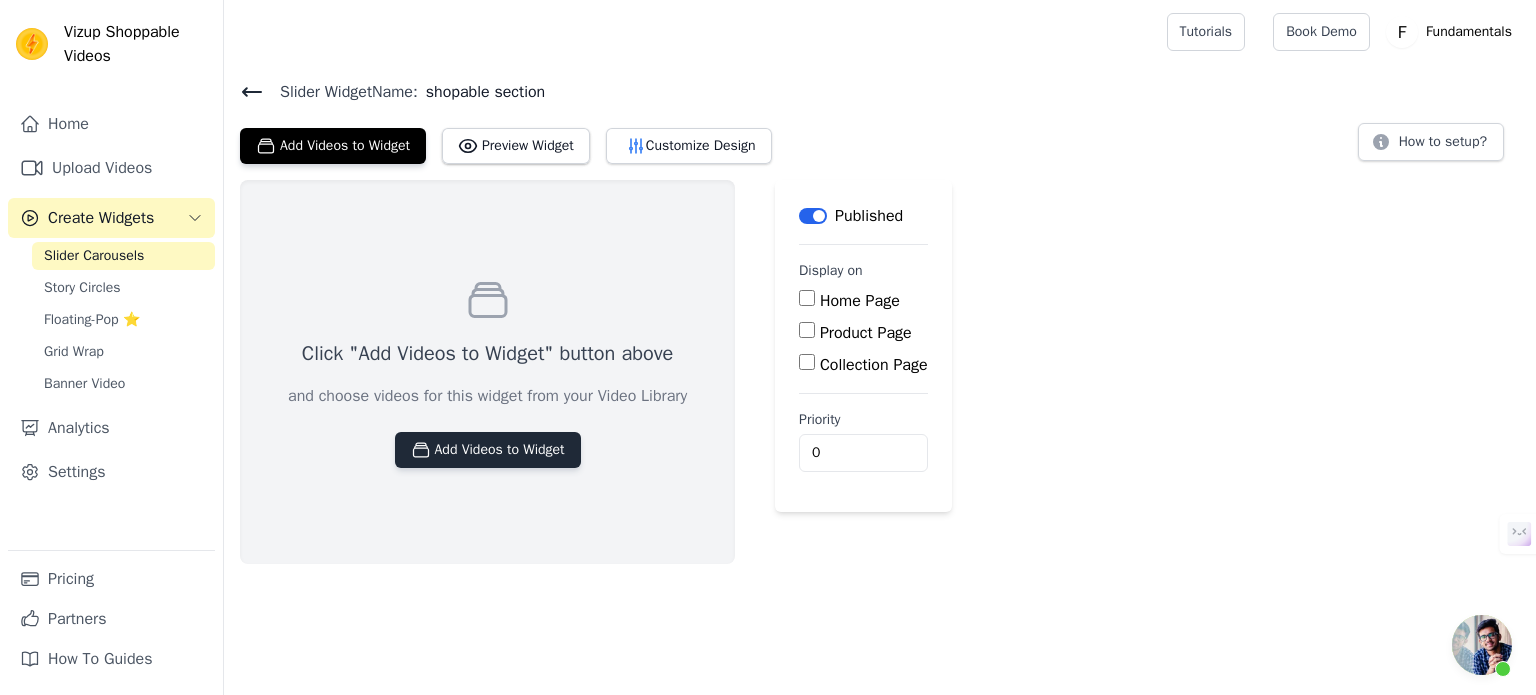 click on "Add Videos to Widget" at bounding box center [488, 450] 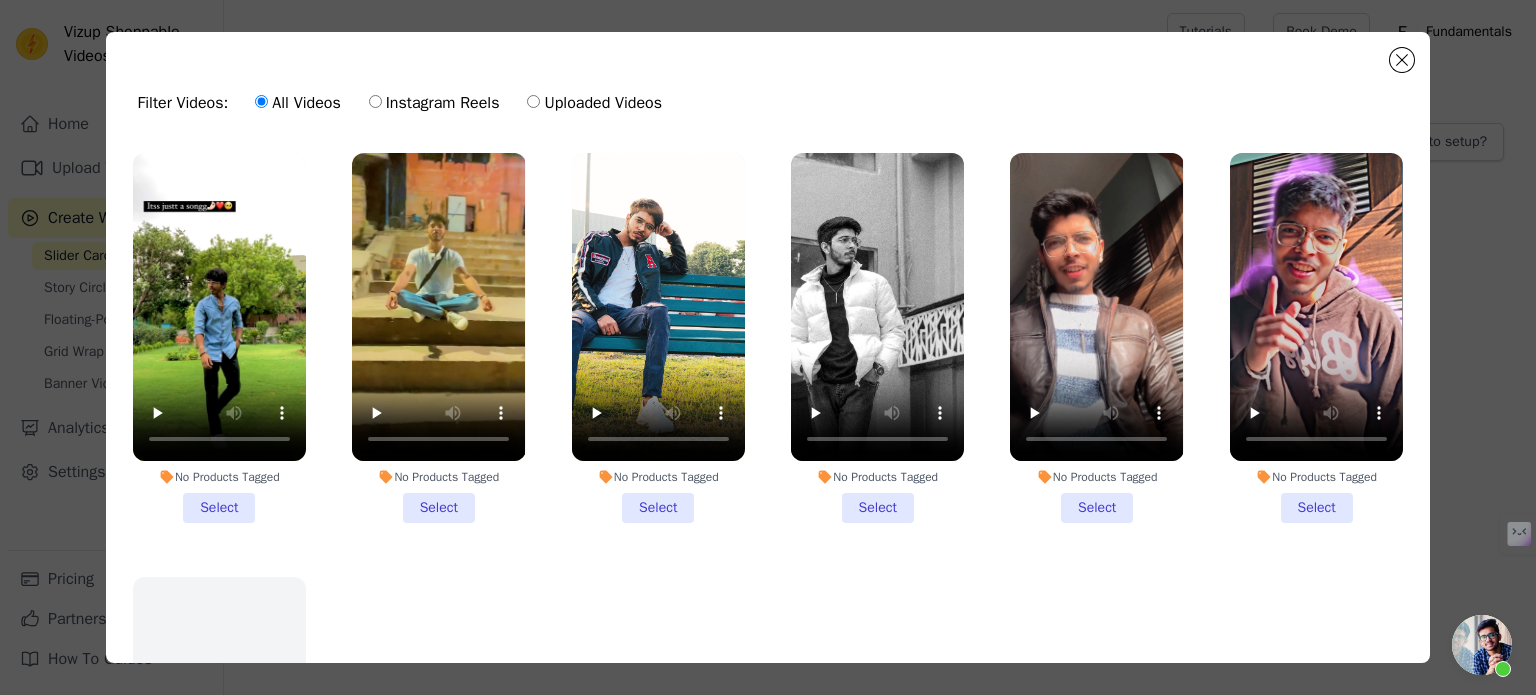 click on "No Products Tagged     Select" at bounding box center (219, 338) 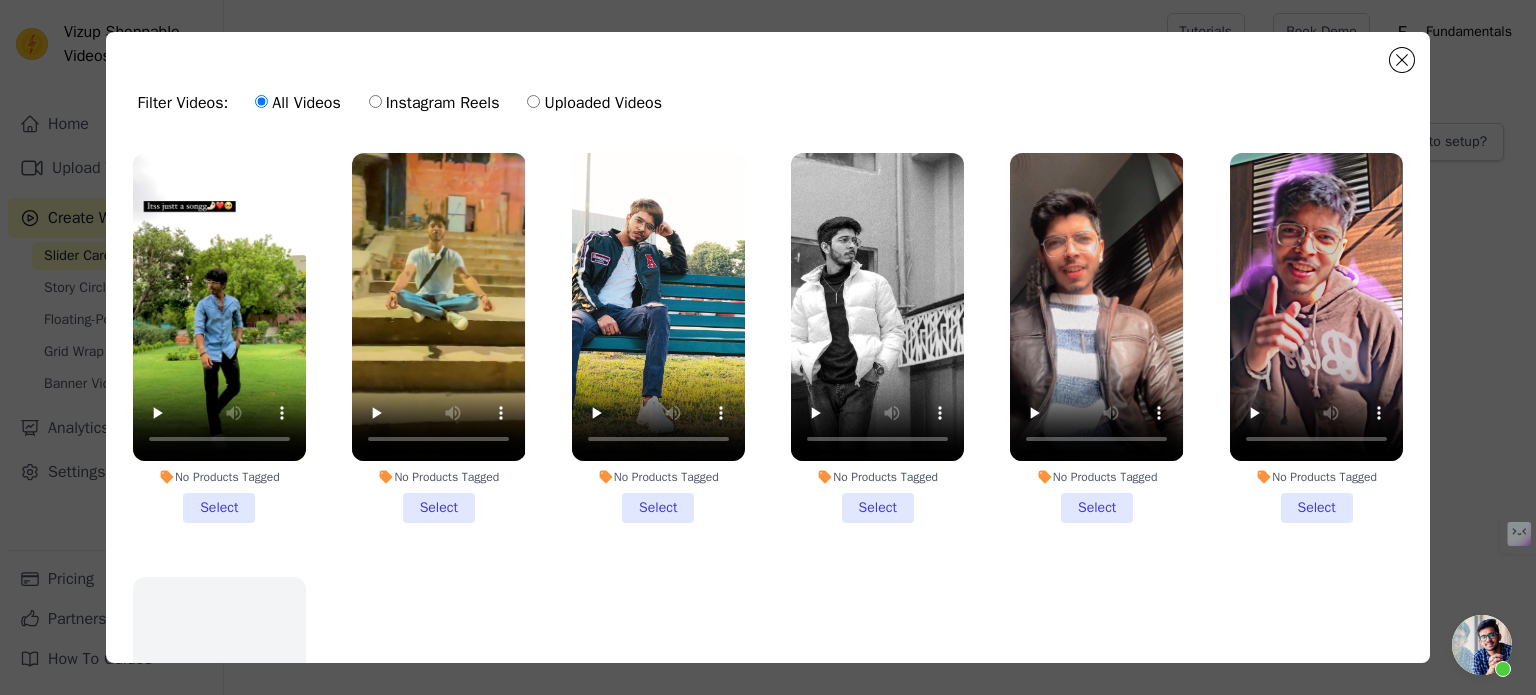click on "No Products Tagged     Select" at bounding box center [0, 0] 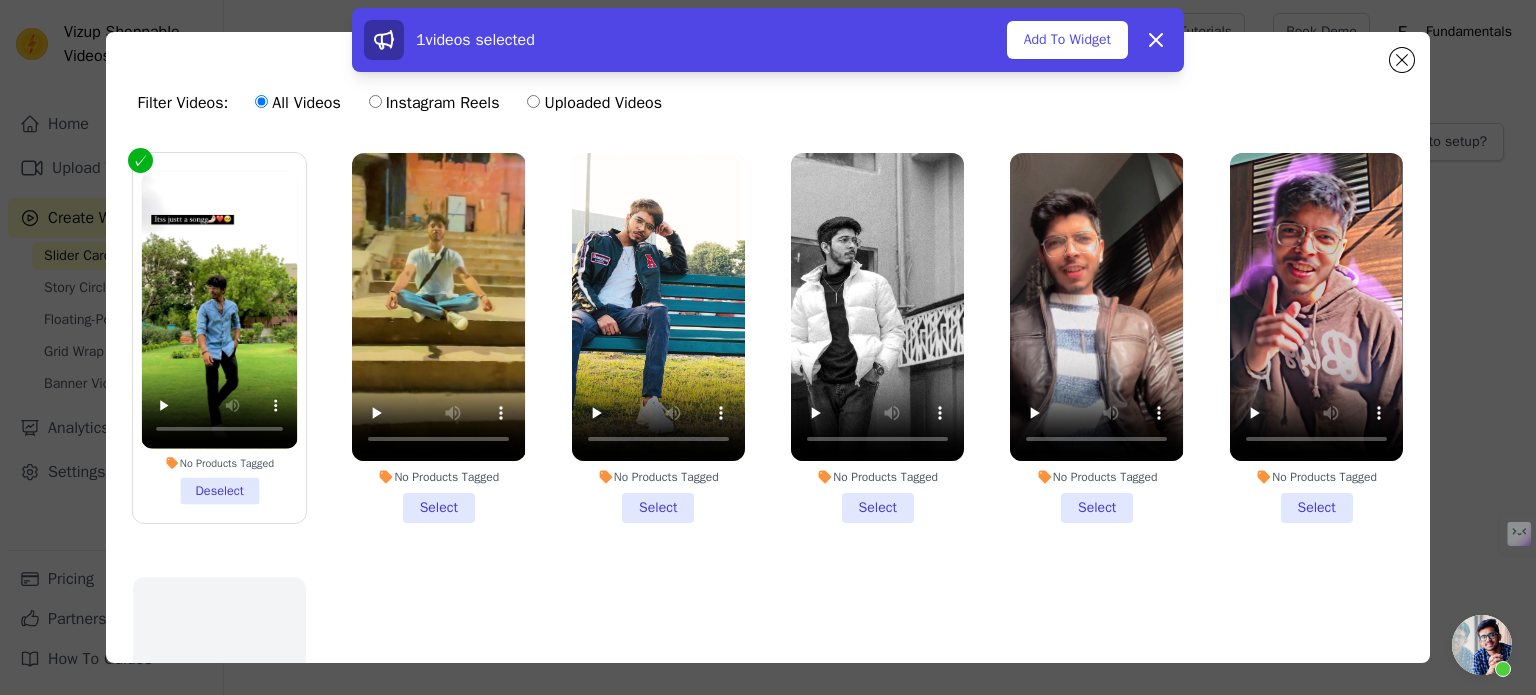 click on "No Products Tagged     Select" at bounding box center [438, 338] 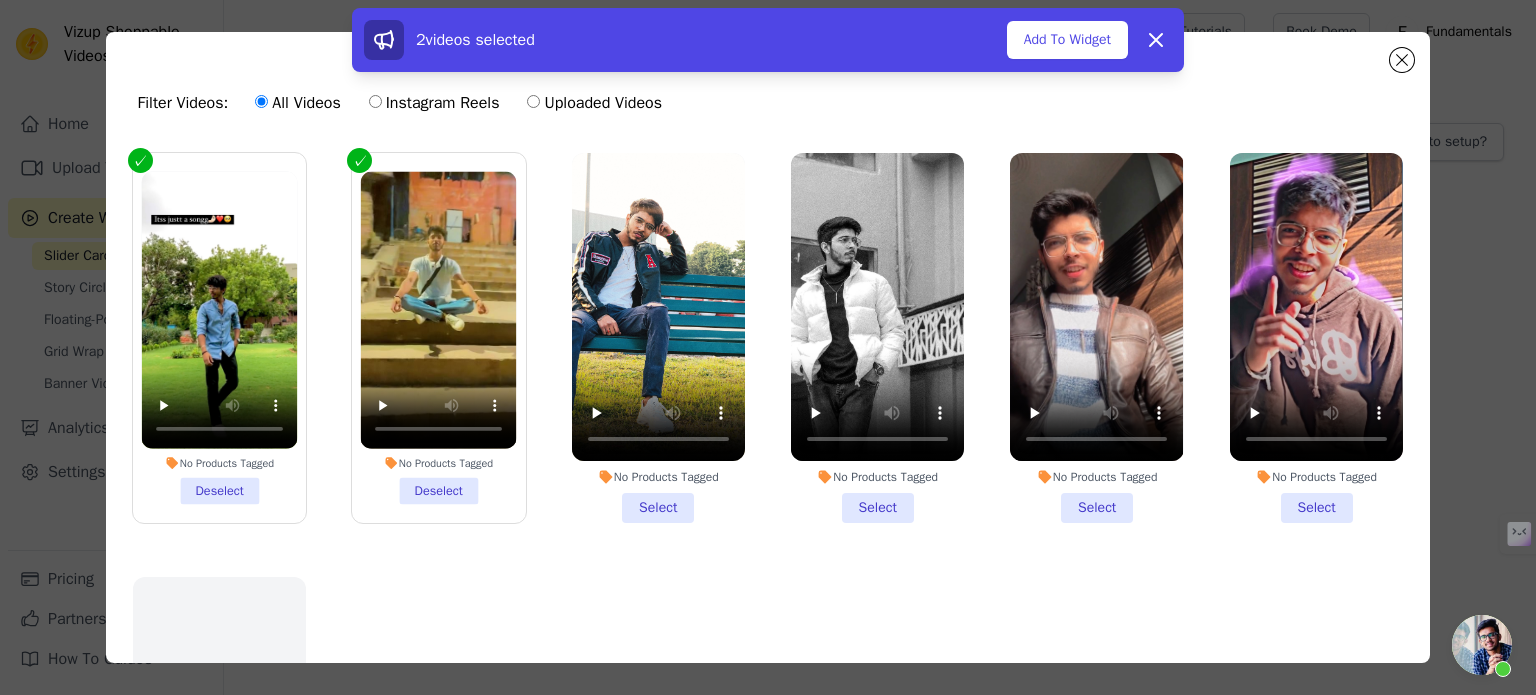 click on "No Products Tagged     Select" at bounding box center [658, 338] 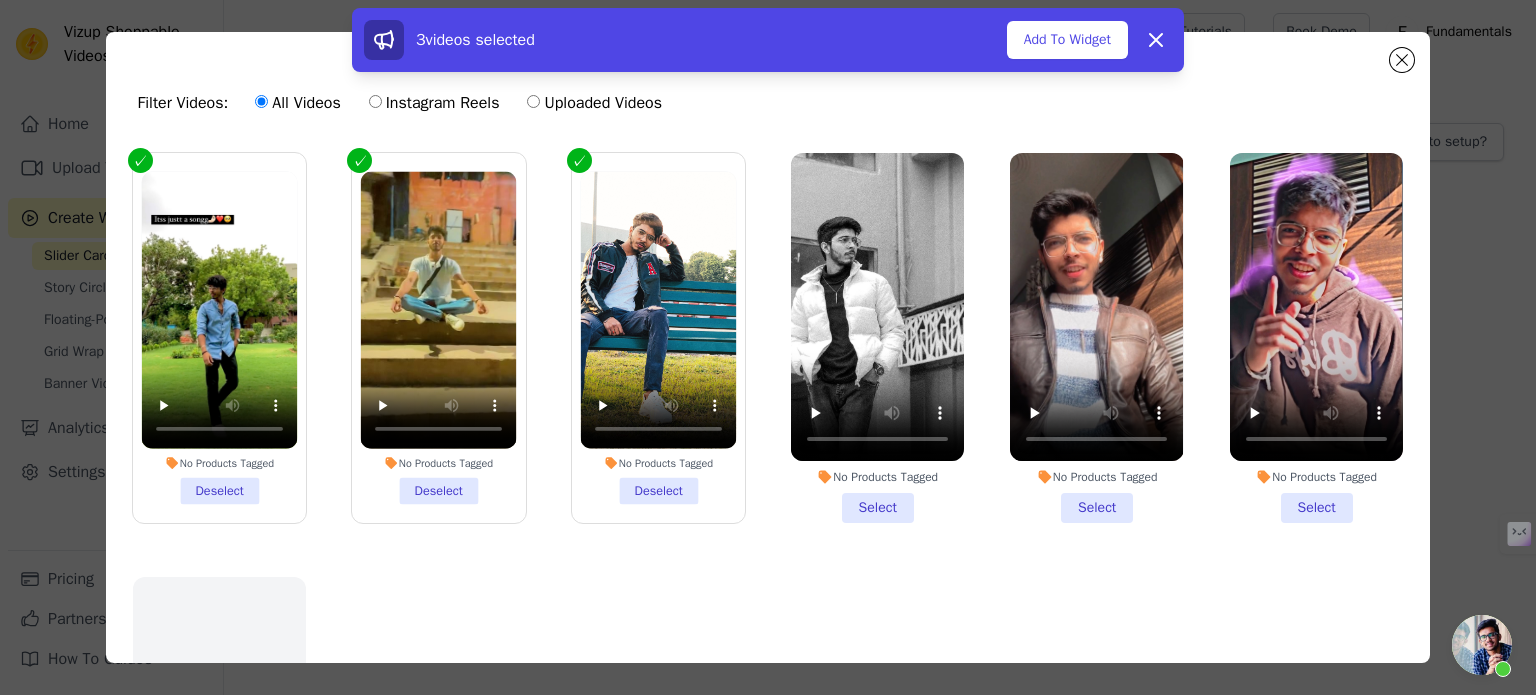 click on "No Products Tagged     Select" at bounding box center (877, 338) 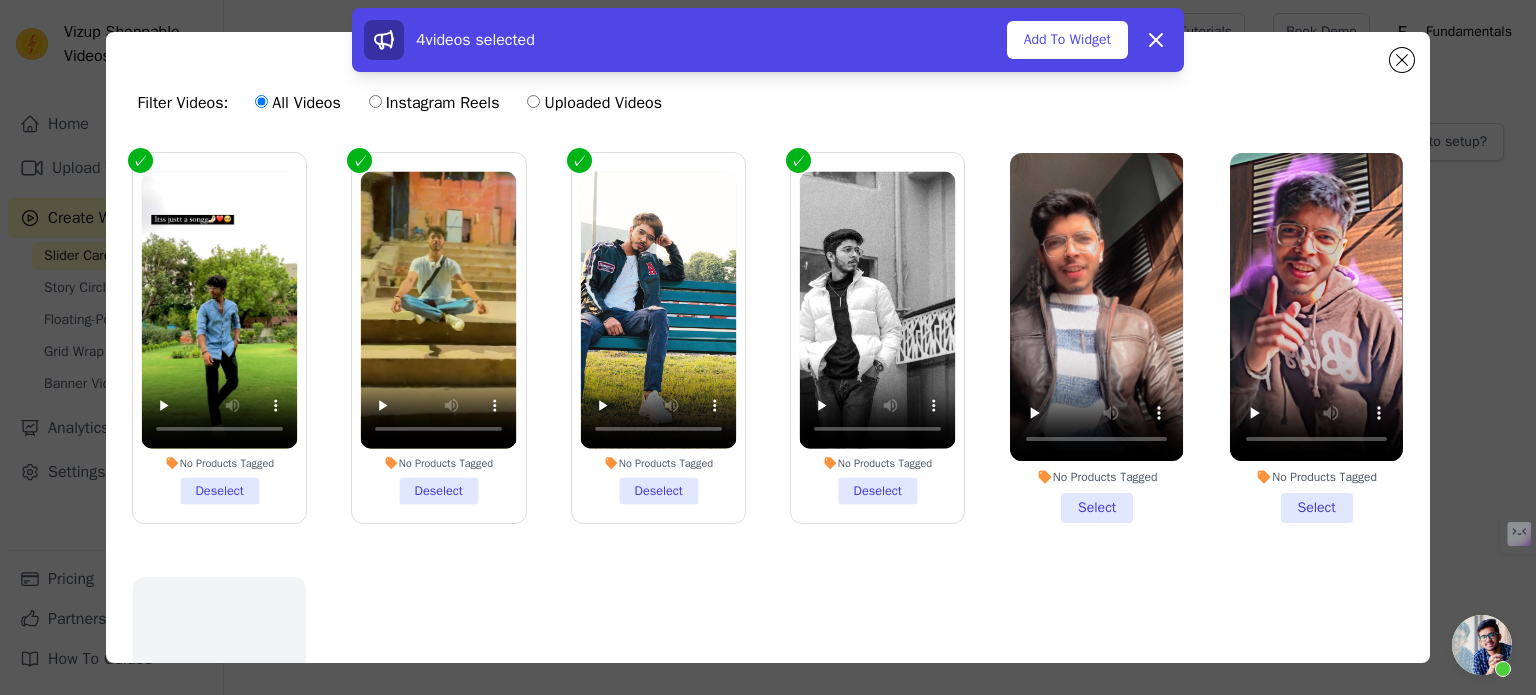 click on "No Products Tagged     Select" at bounding box center [1096, 338] 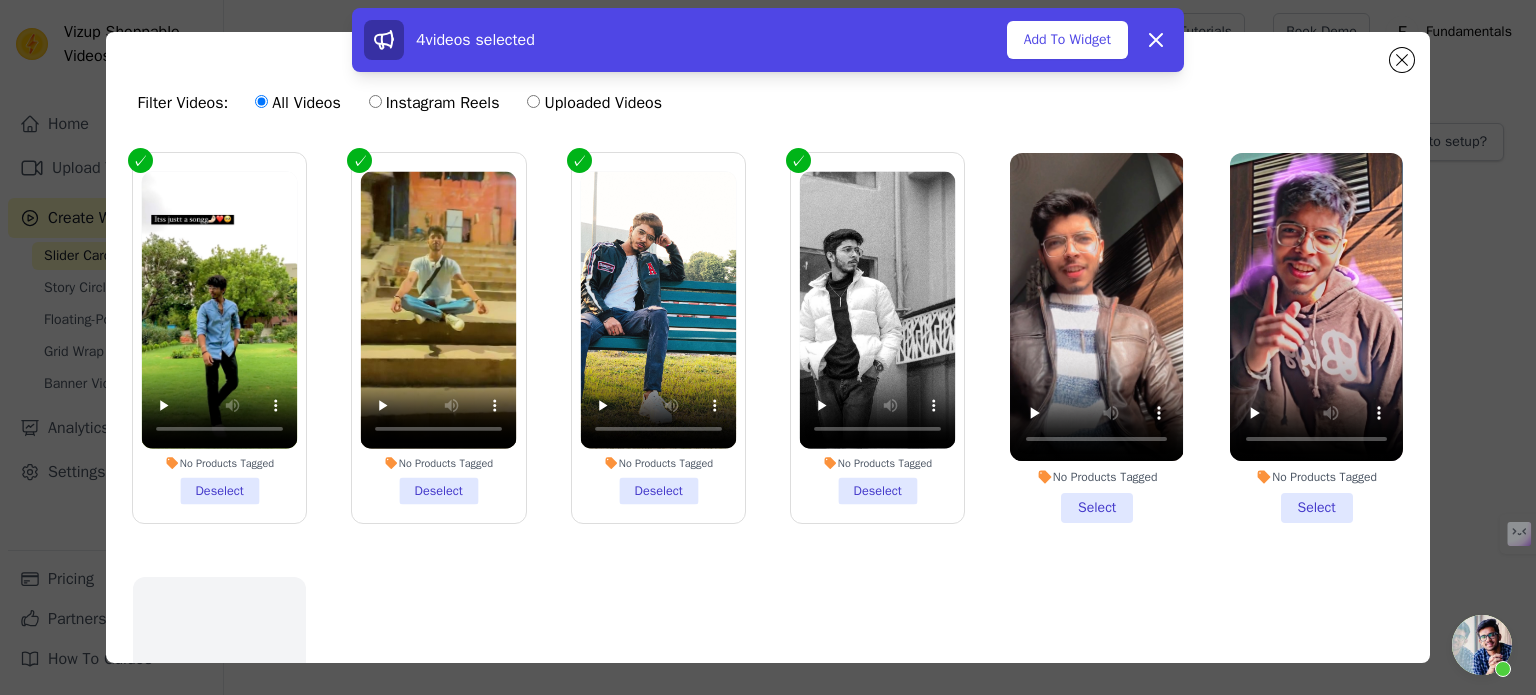 click on "No Products Tagged     Select" at bounding box center (0, 0) 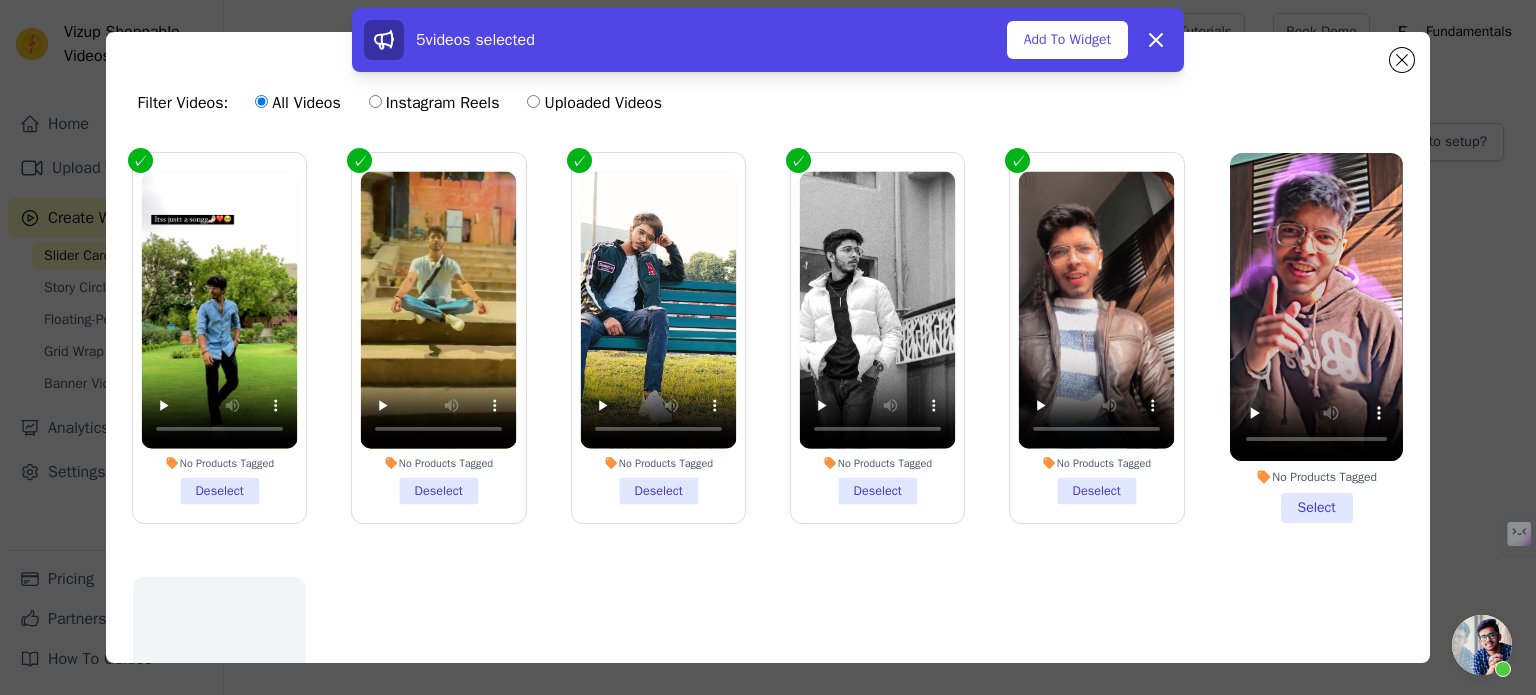 click on "No Products Tagged     Select" at bounding box center [1316, 338] 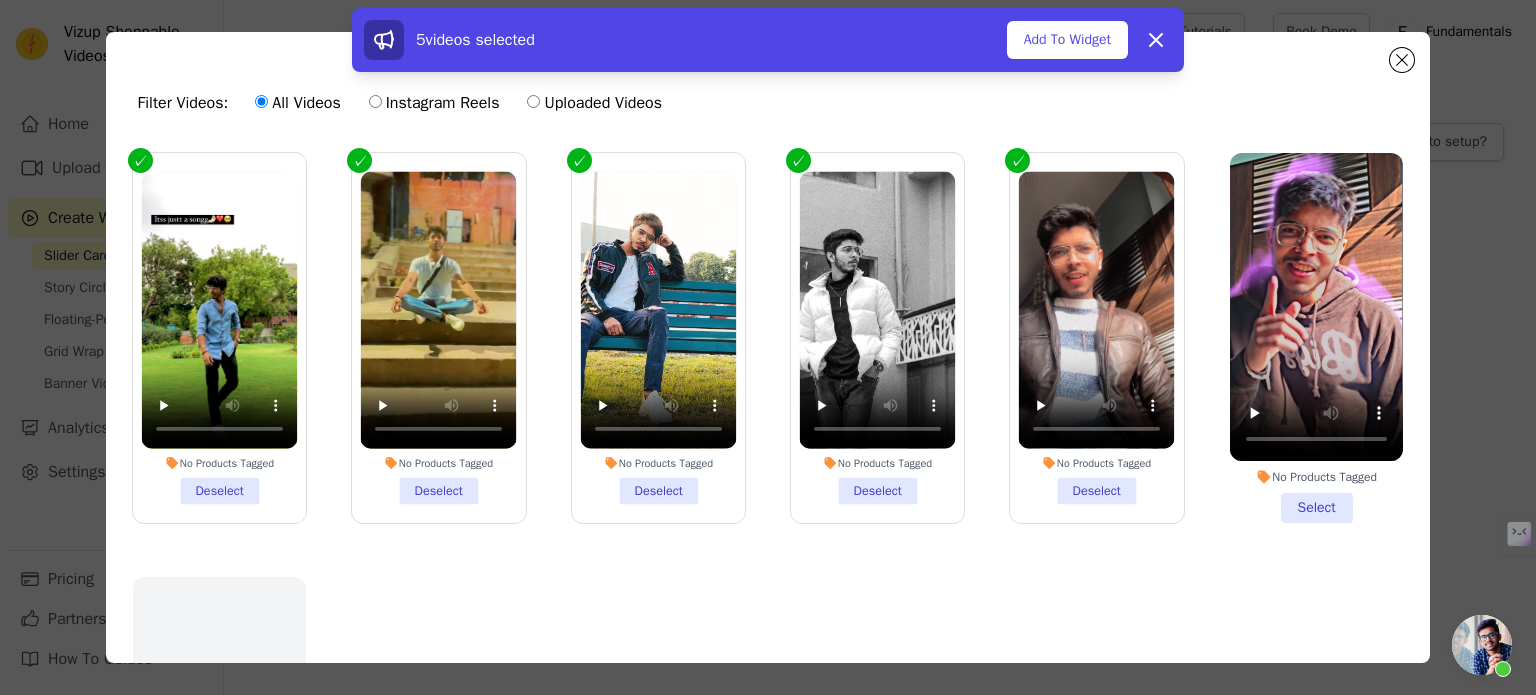 click on "No Products Tagged     Select" at bounding box center (0, 0) 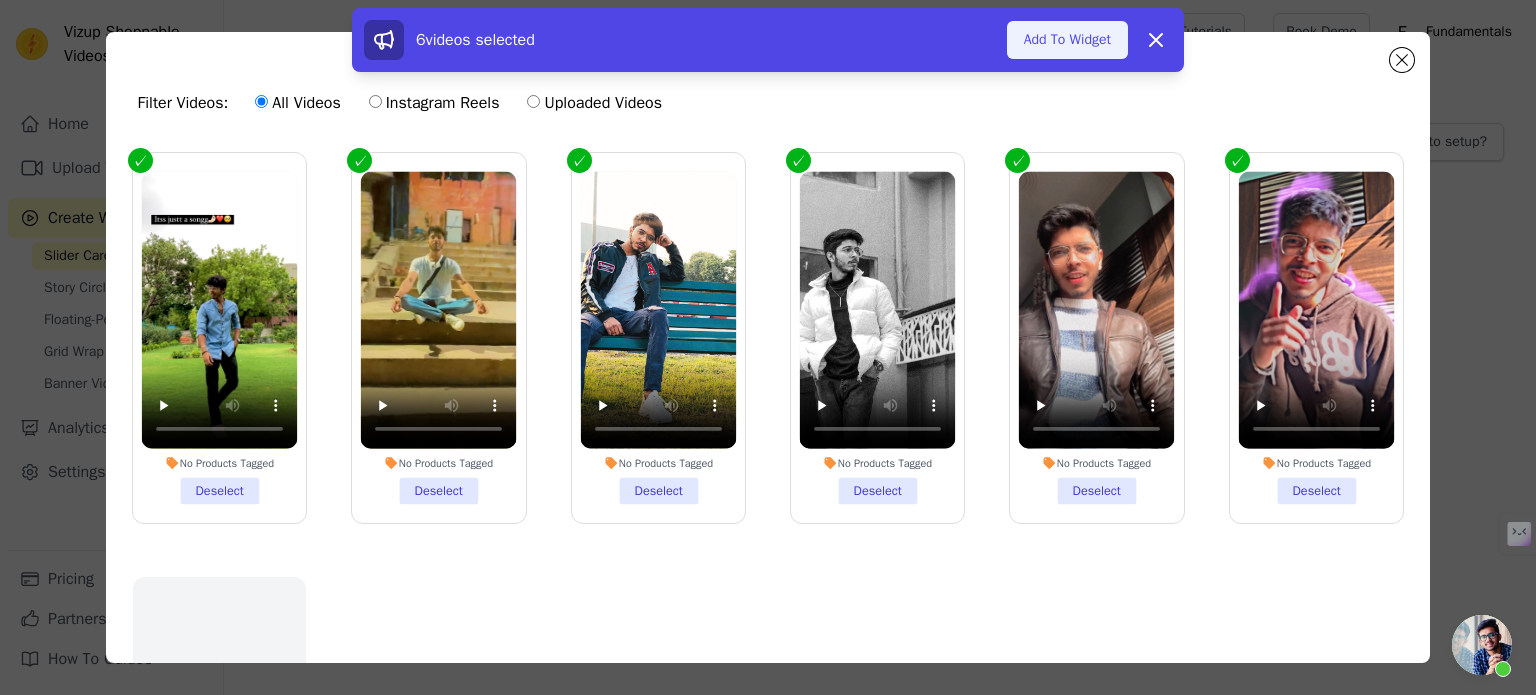 click on "Add To Widget" at bounding box center (1067, 40) 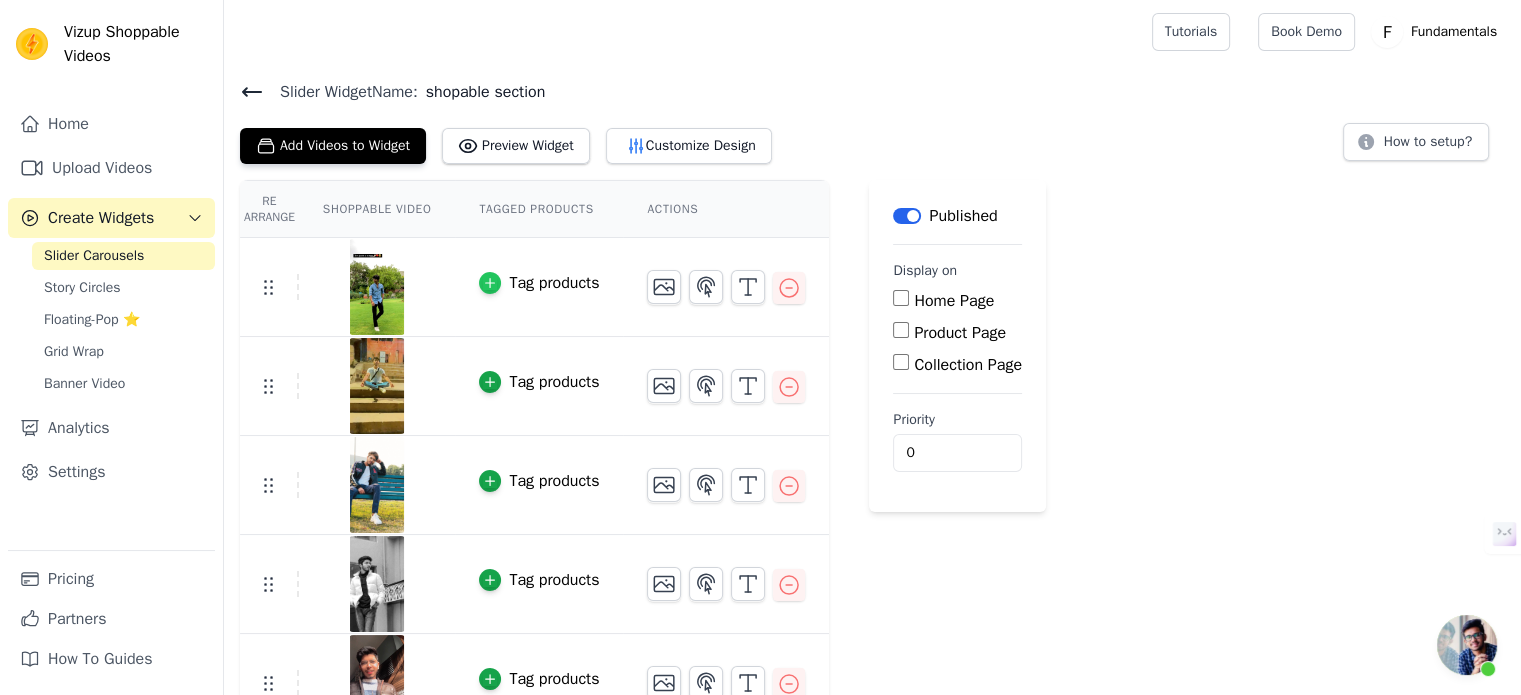 click at bounding box center (490, 283) 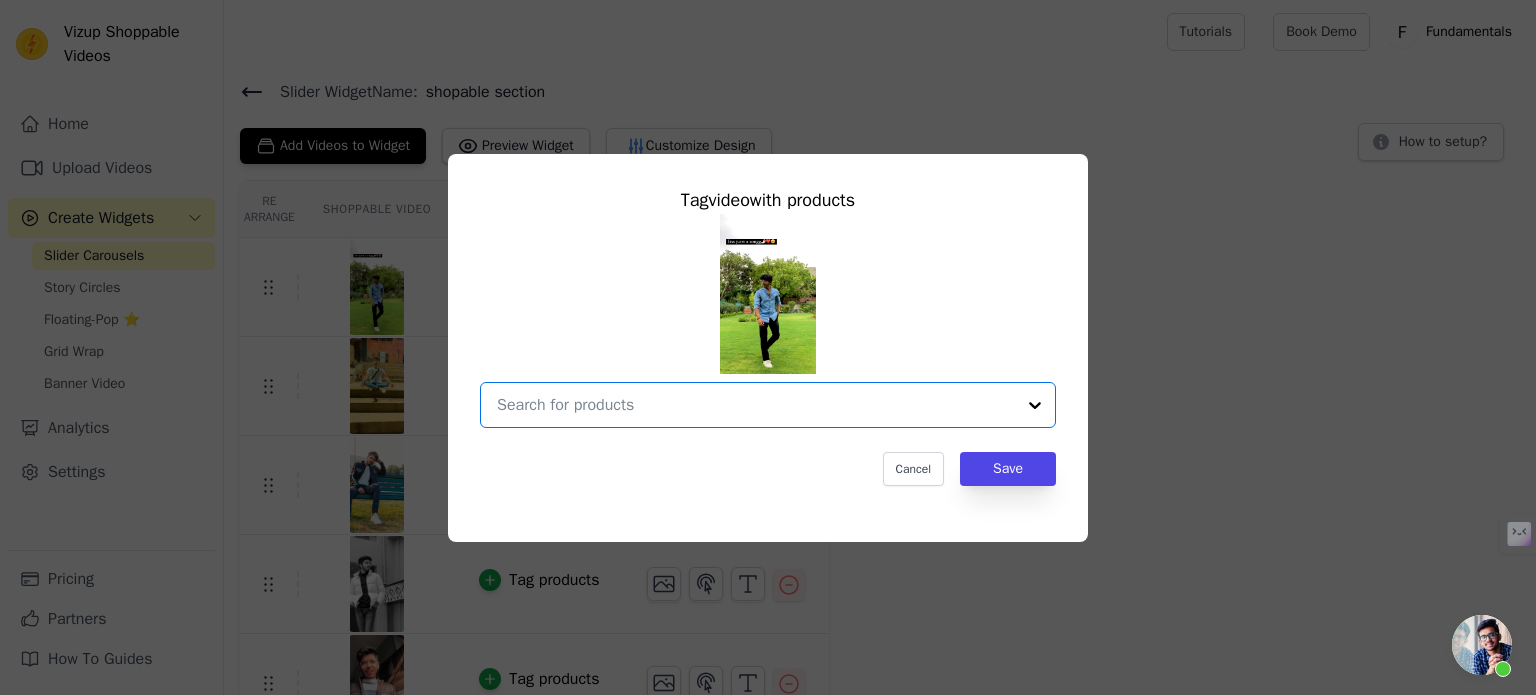 click at bounding box center [756, 405] 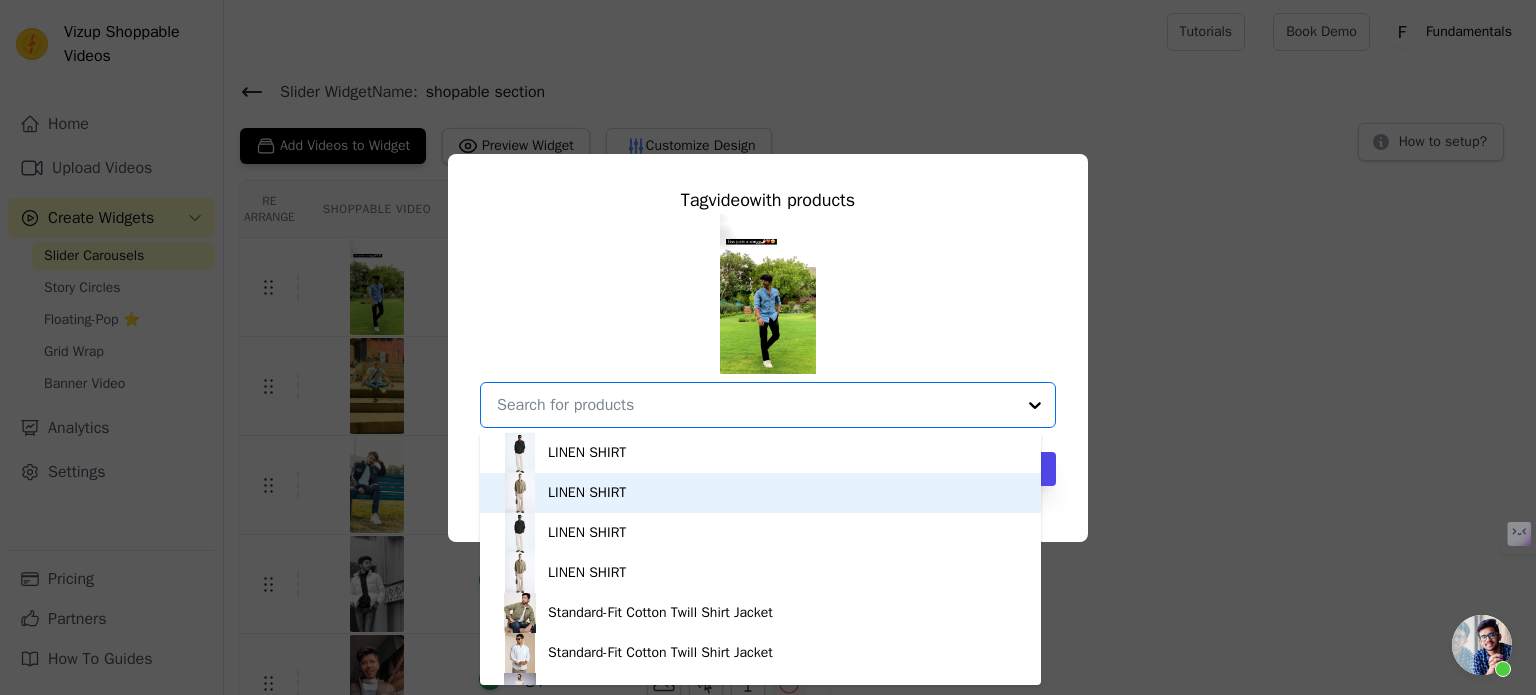 click on "LINEN SHIRT" at bounding box center (760, 493) 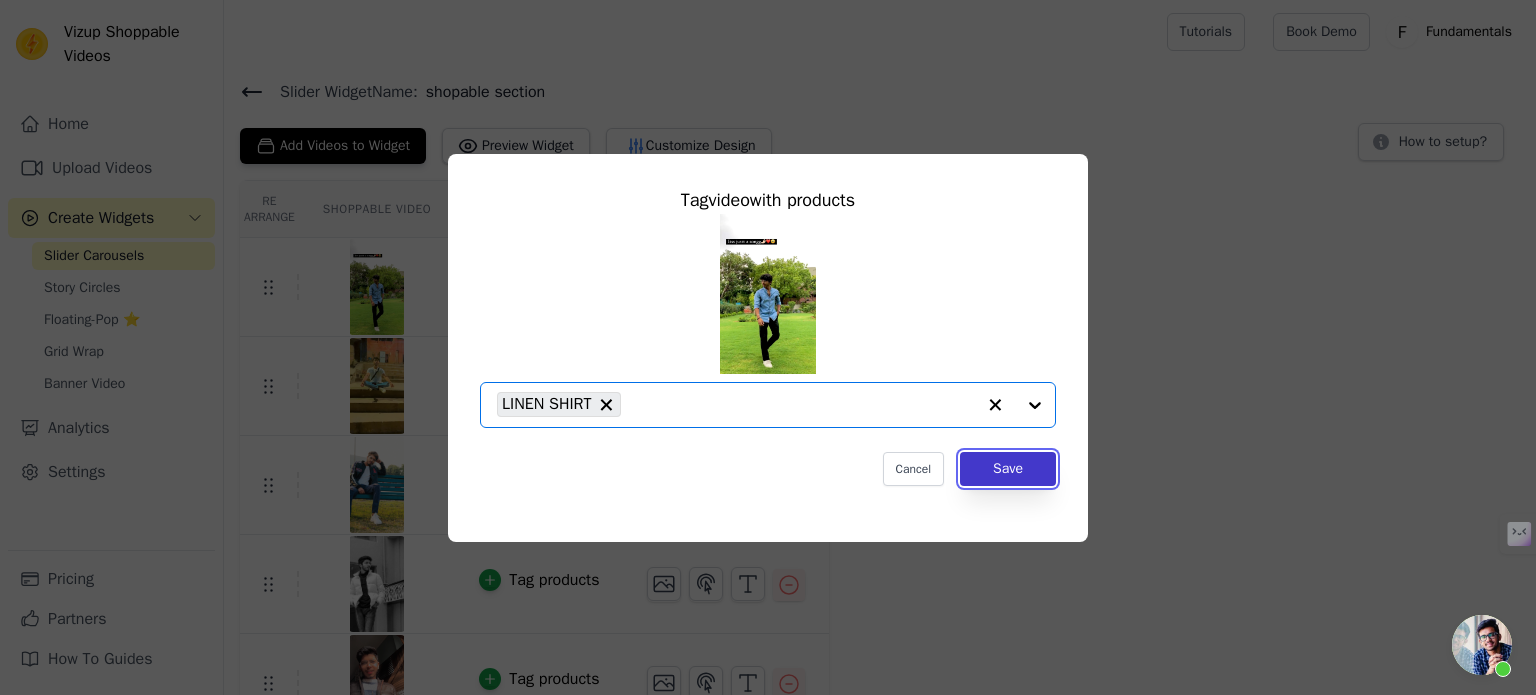 click on "Save" at bounding box center (1008, 469) 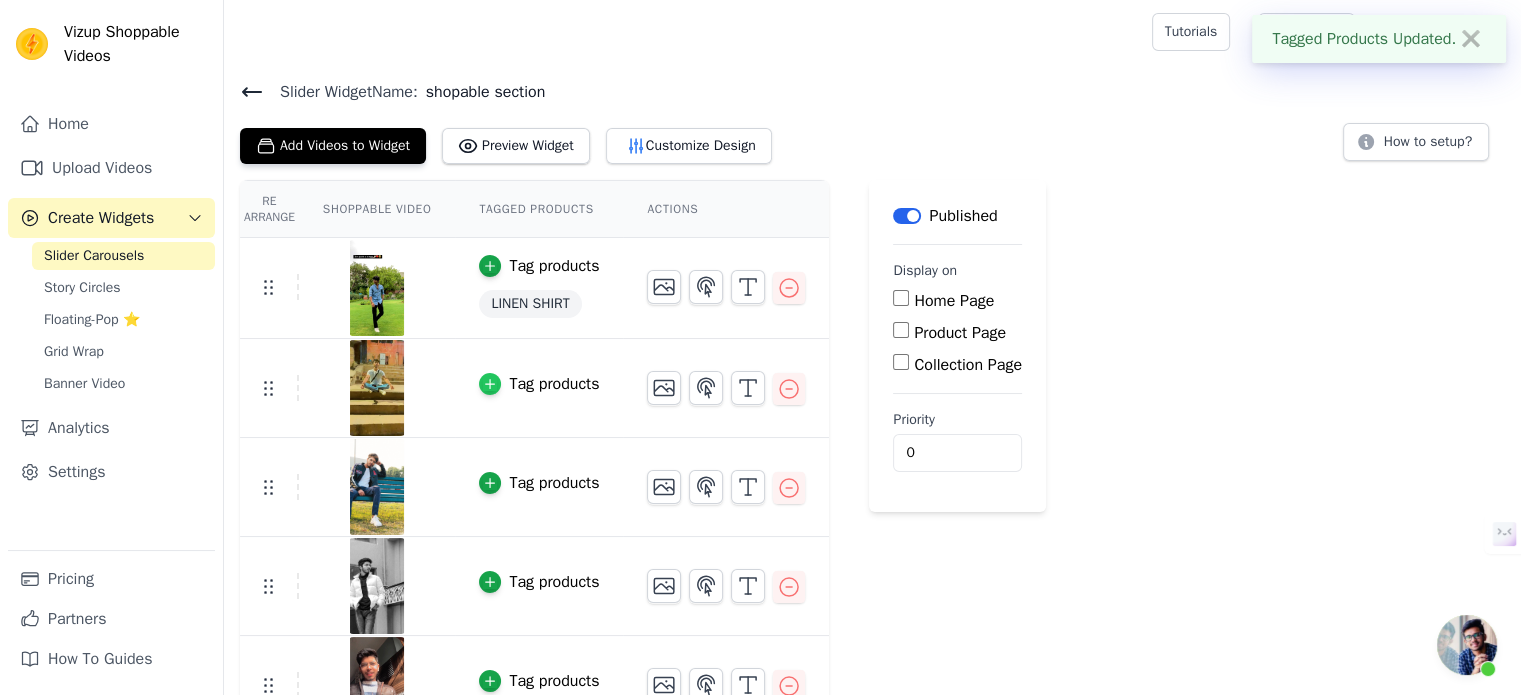 click 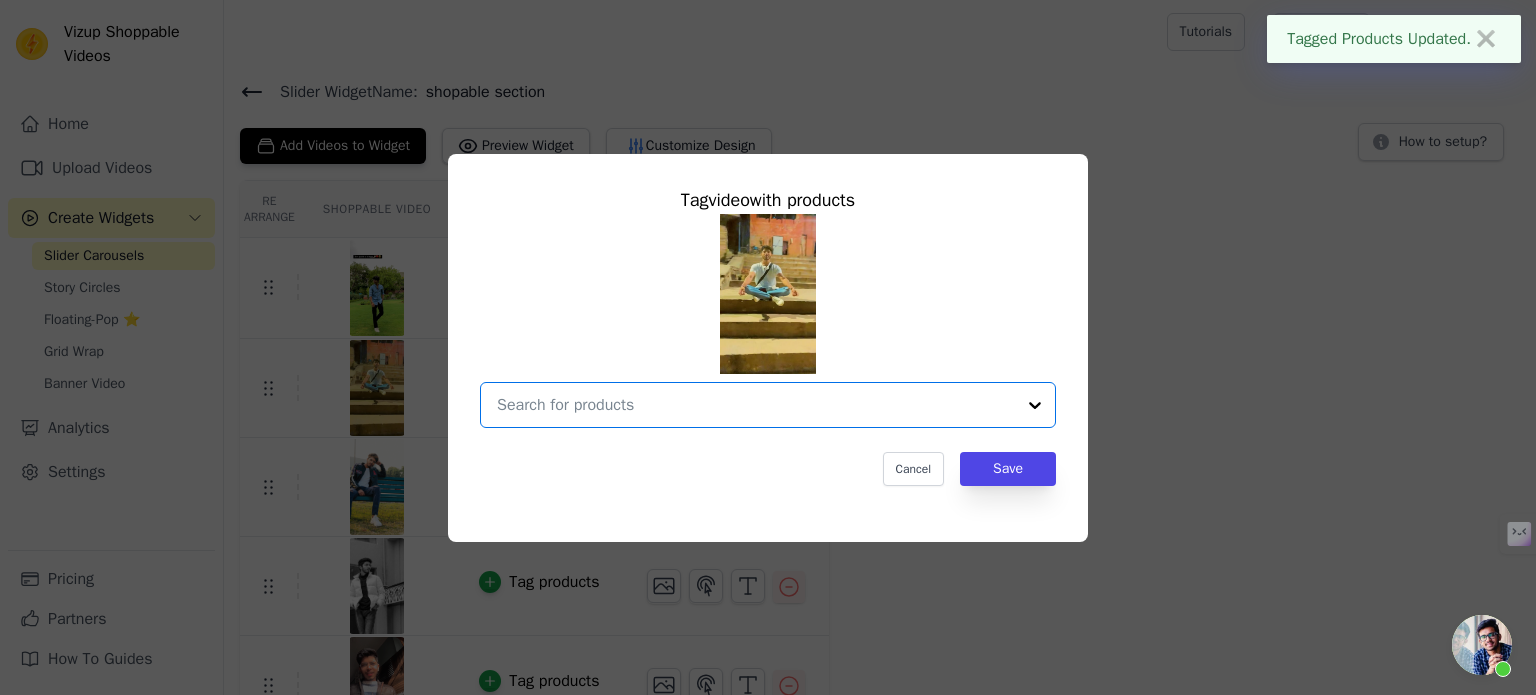 click at bounding box center [756, 405] 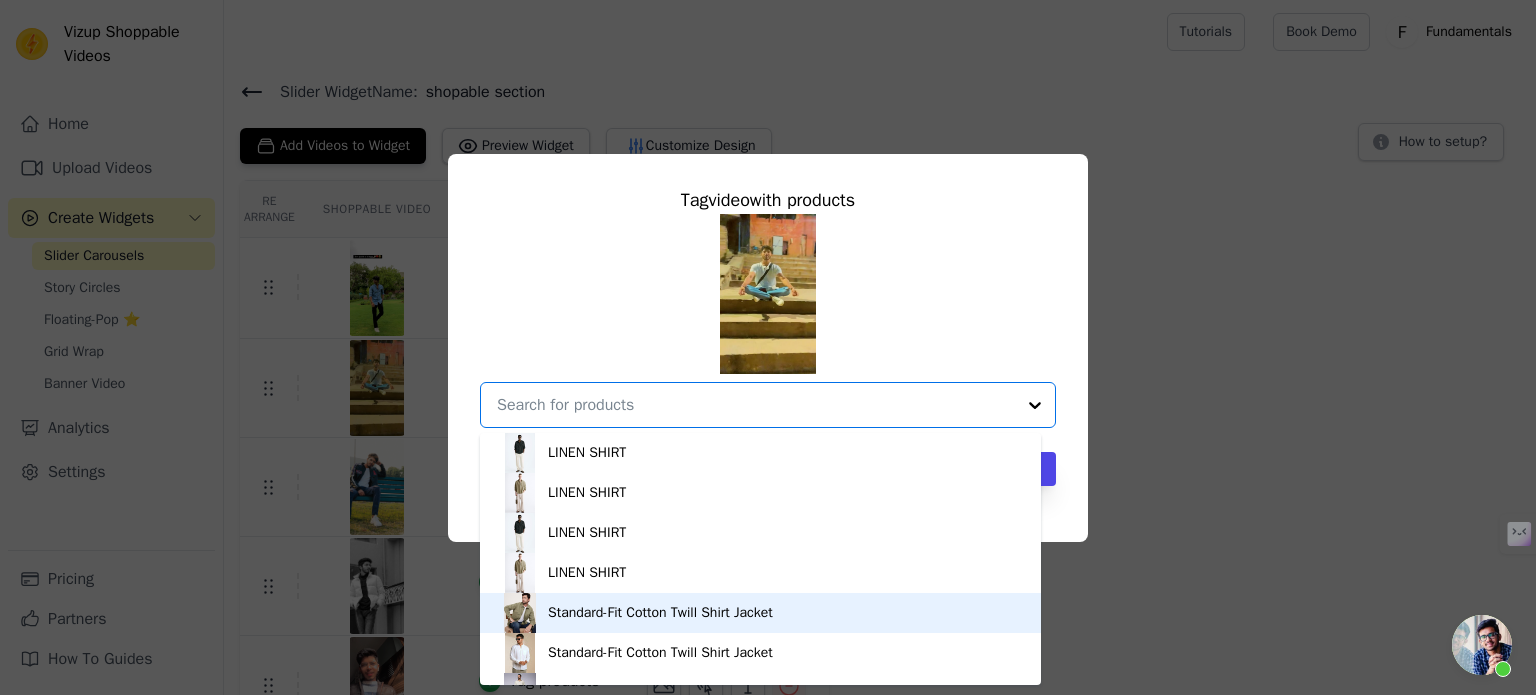 click on "Standard-Fit Cotton Twill Shirt Jacket" at bounding box center [660, 613] 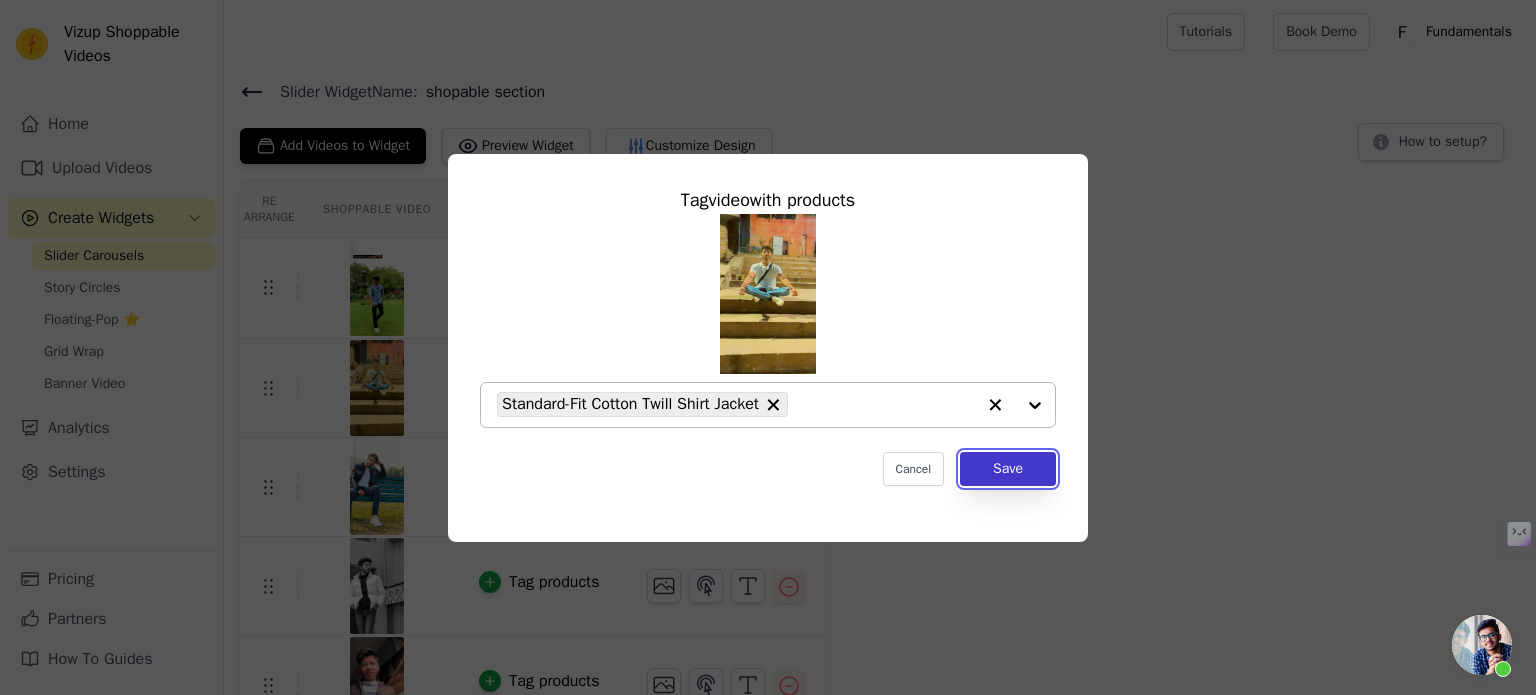 click on "Save" at bounding box center (1008, 469) 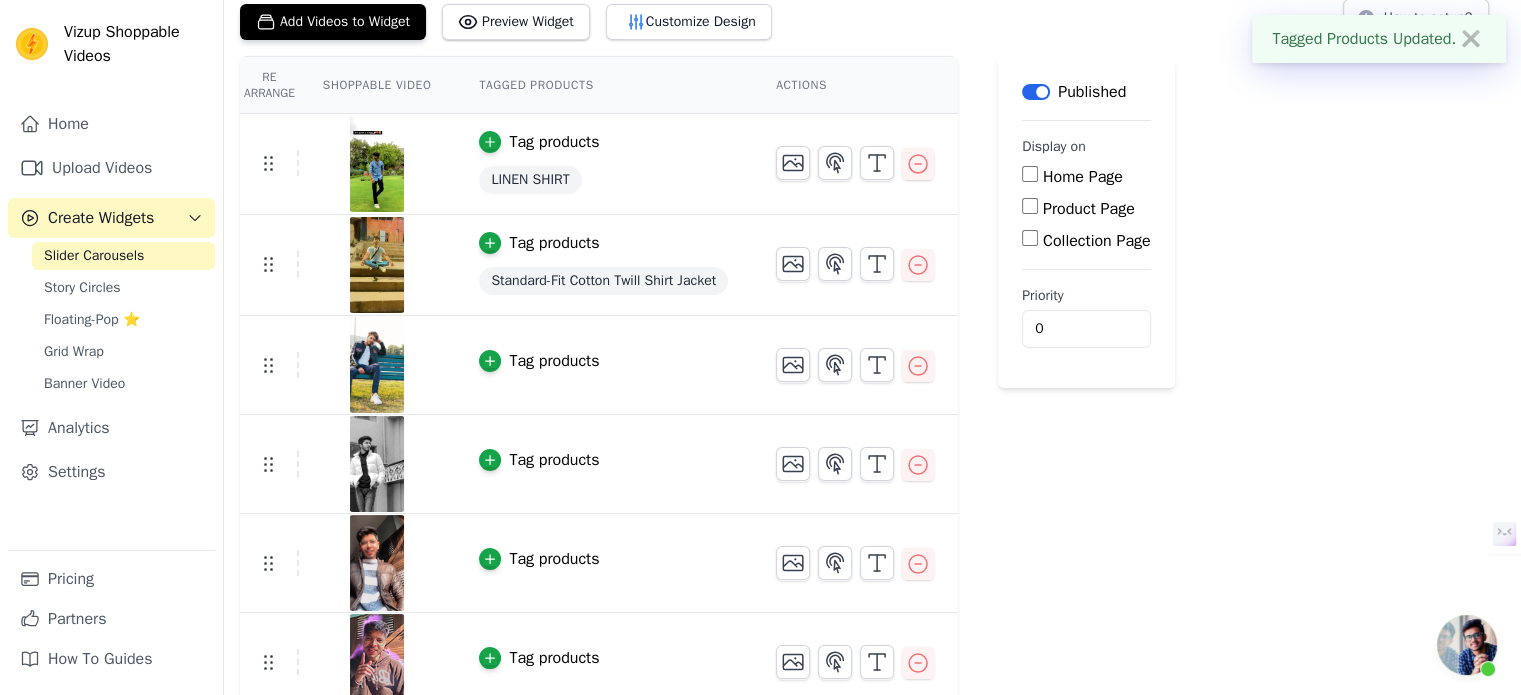 scroll, scrollTop: 124, scrollLeft: 0, axis: vertical 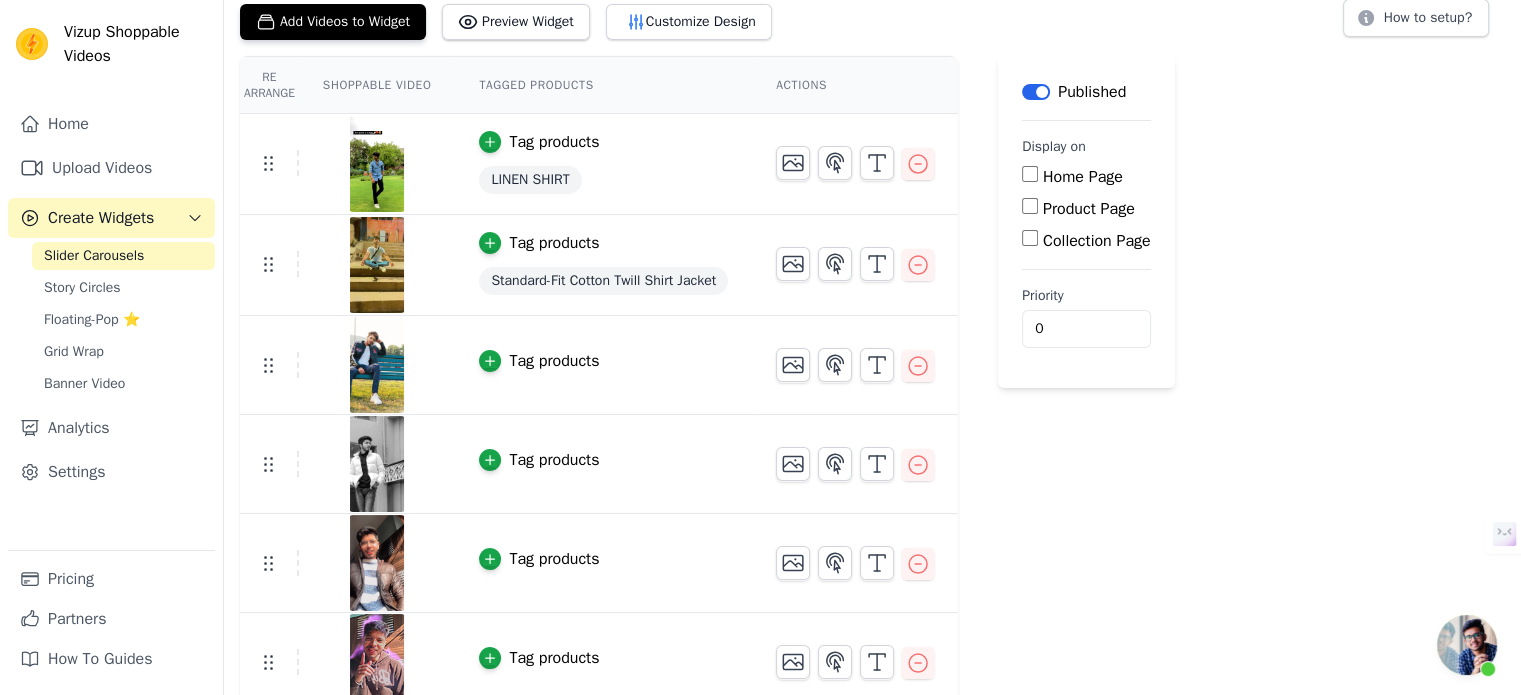click on "Tag products" at bounding box center [554, 361] 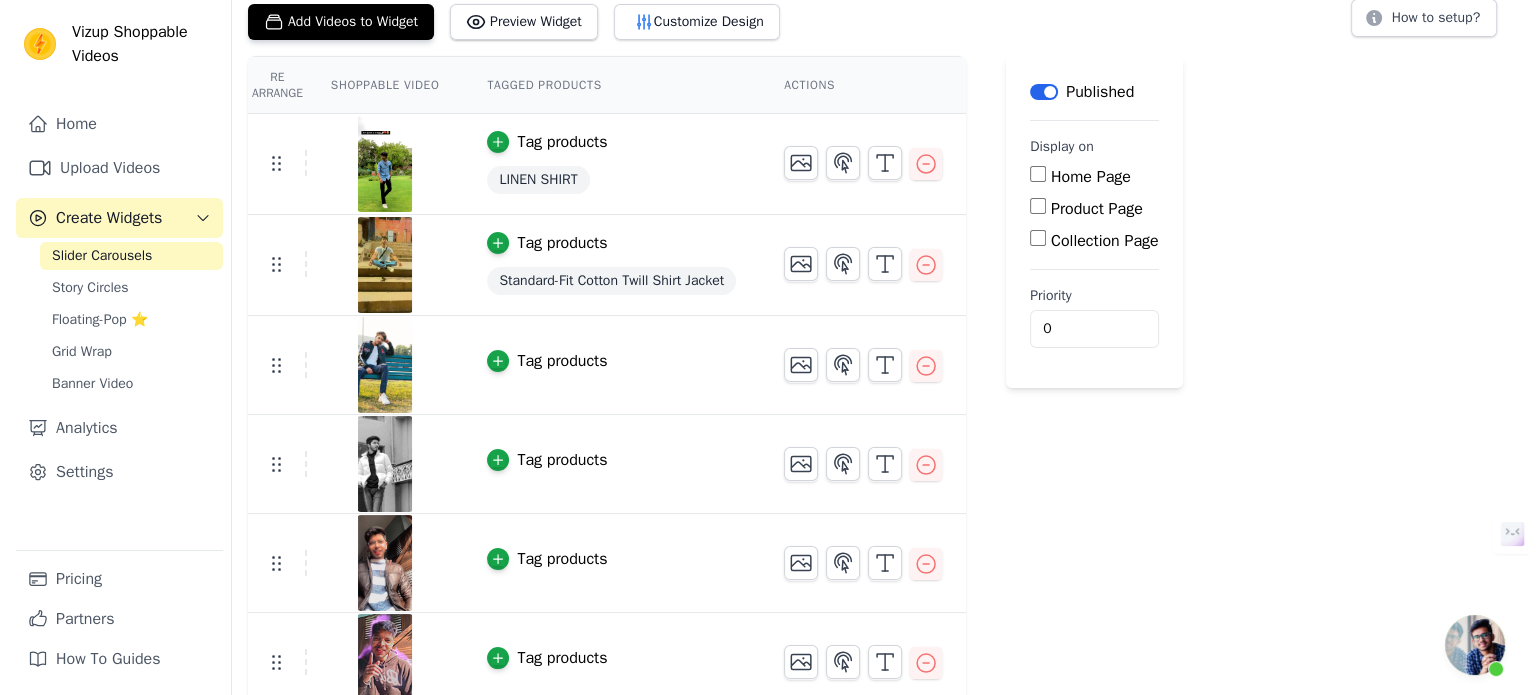 scroll, scrollTop: 0, scrollLeft: 0, axis: both 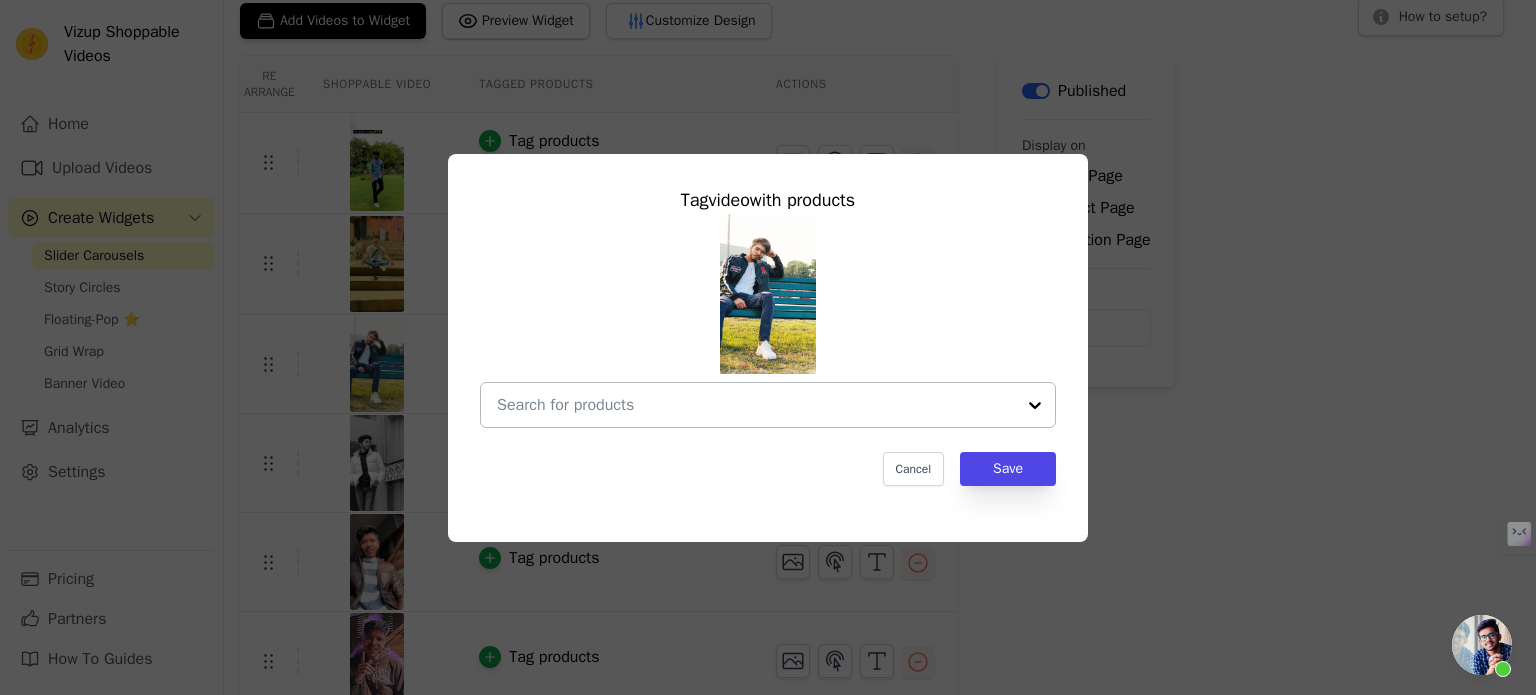 click at bounding box center [756, 405] 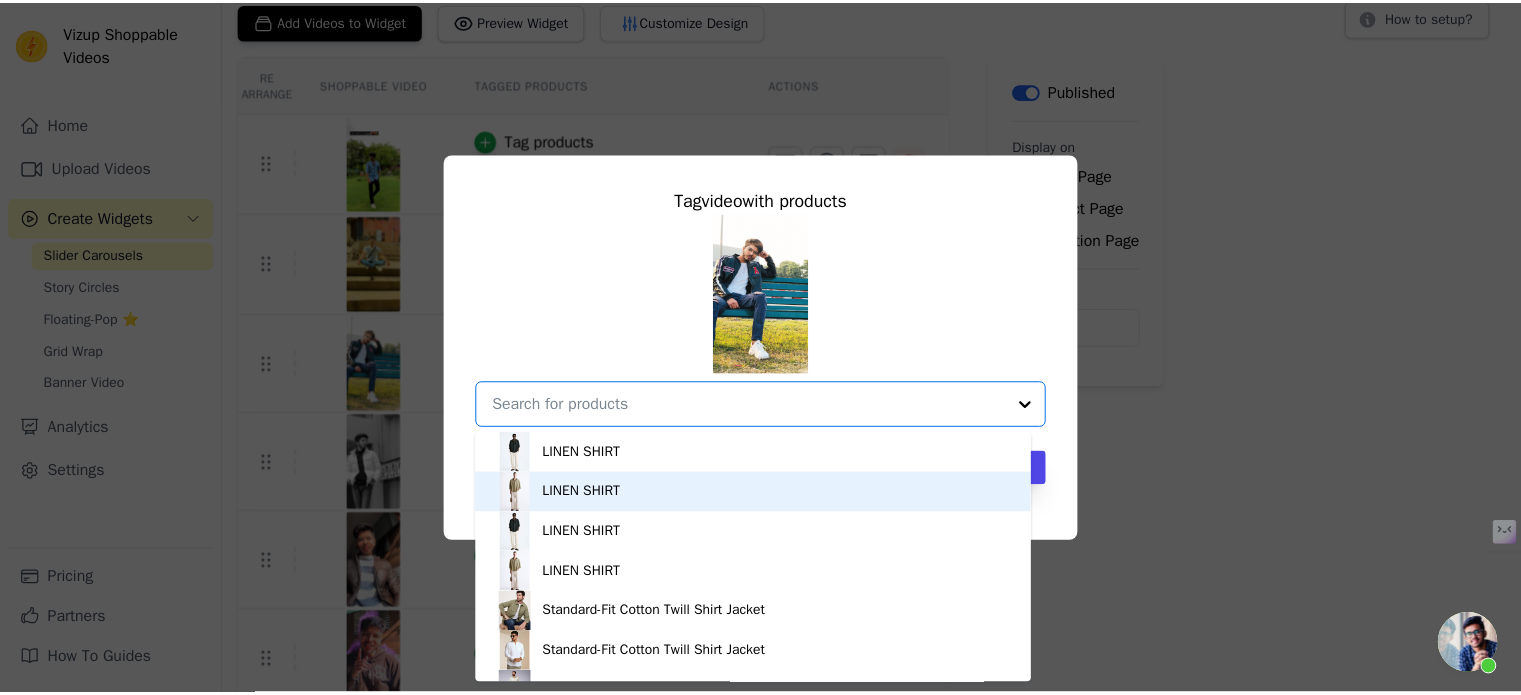 scroll, scrollTop: 113, scrollLeft: 0, axis: vertical 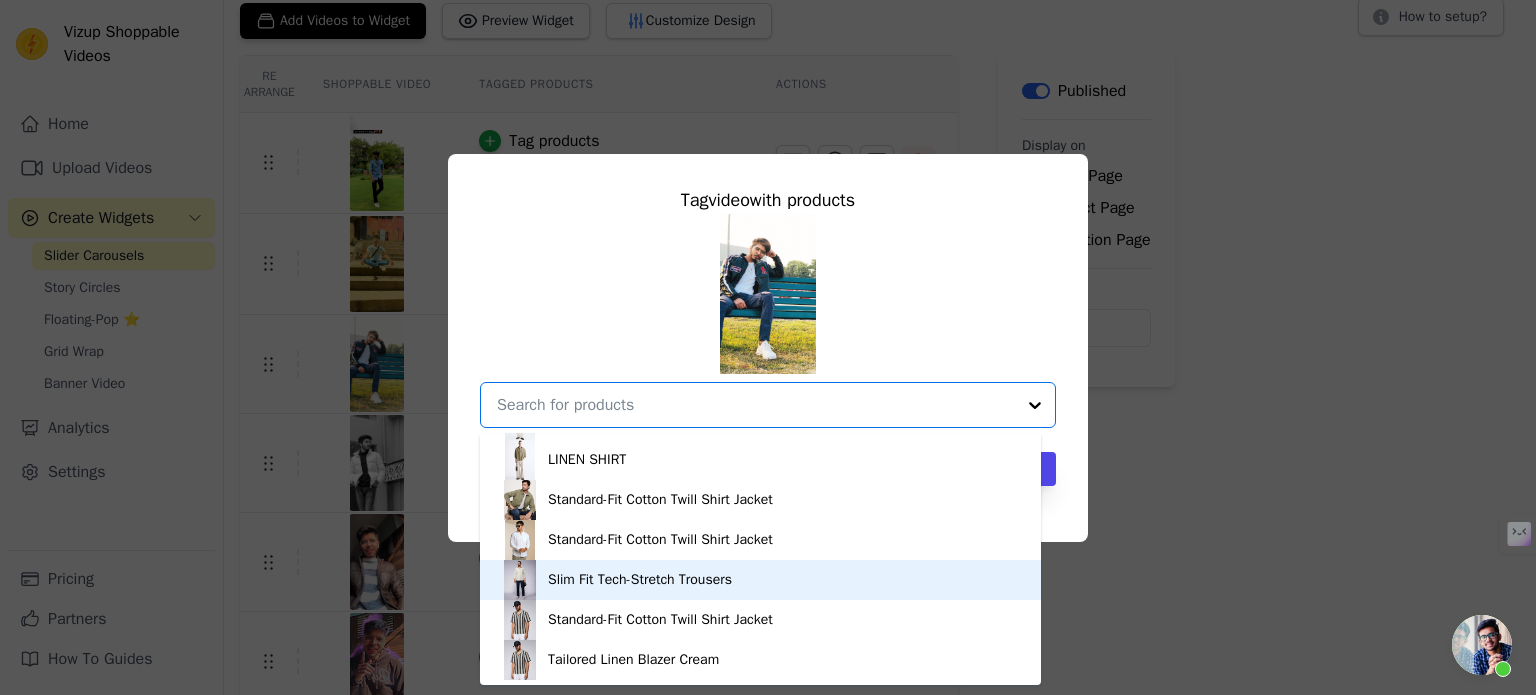 click on "Slim Fit Tech-Stretch Trousers" at bounding box center (640, 580) 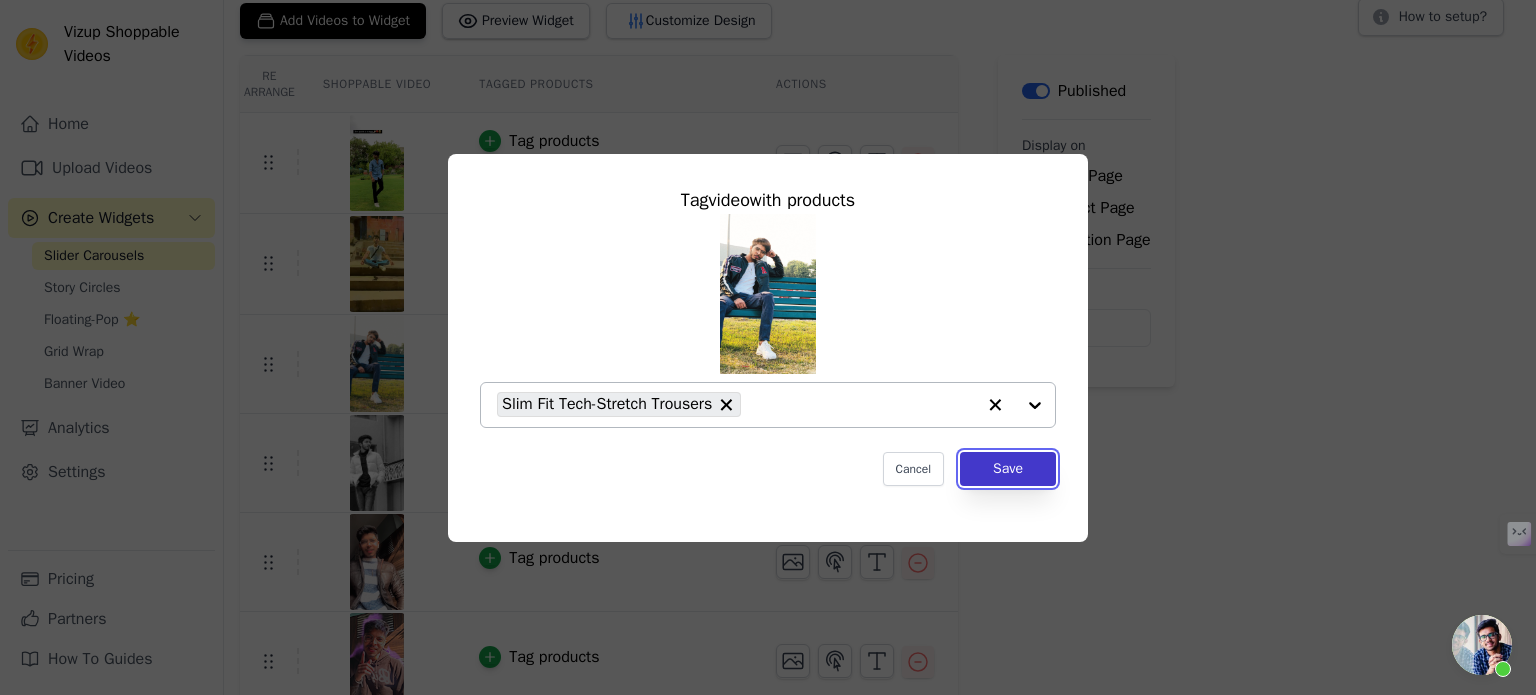 click on "Save" at bounding box center [1008, 469] 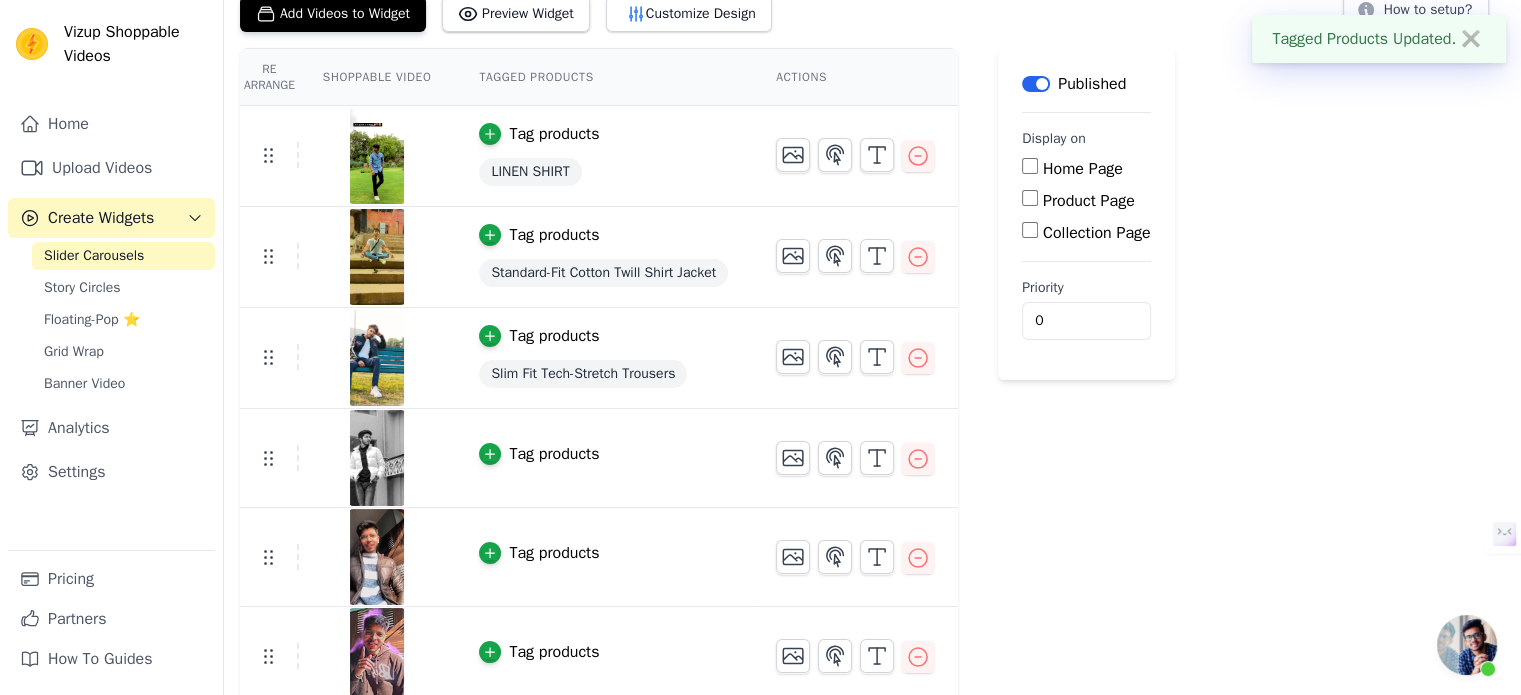 scroll, scrollTop: 134, scrollLeft: 0, axis: vertical 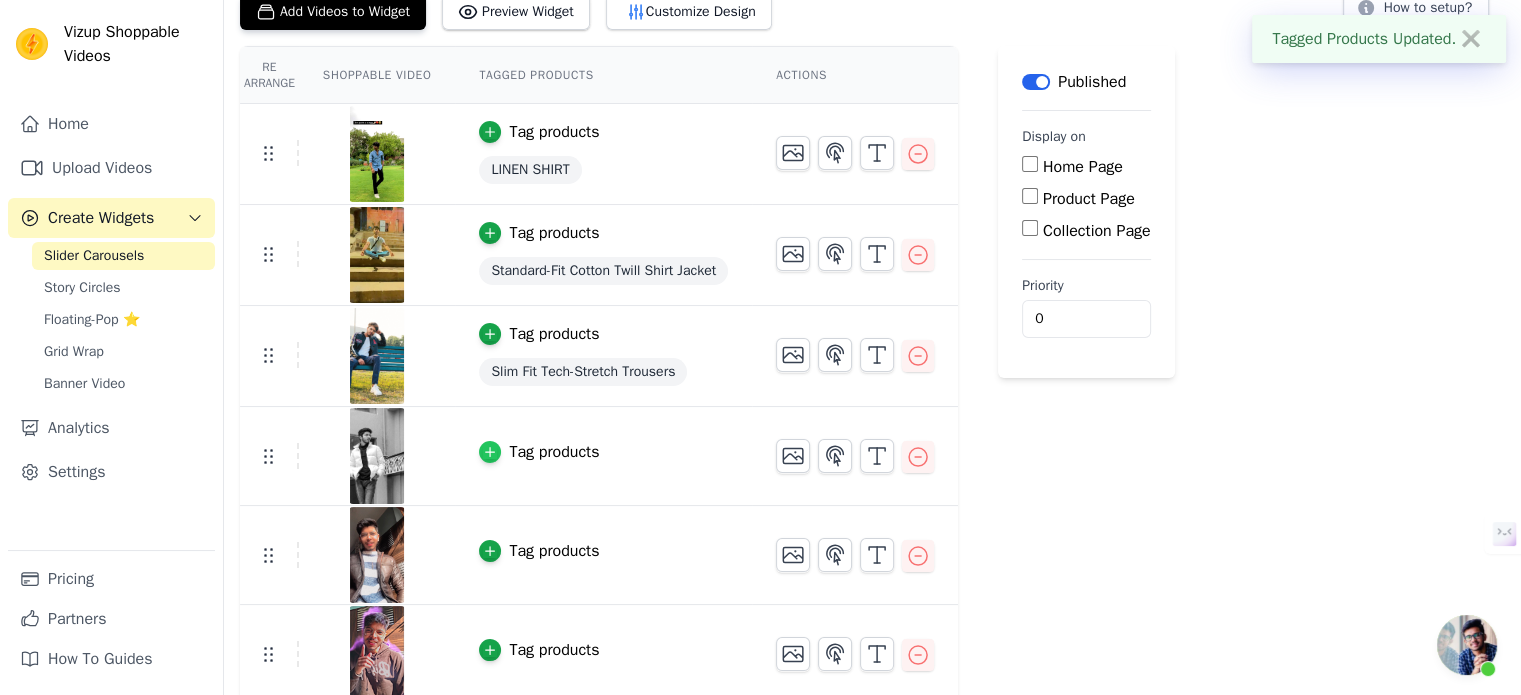 click 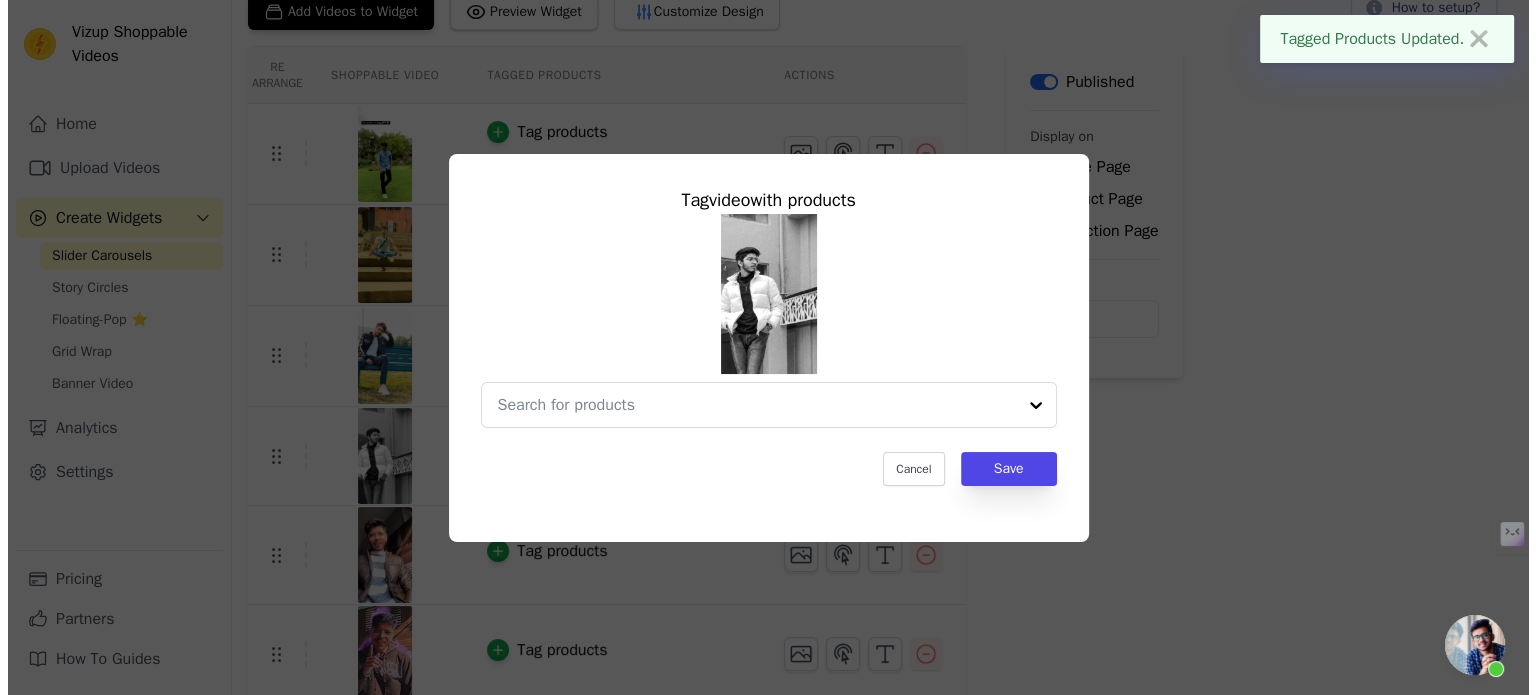 scroll, scrollTop: 0, scrollLeft: 0, axis: both 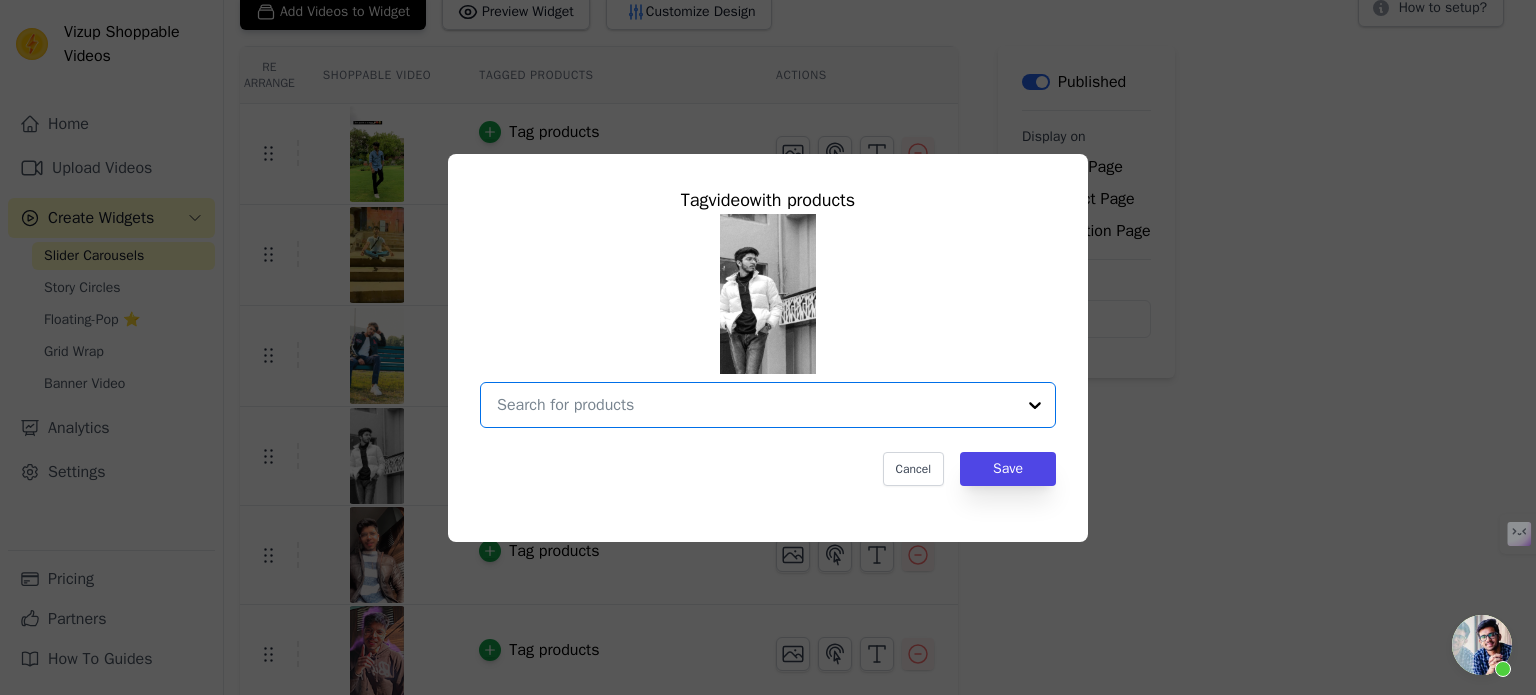 click at bounding box center (756, 405) 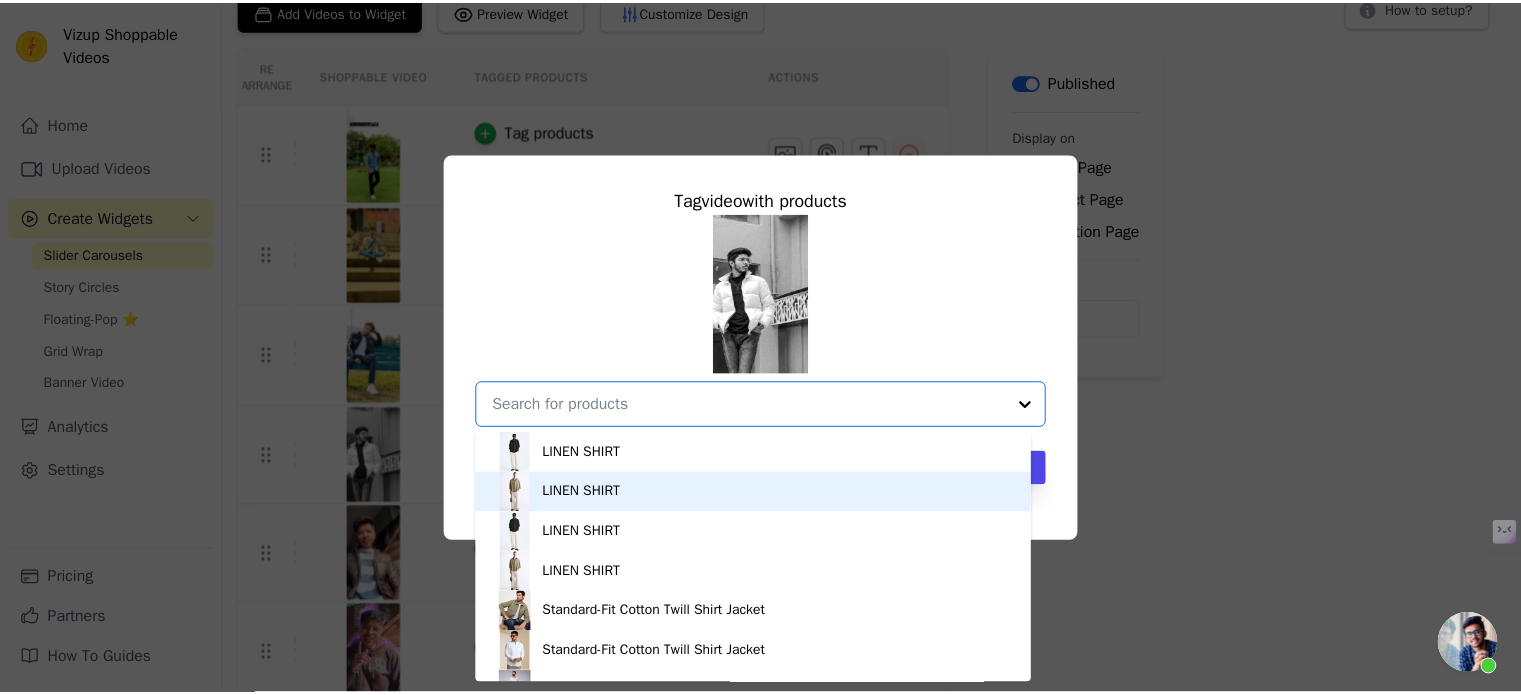 scroll, scrollTop: 113, scrollLeft: 0, axis: vertical 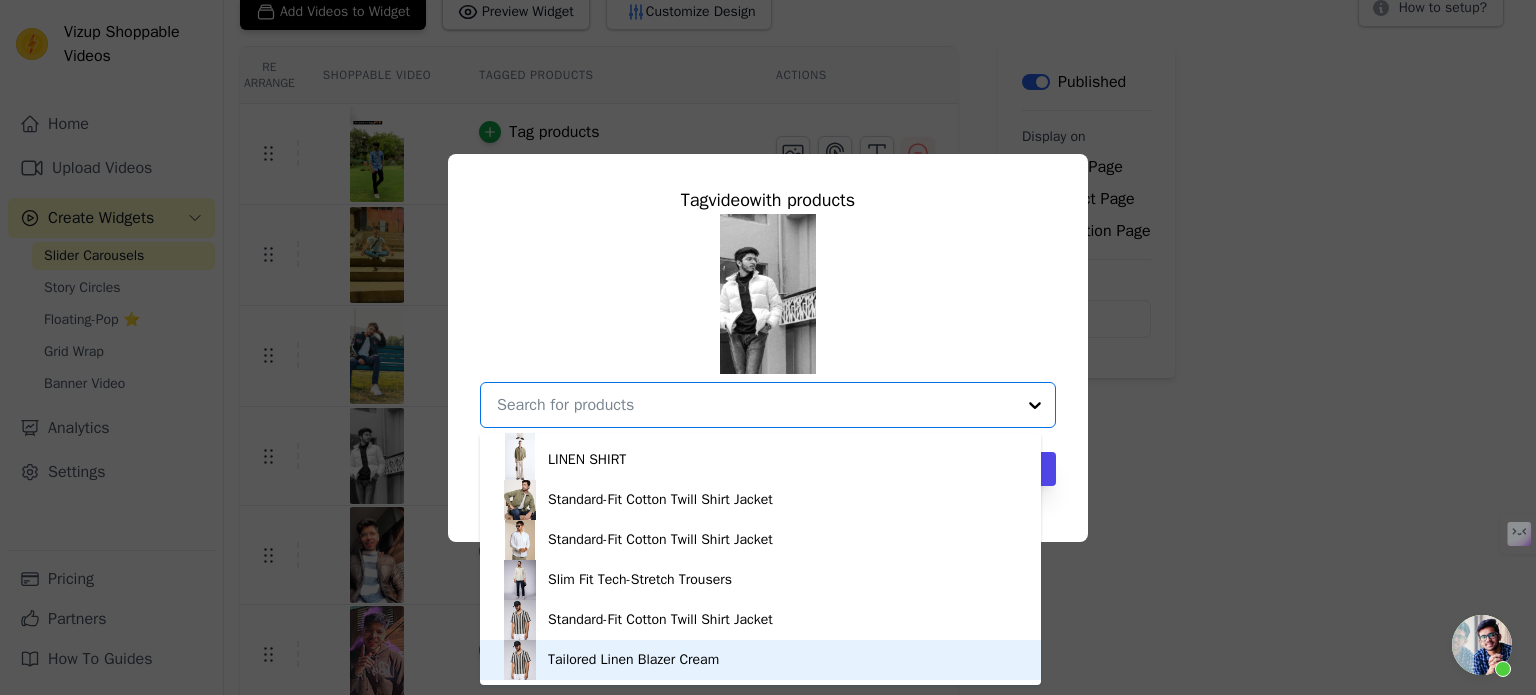 click on "Tailored Linen Blazer Cream" at bounding box center [633, 660] 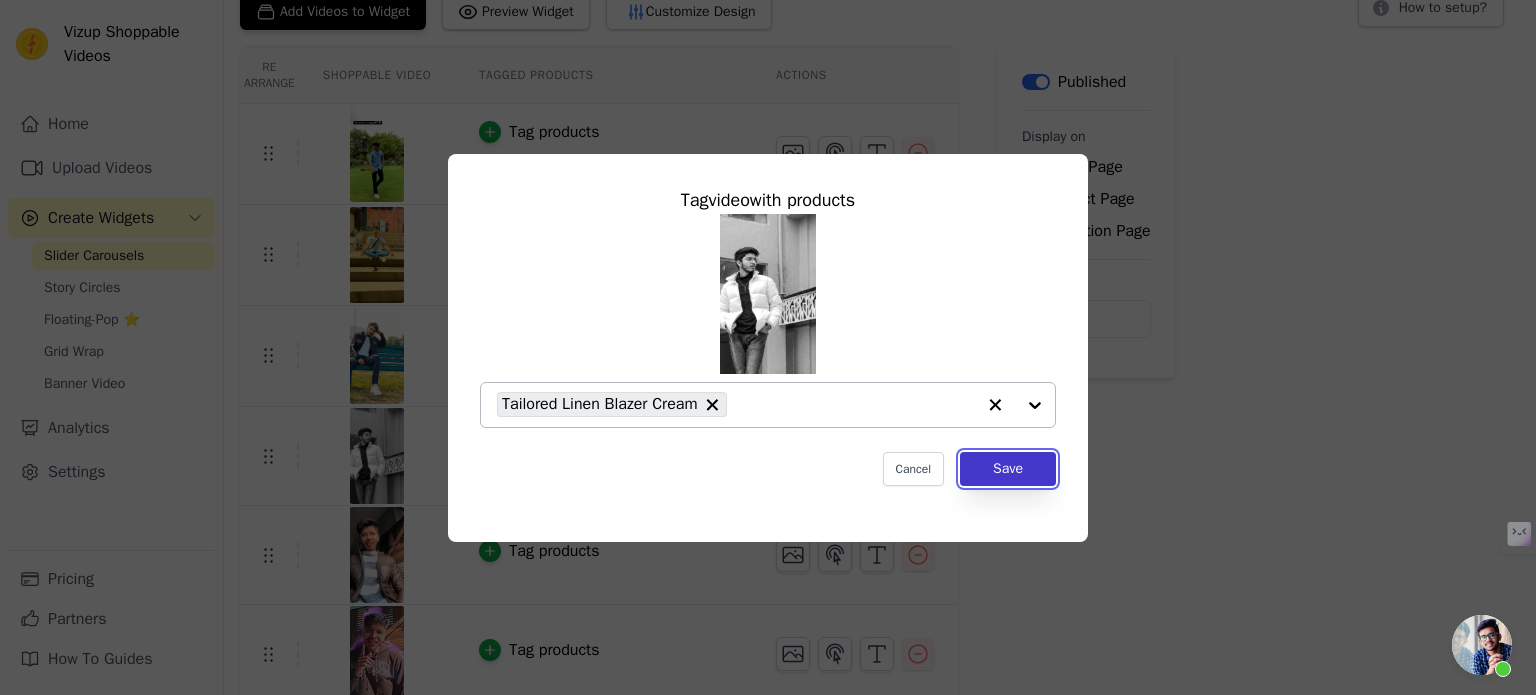 click on "Save" at bounding box center (1008, 469) 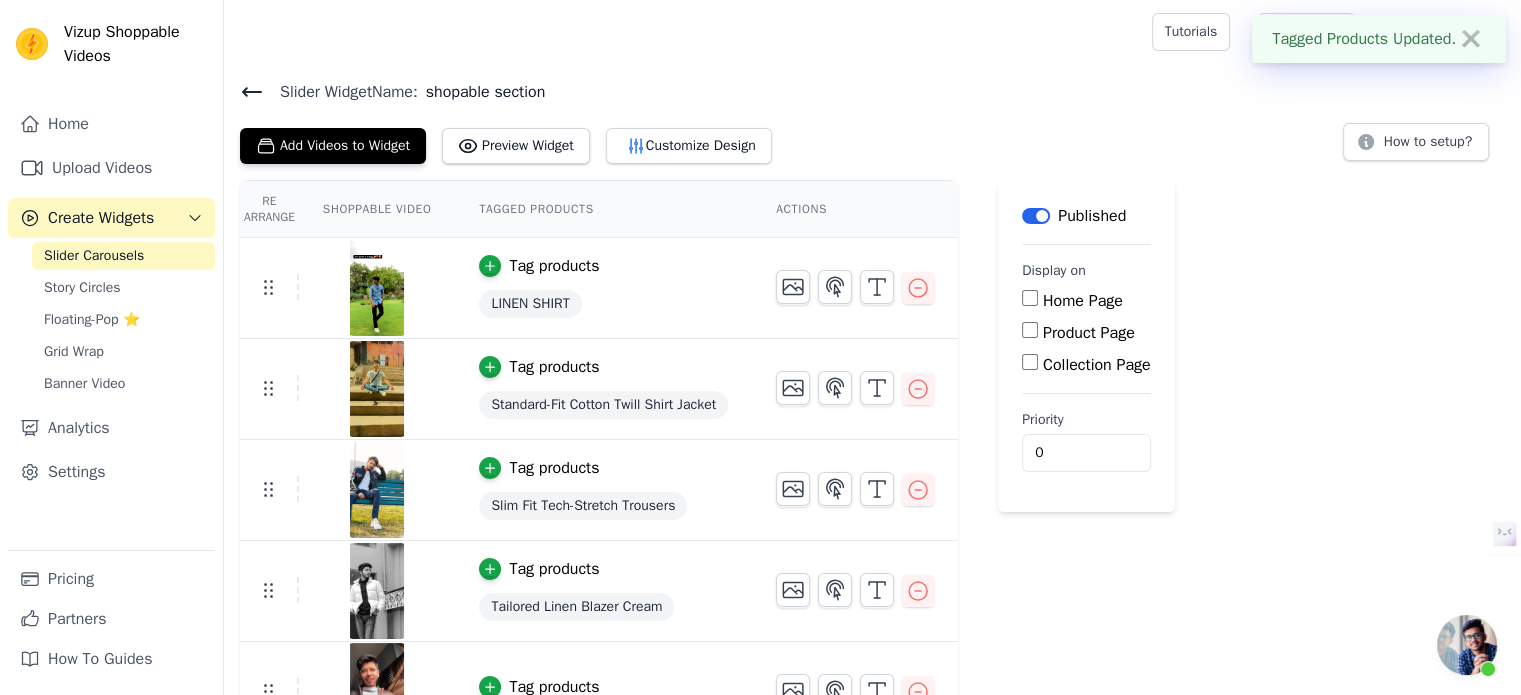 scroll, scrollTop: 143, scrollLeft: 0, axis: vertical 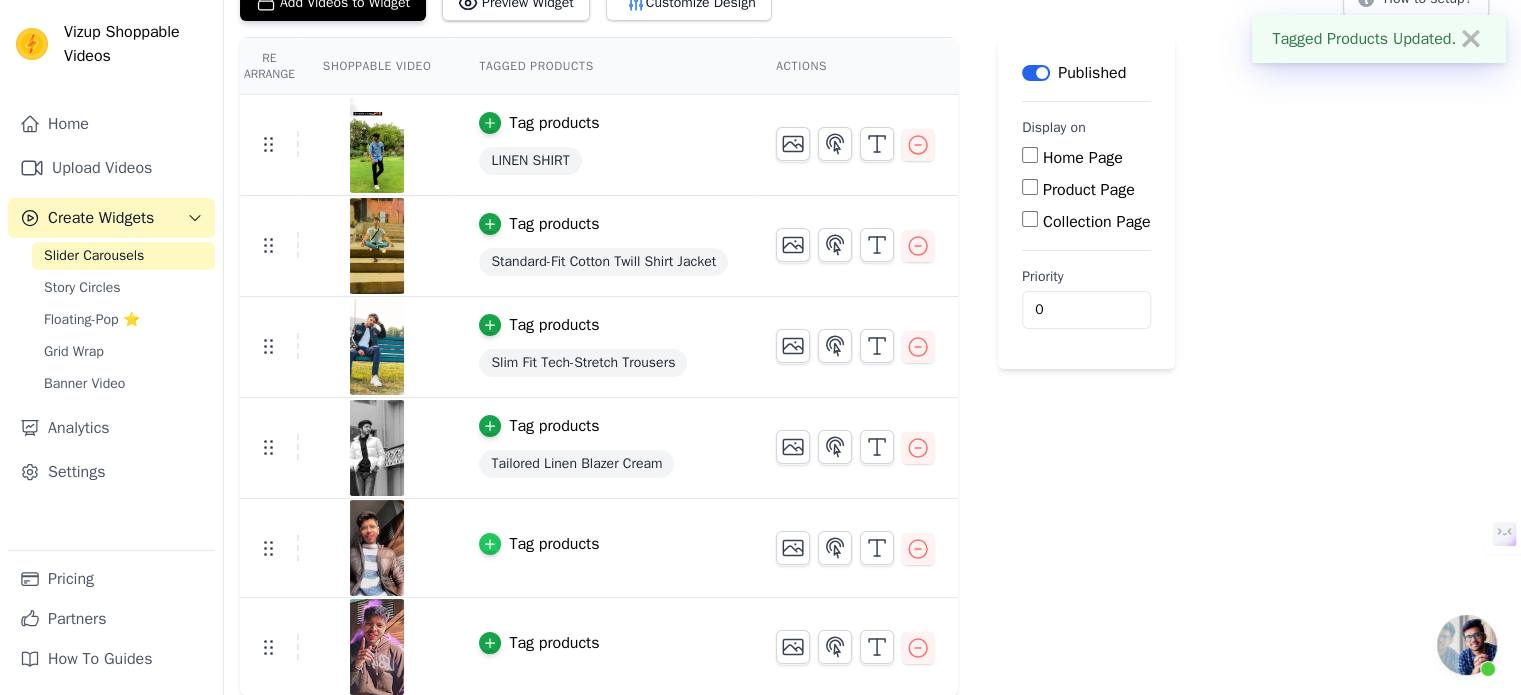 click 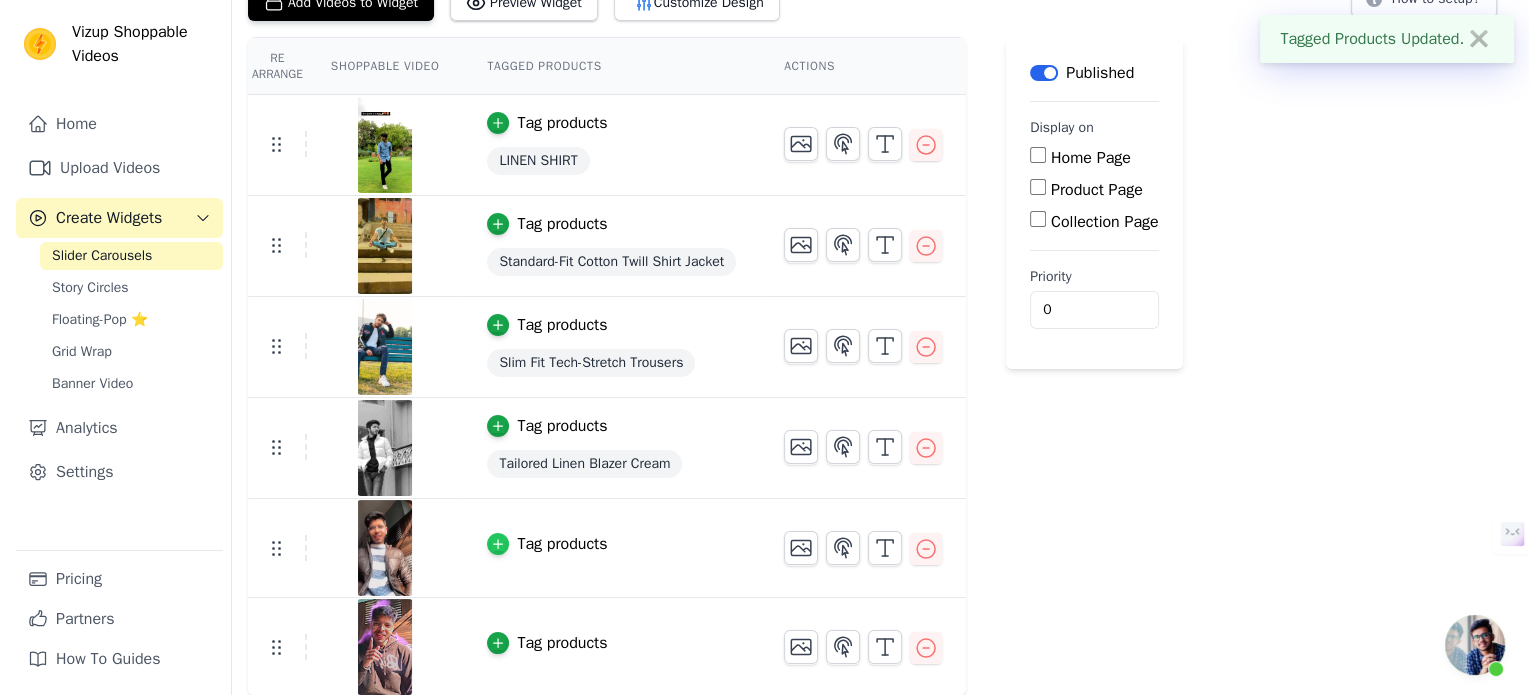 scroll, scrollTop: 0, scrollLeft: 0, axis: both 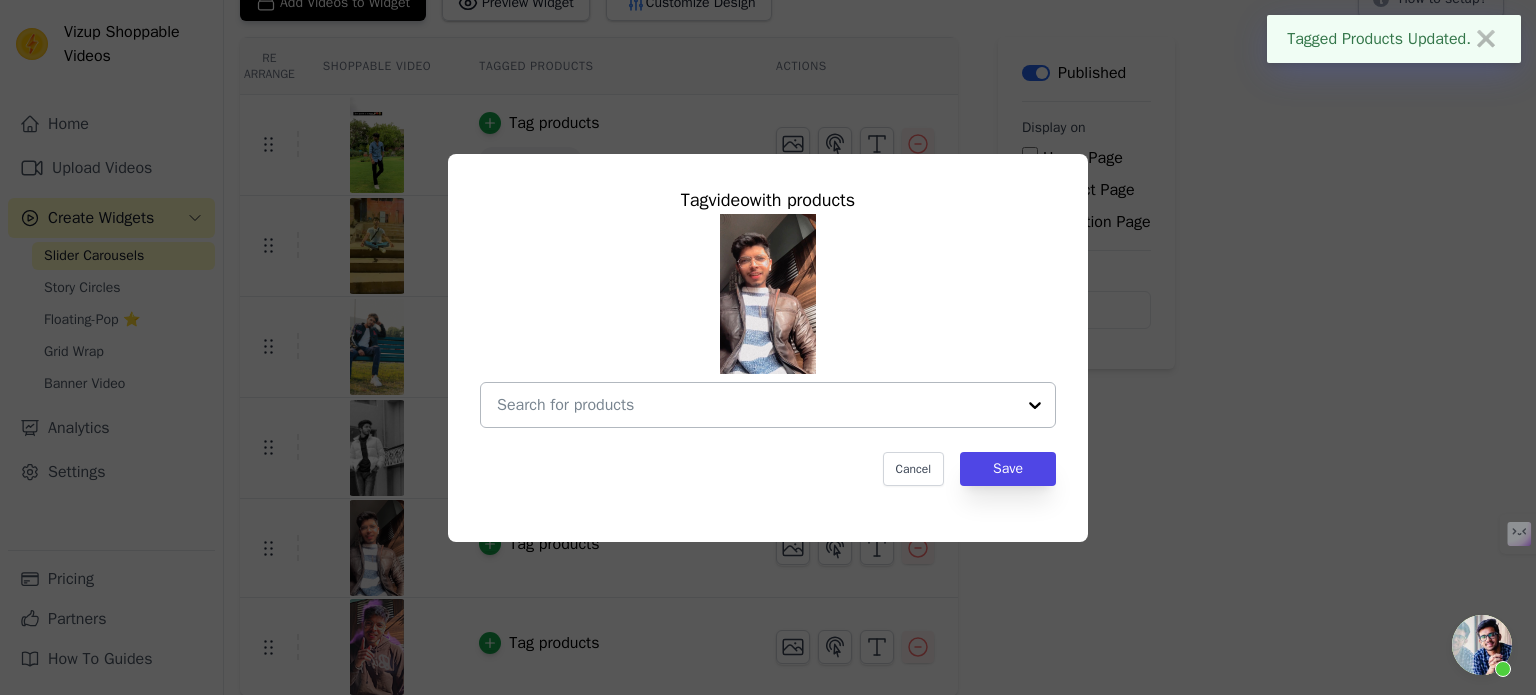 click at bounding box center (756, 405) 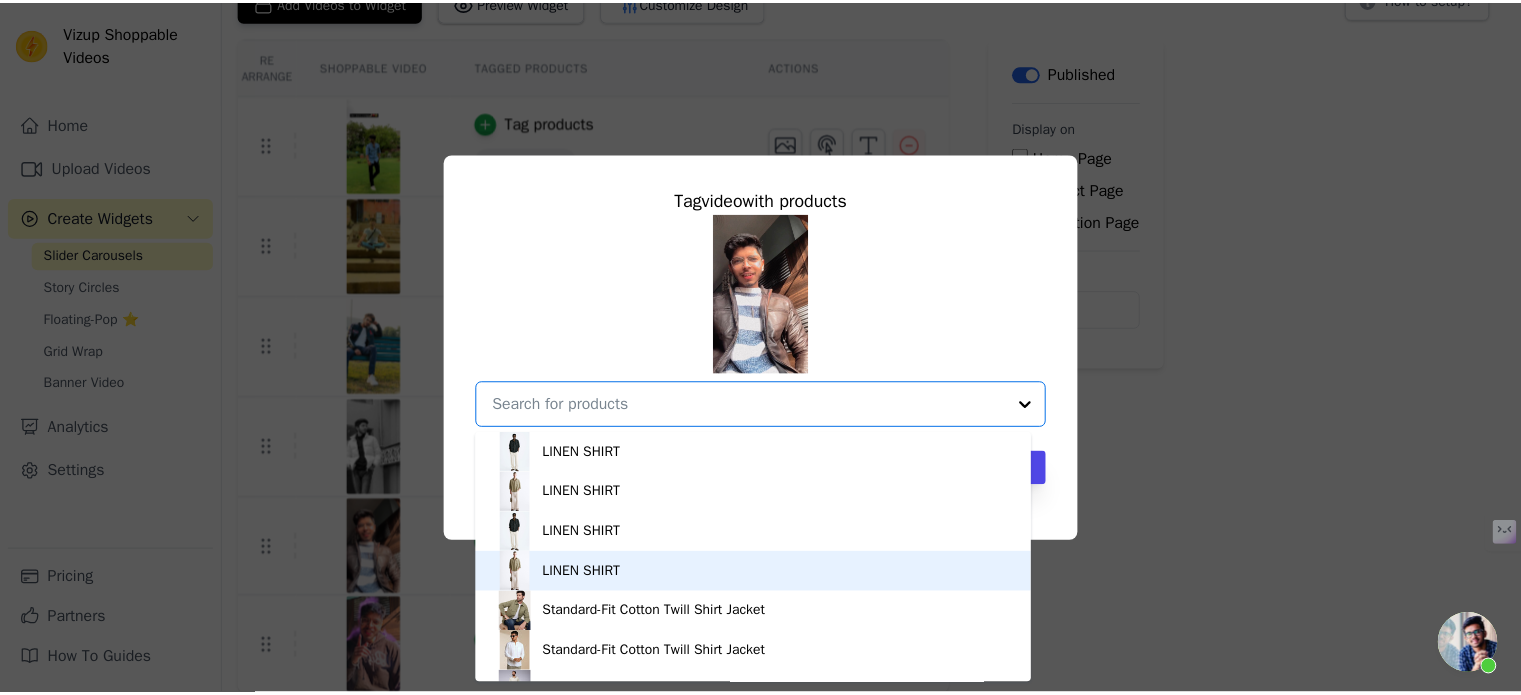 scroll, scrollTop: 113, scrollLeft: 0, axis: vertical 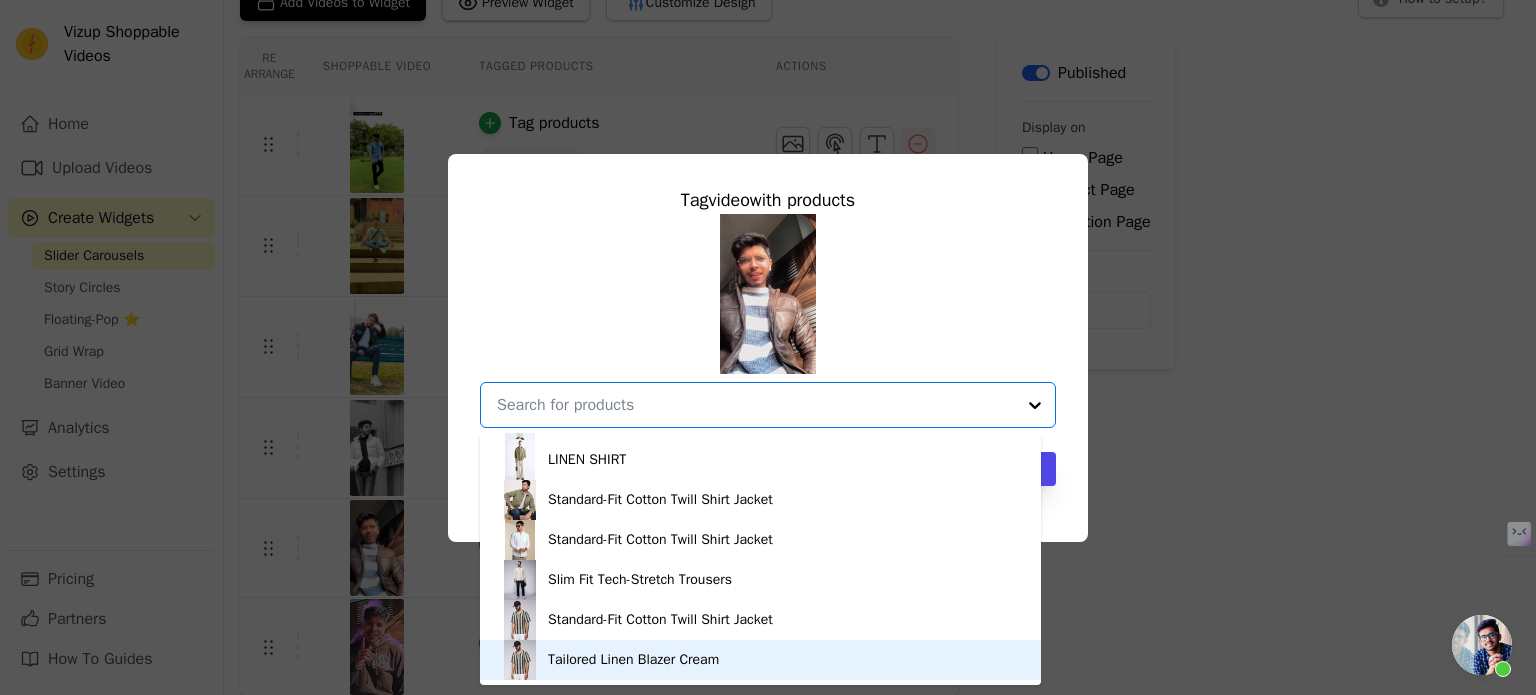 click on "Tailored Linen Blazer Cream" at bounding box center (633, 660) 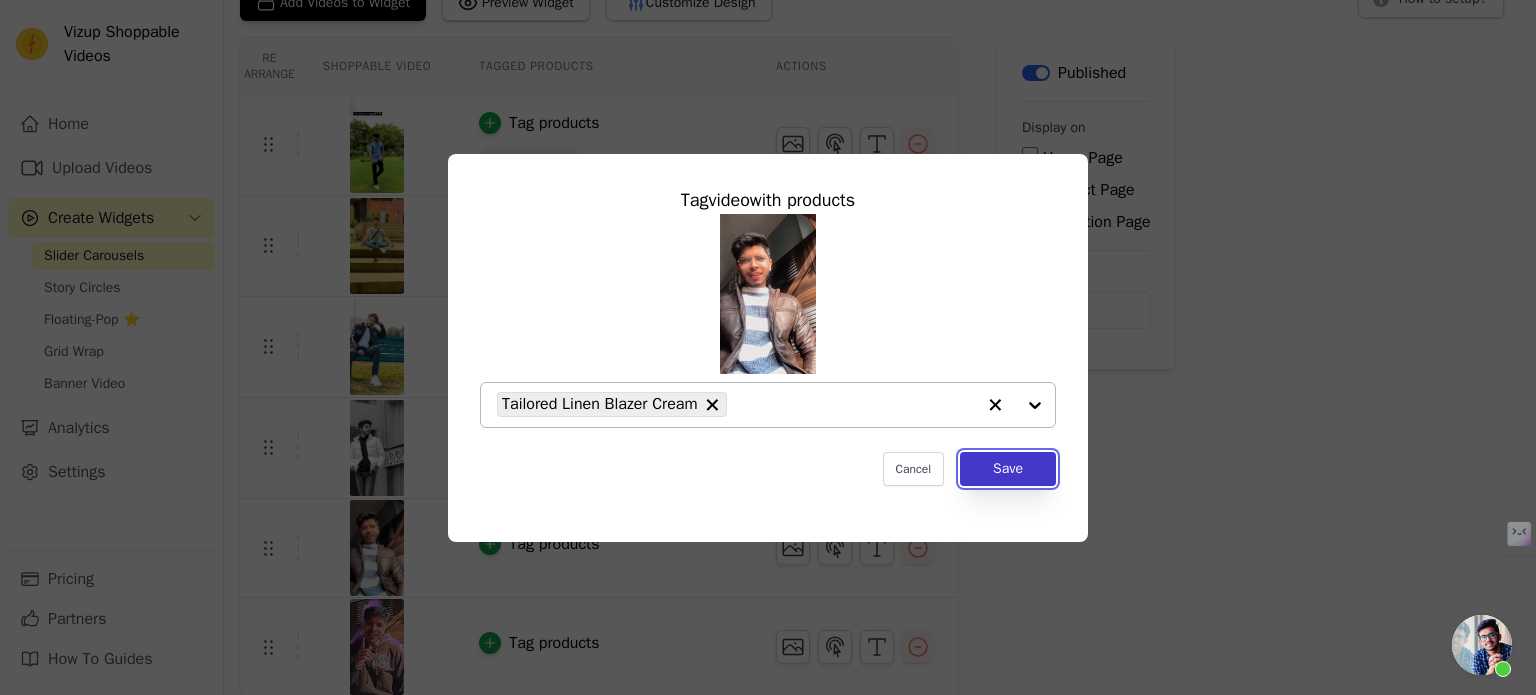 click on "Save" at bounding box center [1008, 469] 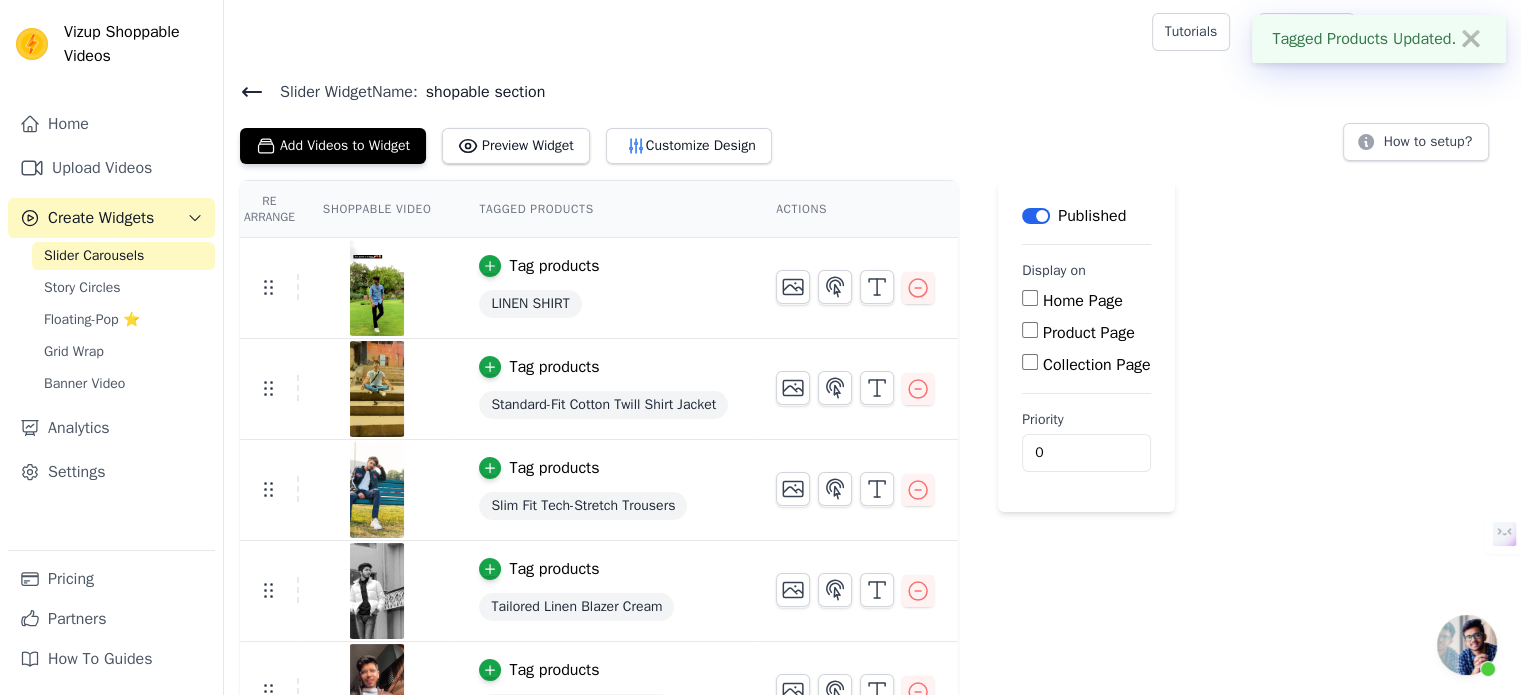 scroll, scrollTop: 145, scrollLeft: 0, axis: vertical 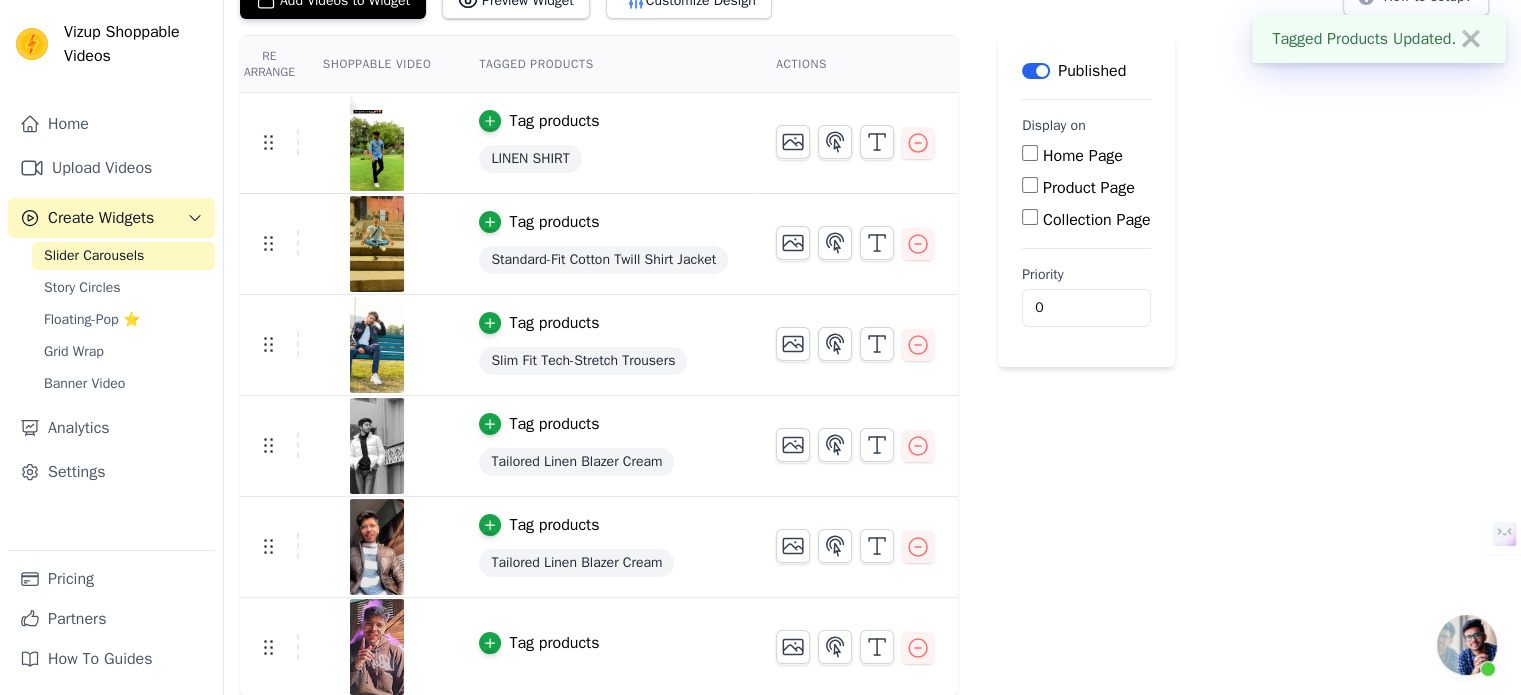 click on "Tag products" at bounding box center (554, 643) 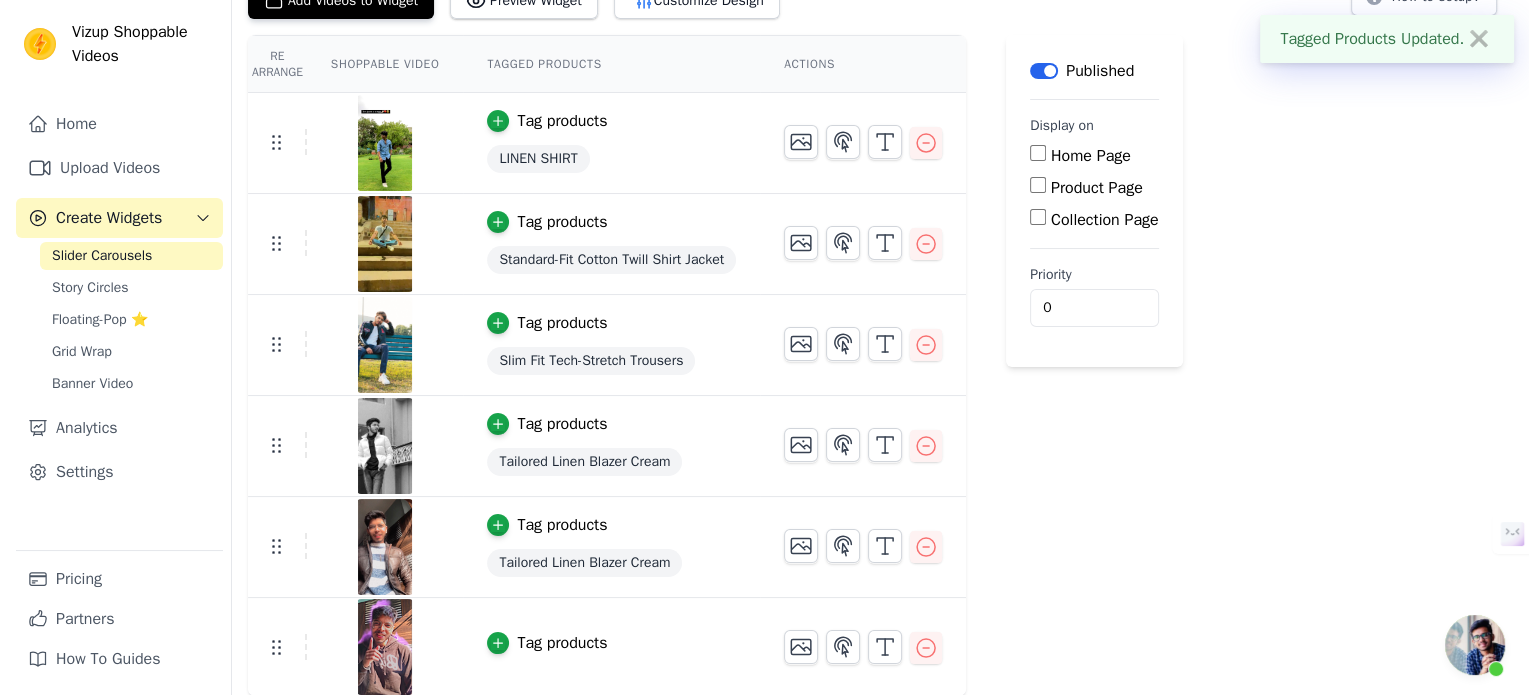 scroll, scrollTop: 0, scrollLeft: 0, axis: both 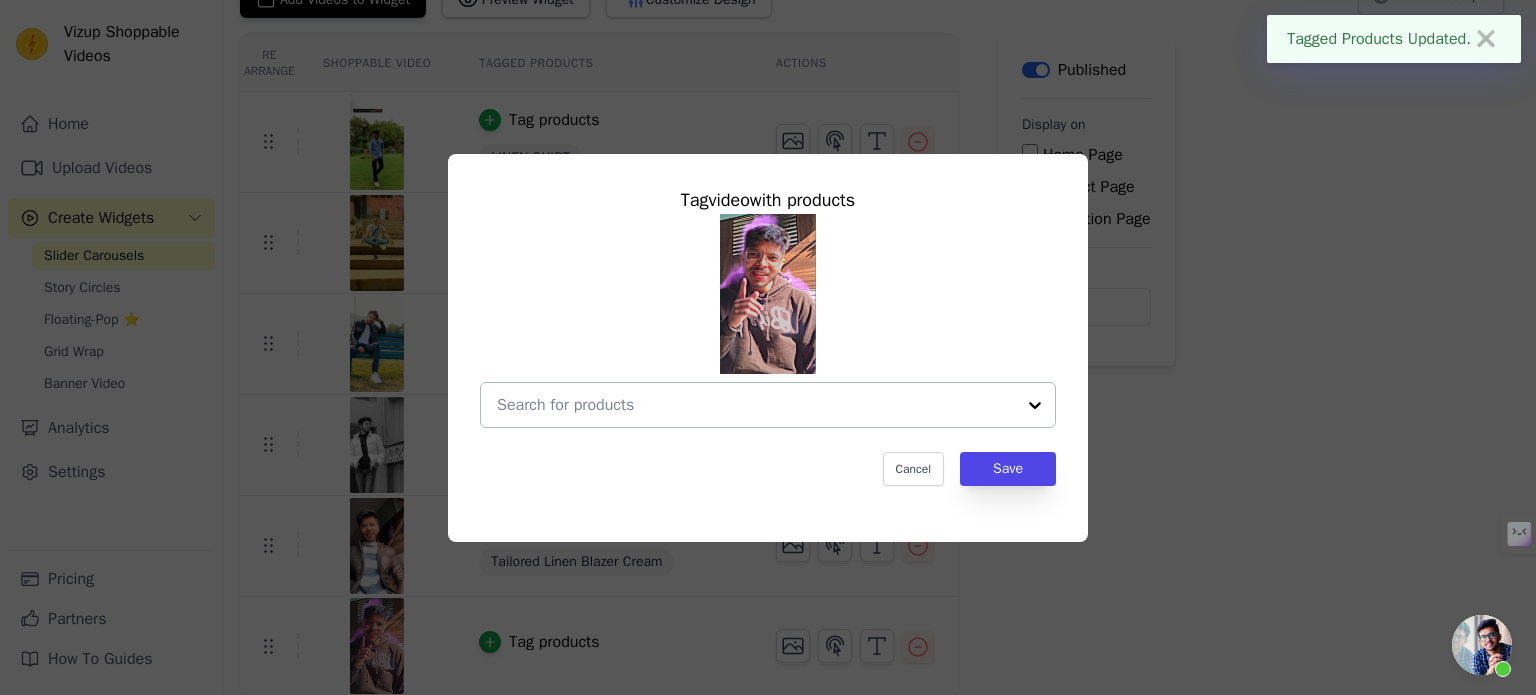 click at bounding box center (756, 405) 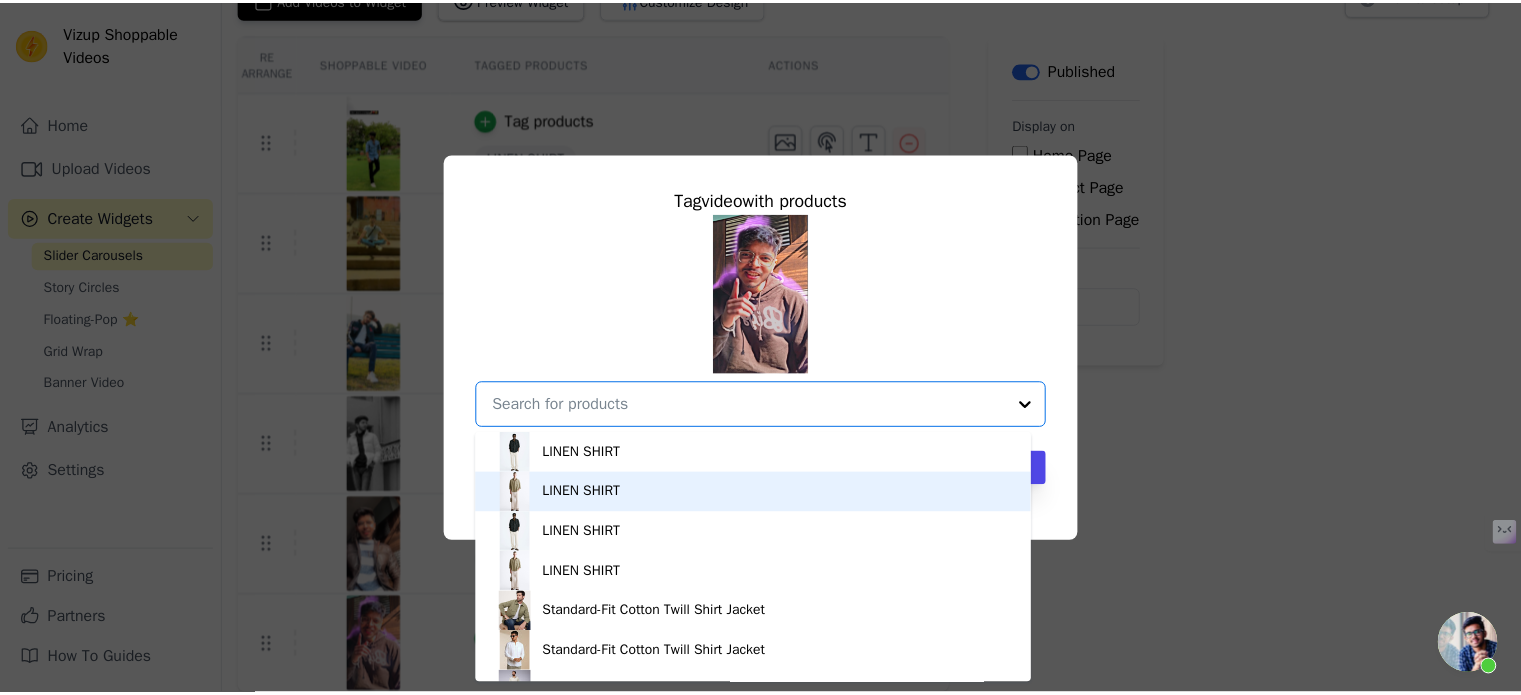 scroll, scrollTop: 113, scrollLeft: 0, axis: vertical 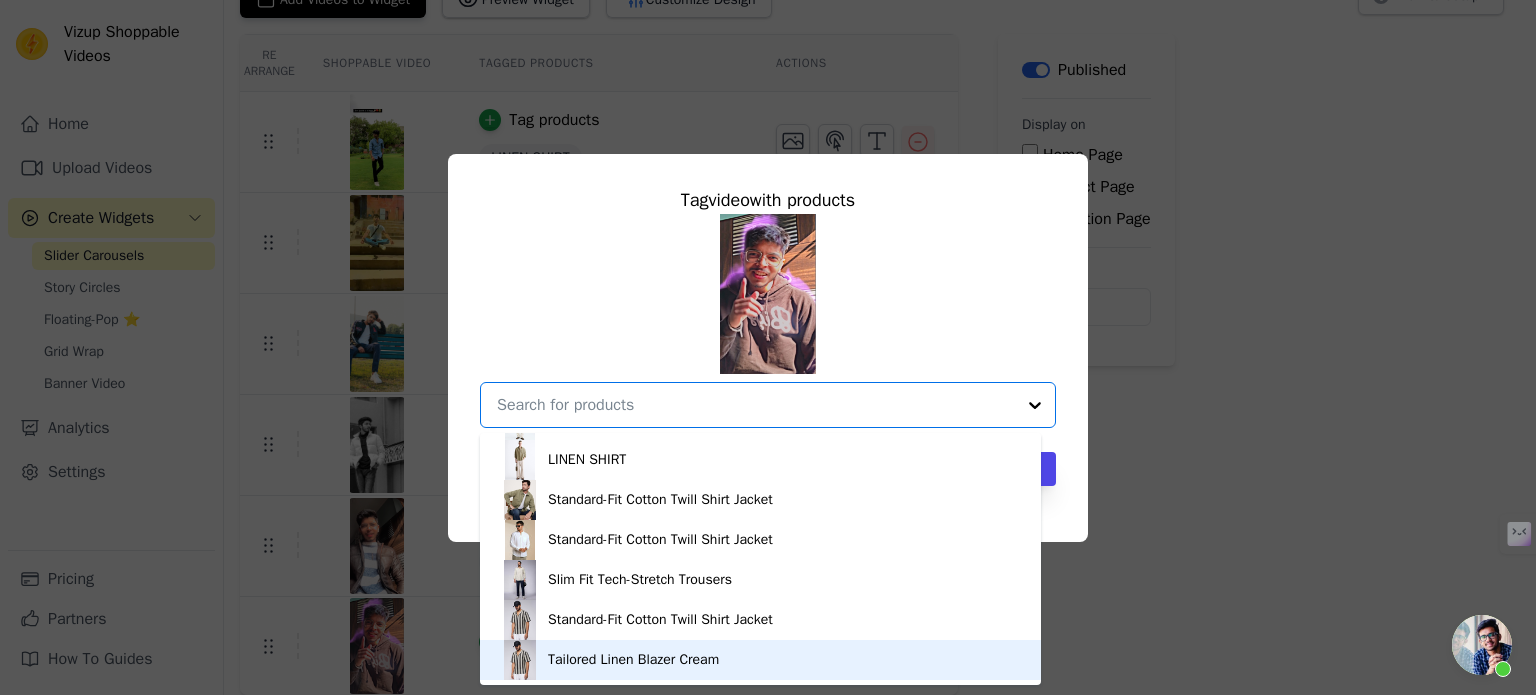 click on "Tailored Linen Blazer Cream" at bounding box center [633, 660] 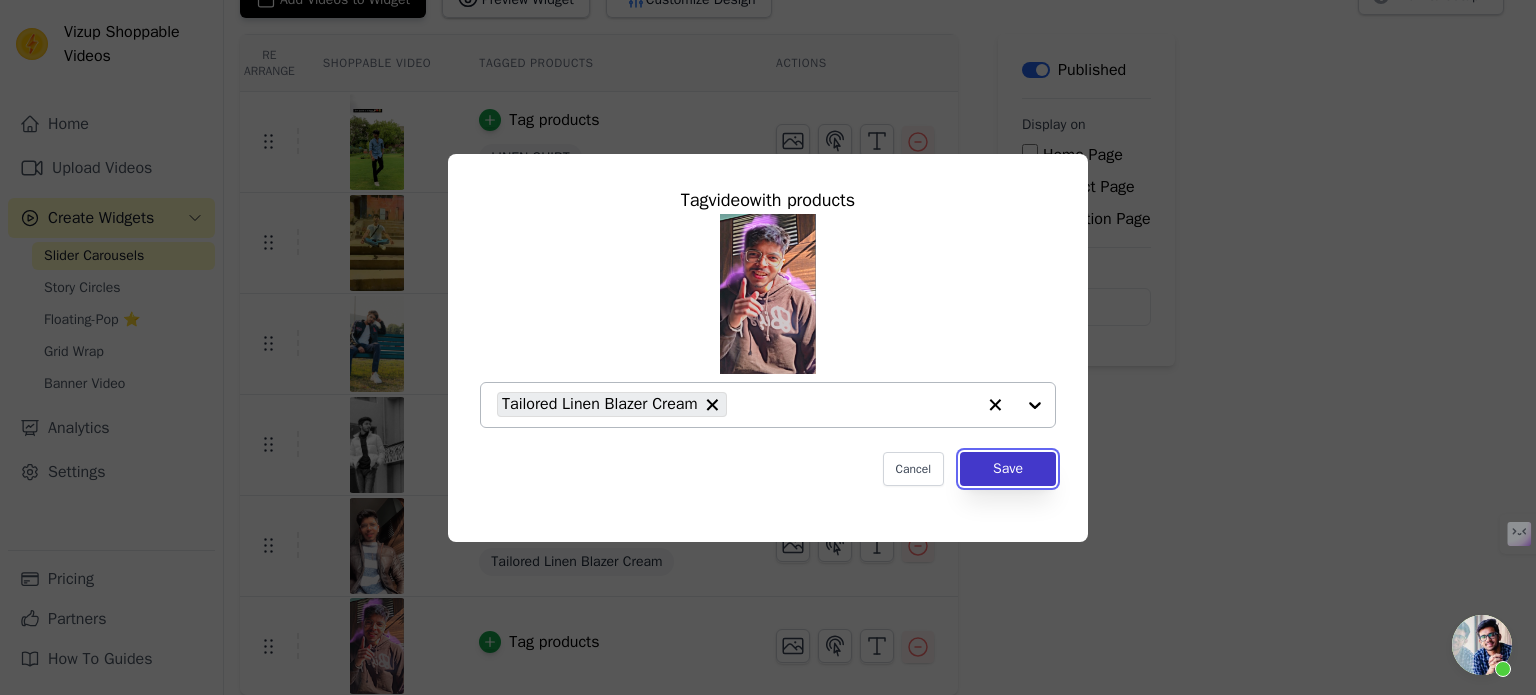 click on "Save" at bounding box center [1008, 469] 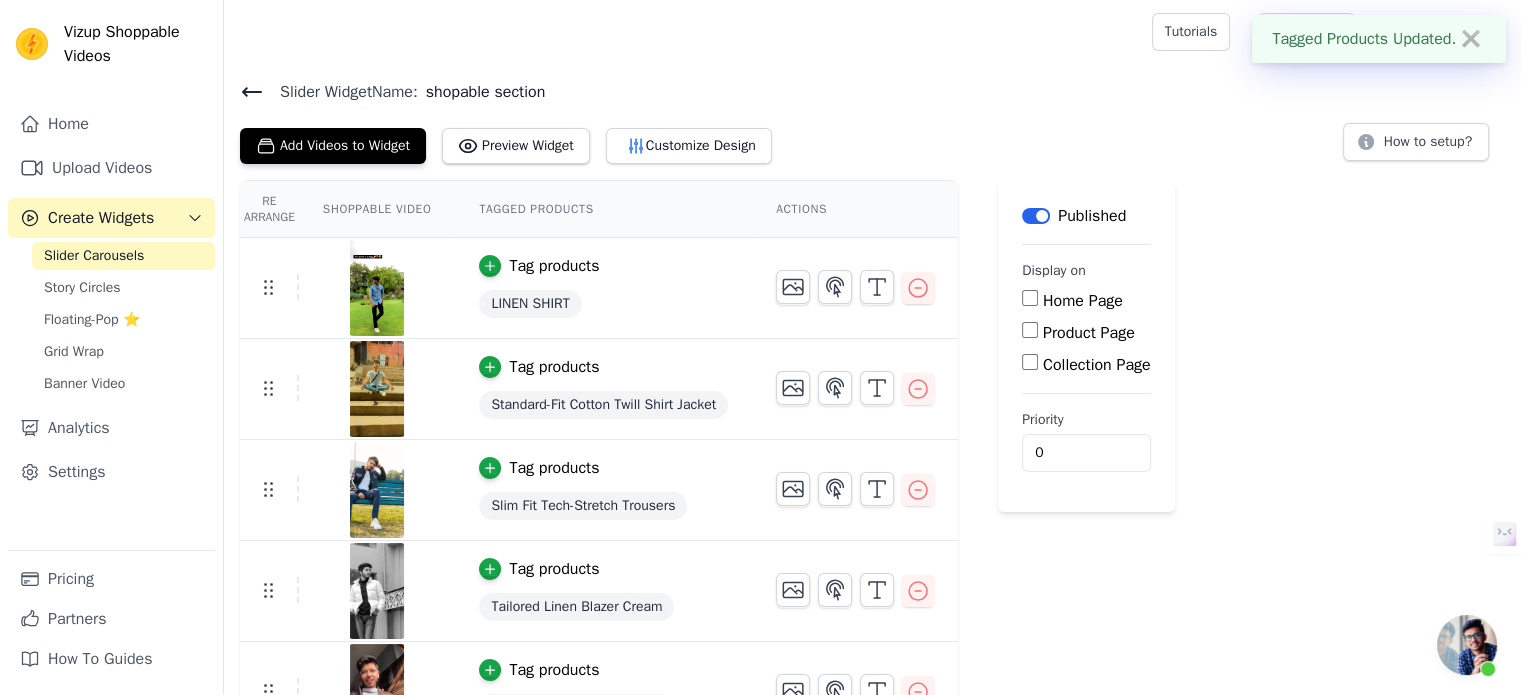 click on "Home Page" at bounding box center [1030, 298] 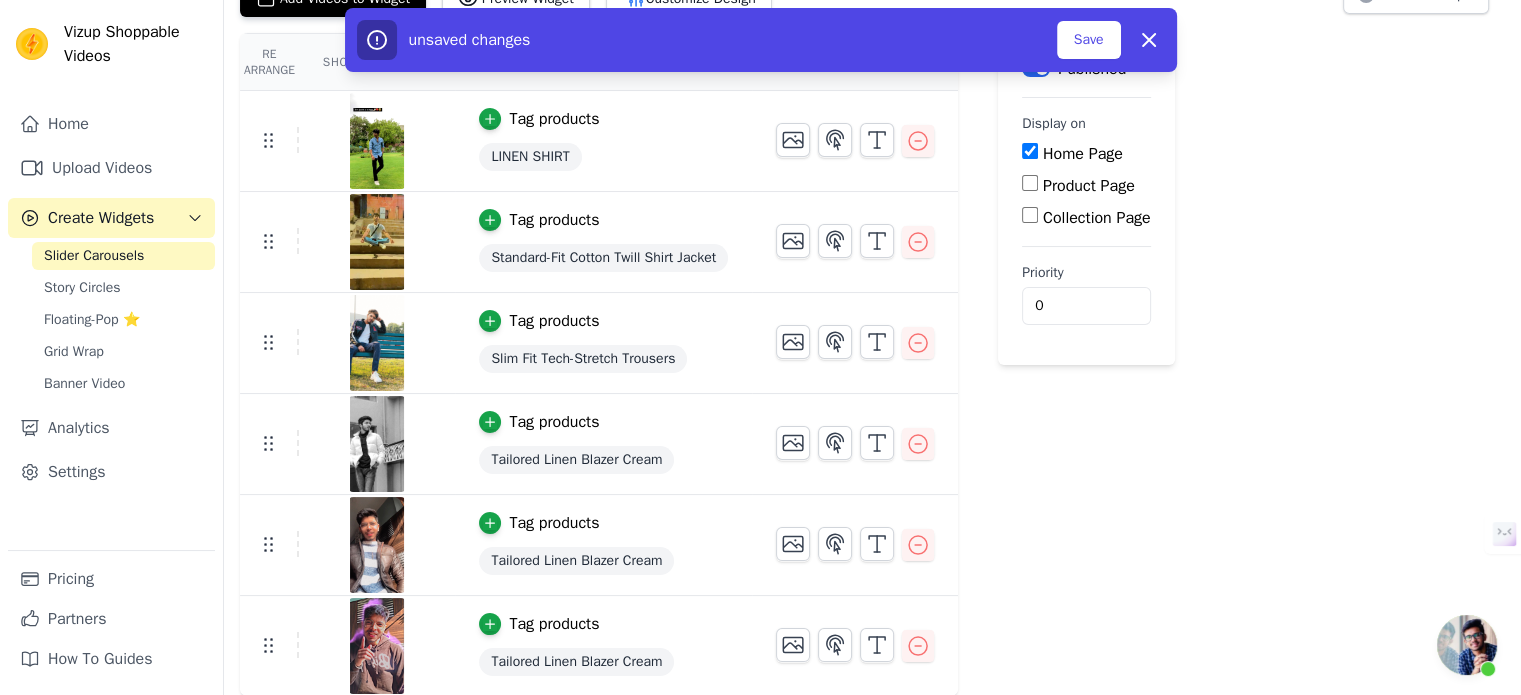 scroll, scrollTop: 0, scrollLeft: 0, axis: both 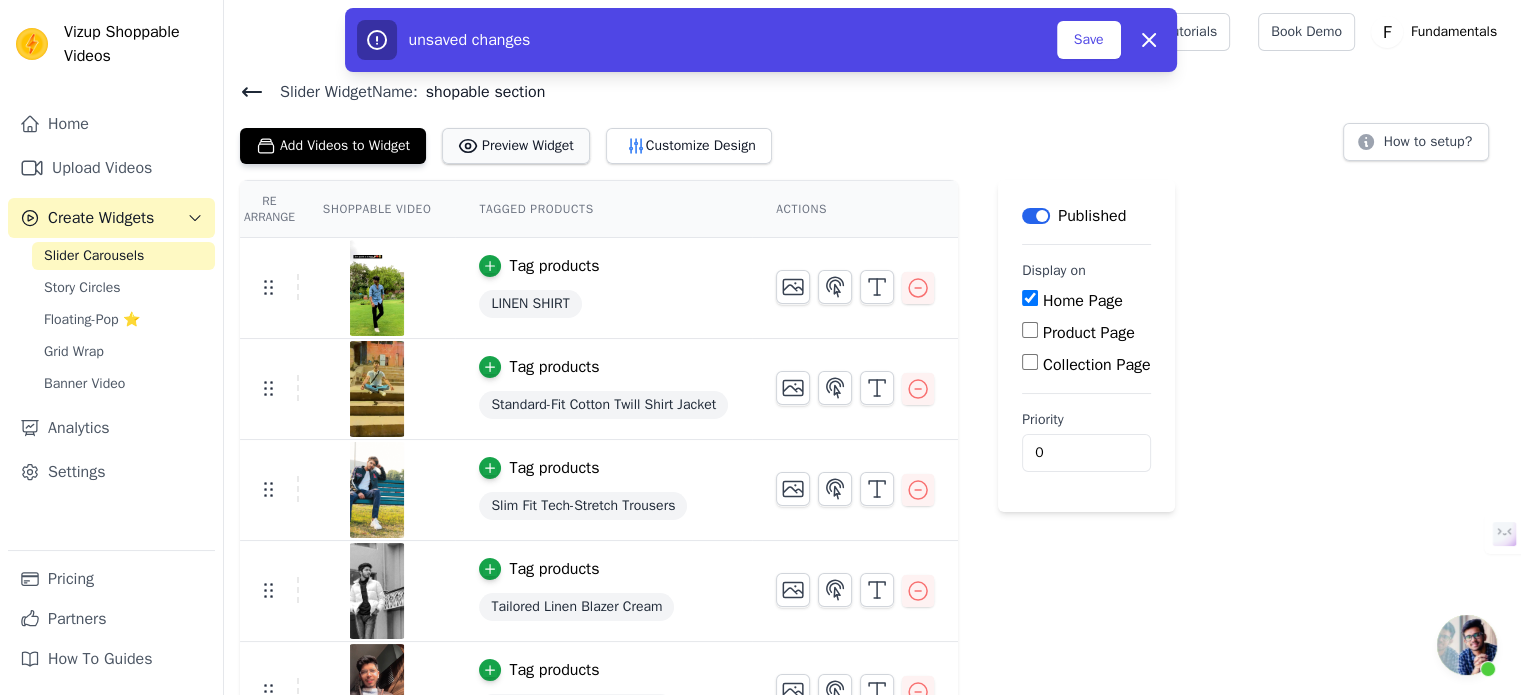 click on "Preview Widget" at bounding box center (516, 146) 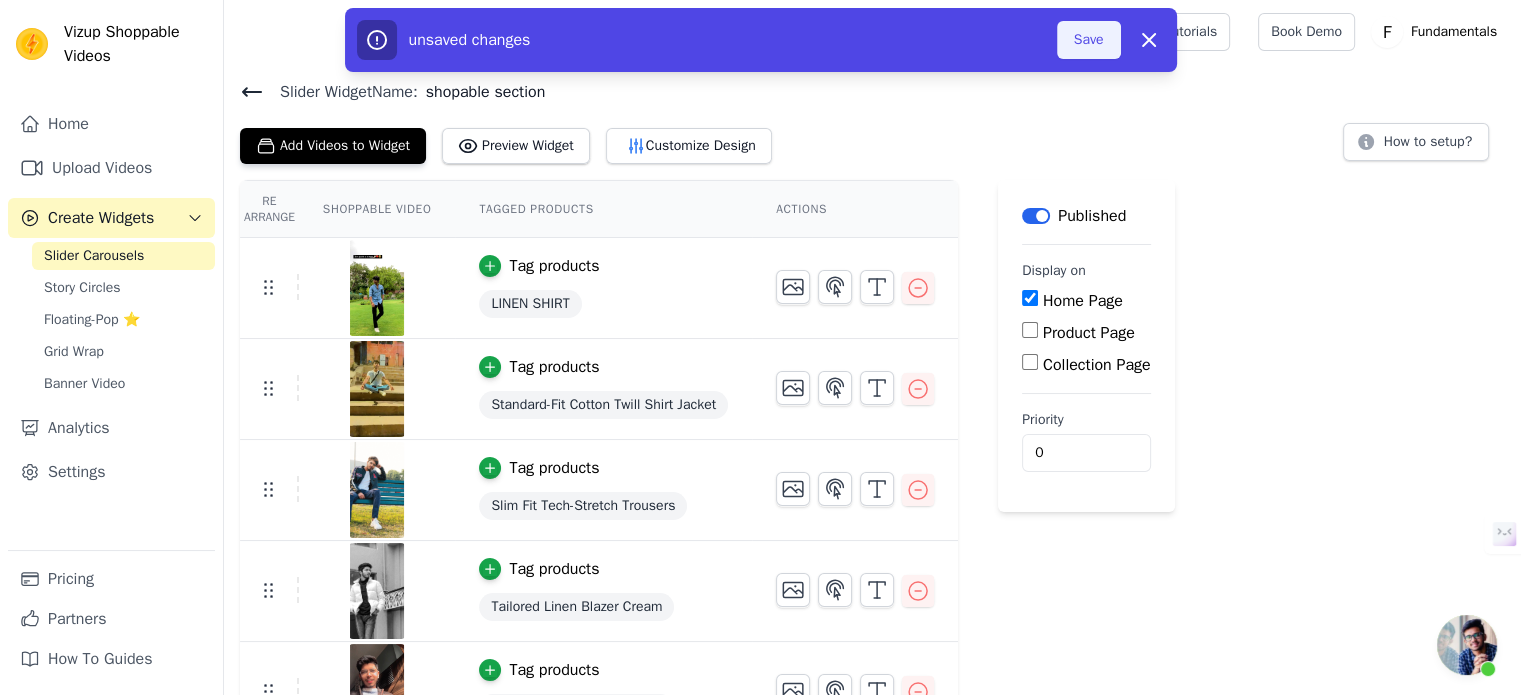 click on "Save" at bounding box center (1089, 40) 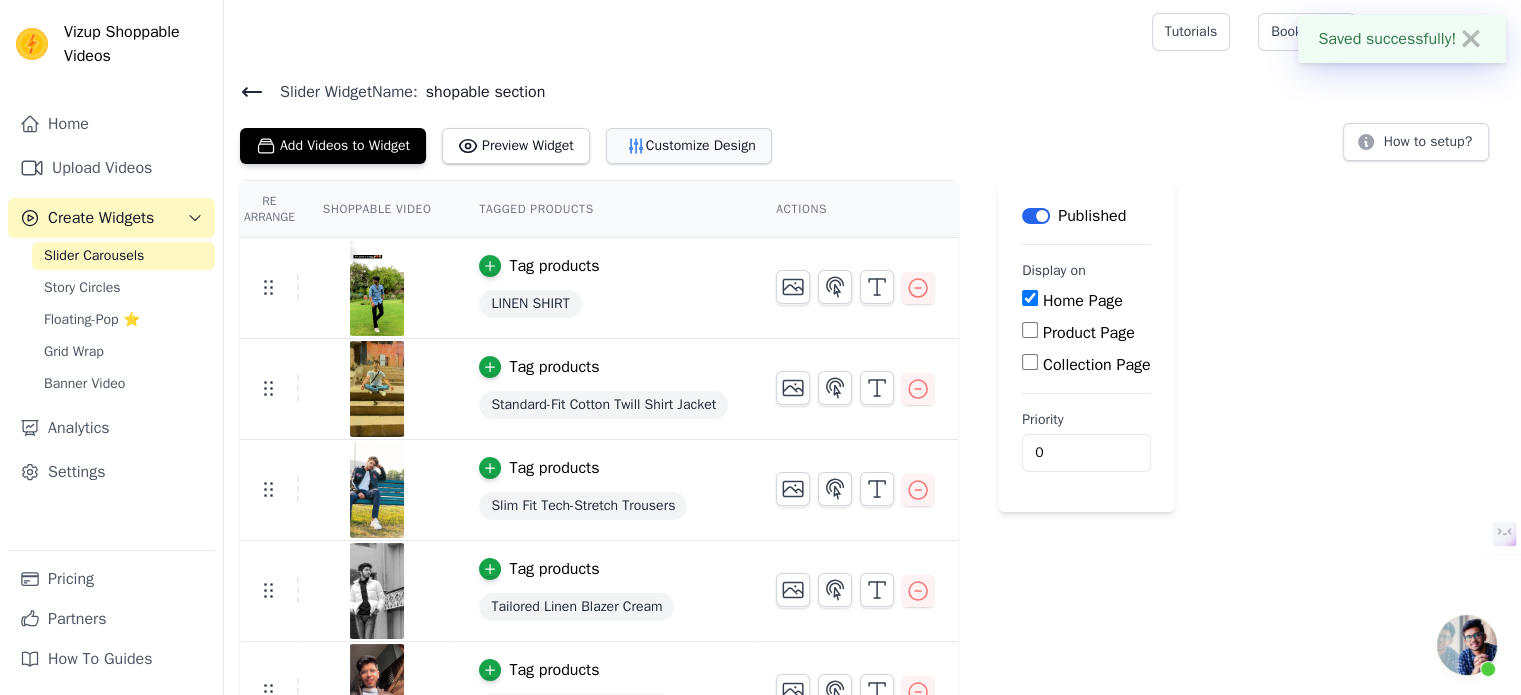 click 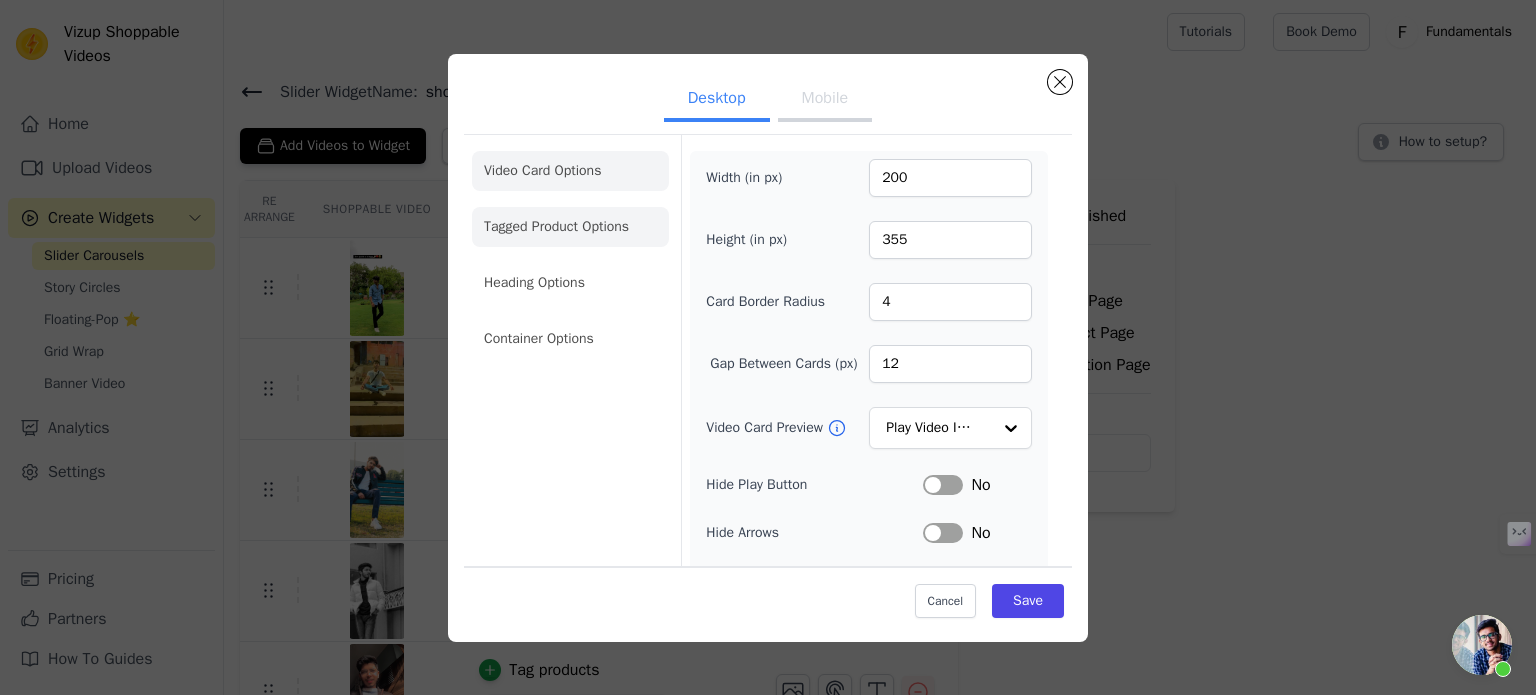 click on "Tagged Product Options" 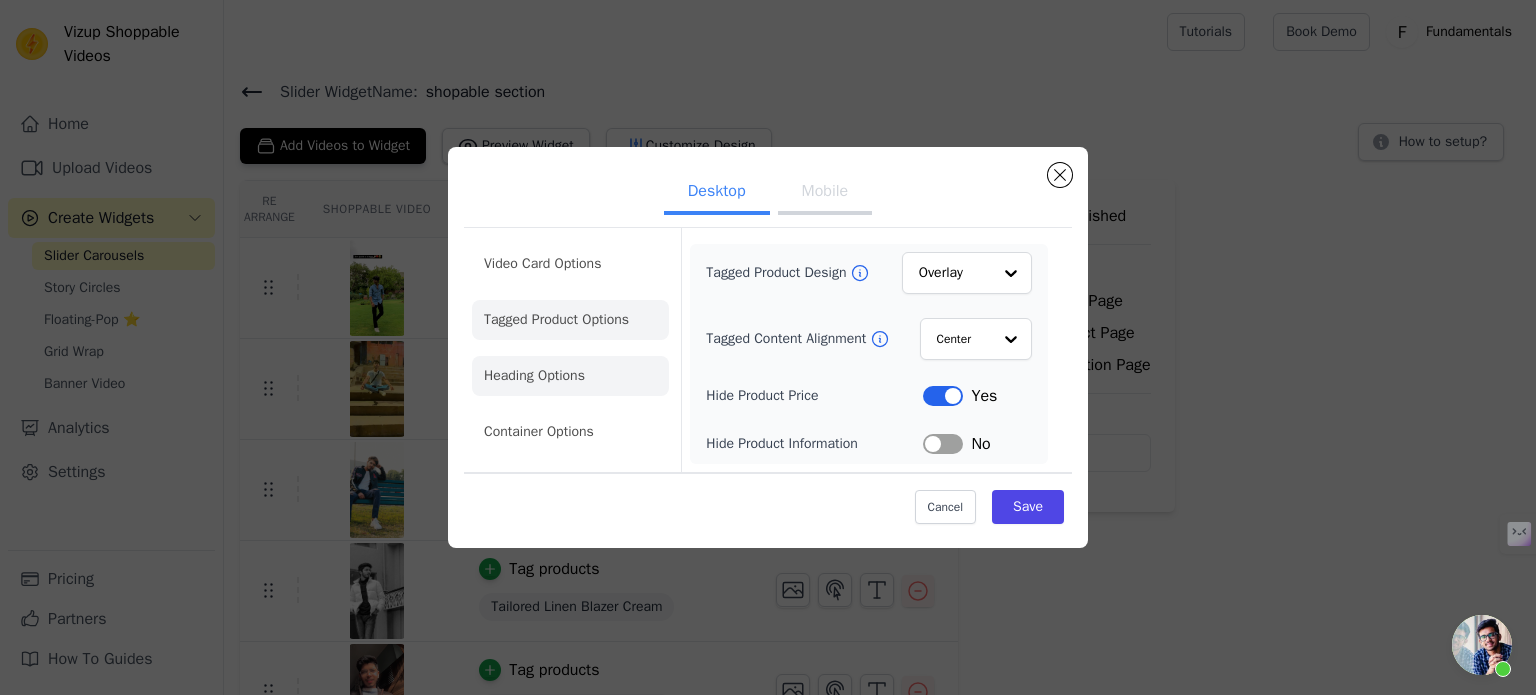 click on "Heading Options" 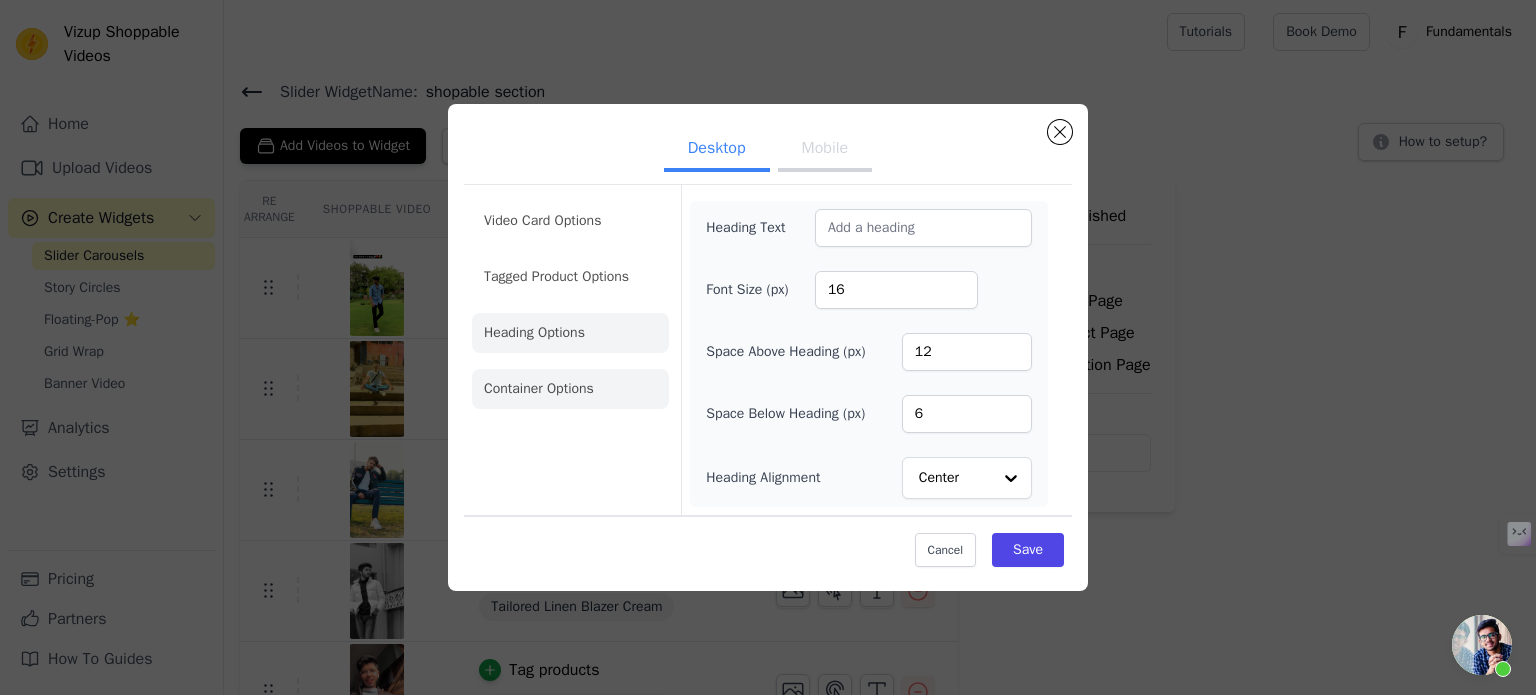 click on "Container Options" 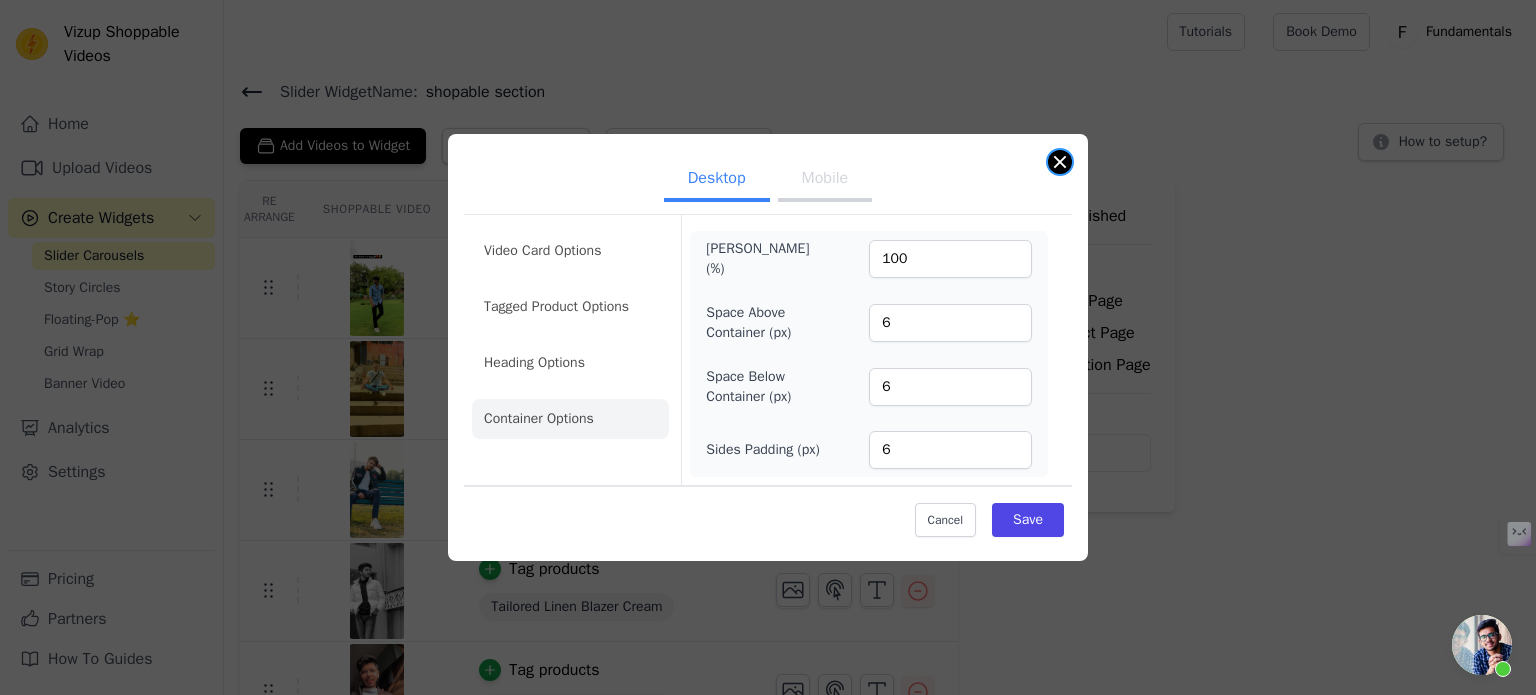 click on "Desktop Mobile   Video Card Options Tagged Product Options Heading Options Container Options   Max Width (%)   100   Space Above Container (px)   6   Space Below Container (px)   6   Sides Padding (px)   6   Cancel     Save" at bounding box center (768, 347) 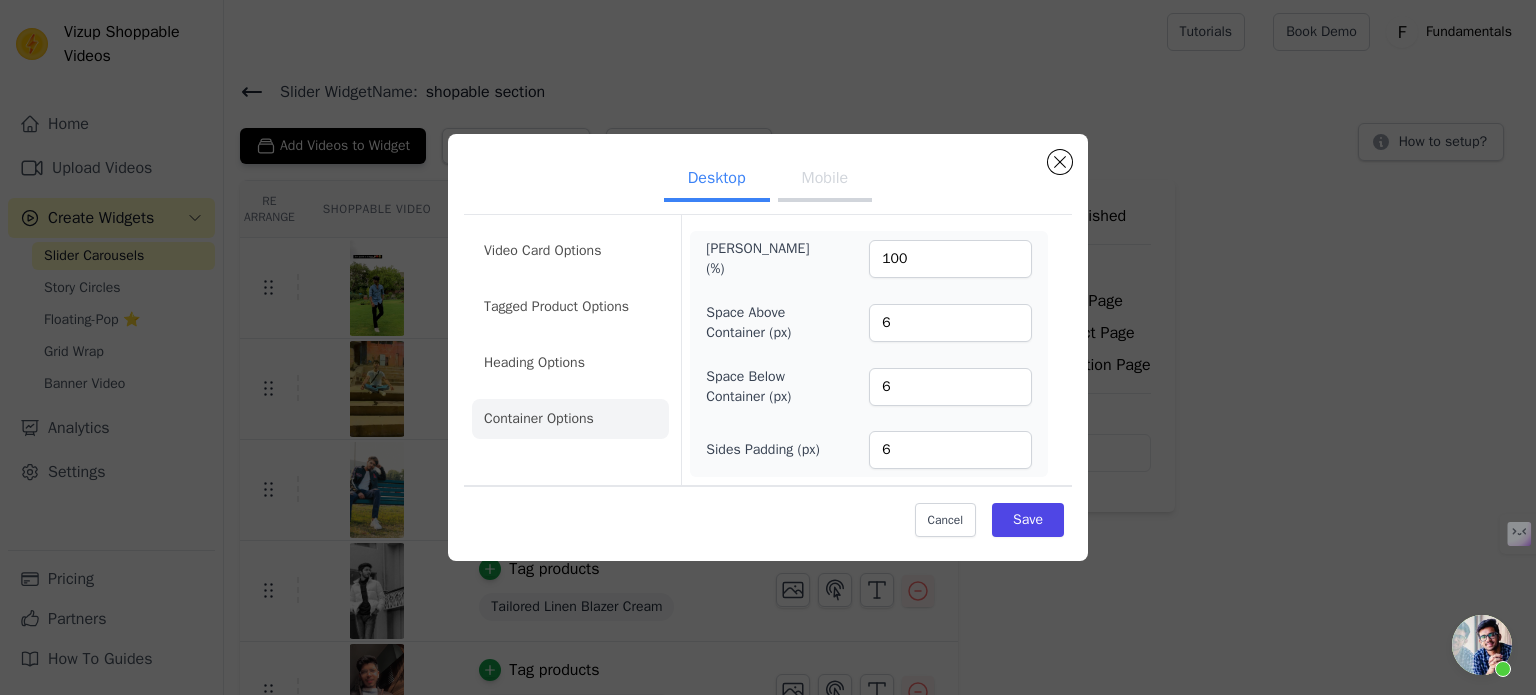 click on "Mobile" at bounding box center (825, 180) 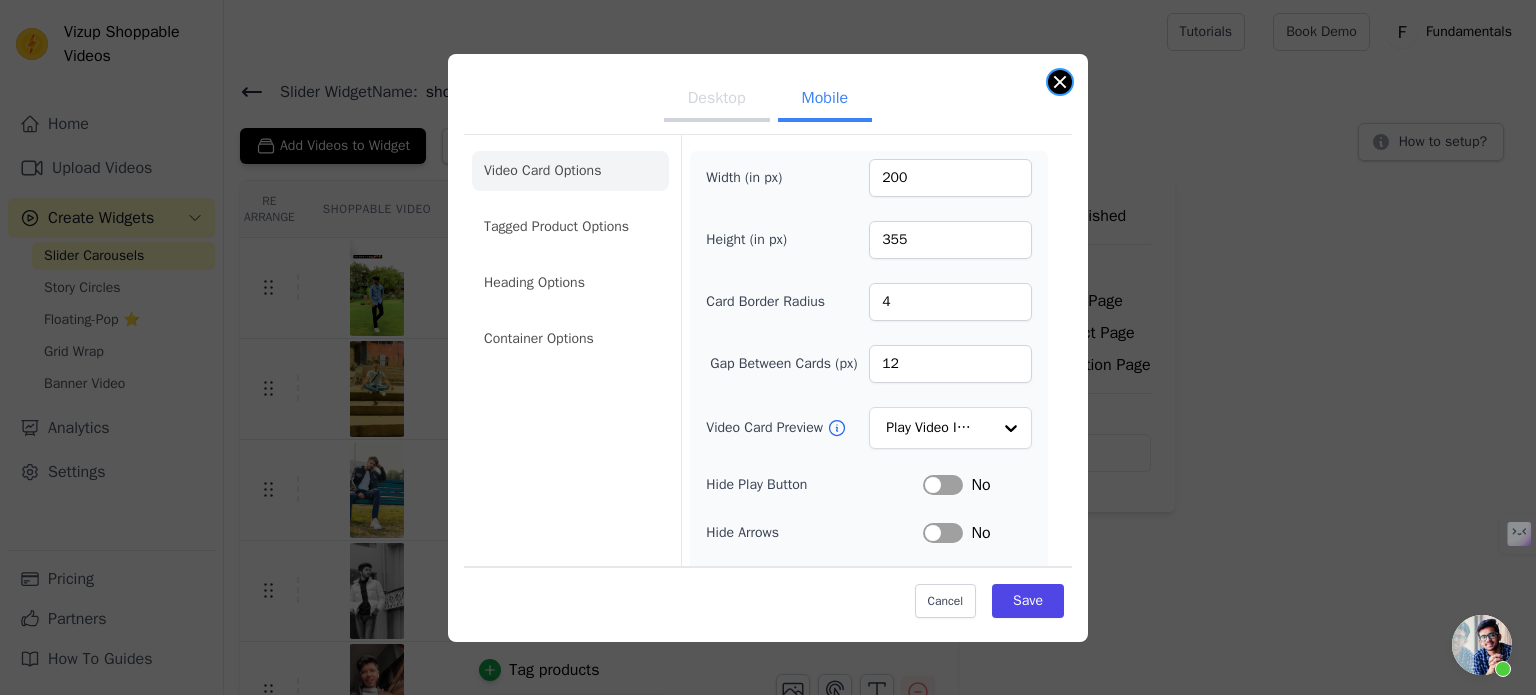 click at bounding box center (1060, 82) 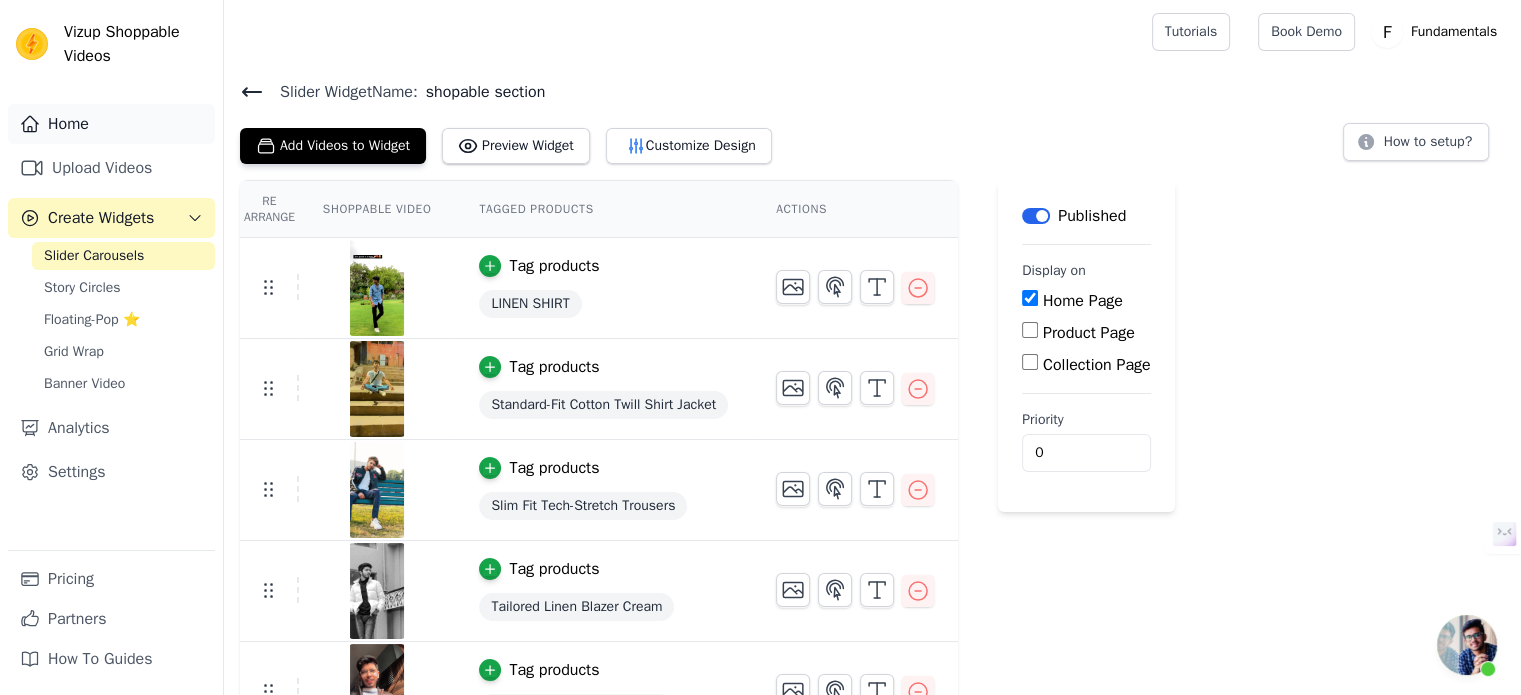 click on "Home" at bounding box center (111, 124) 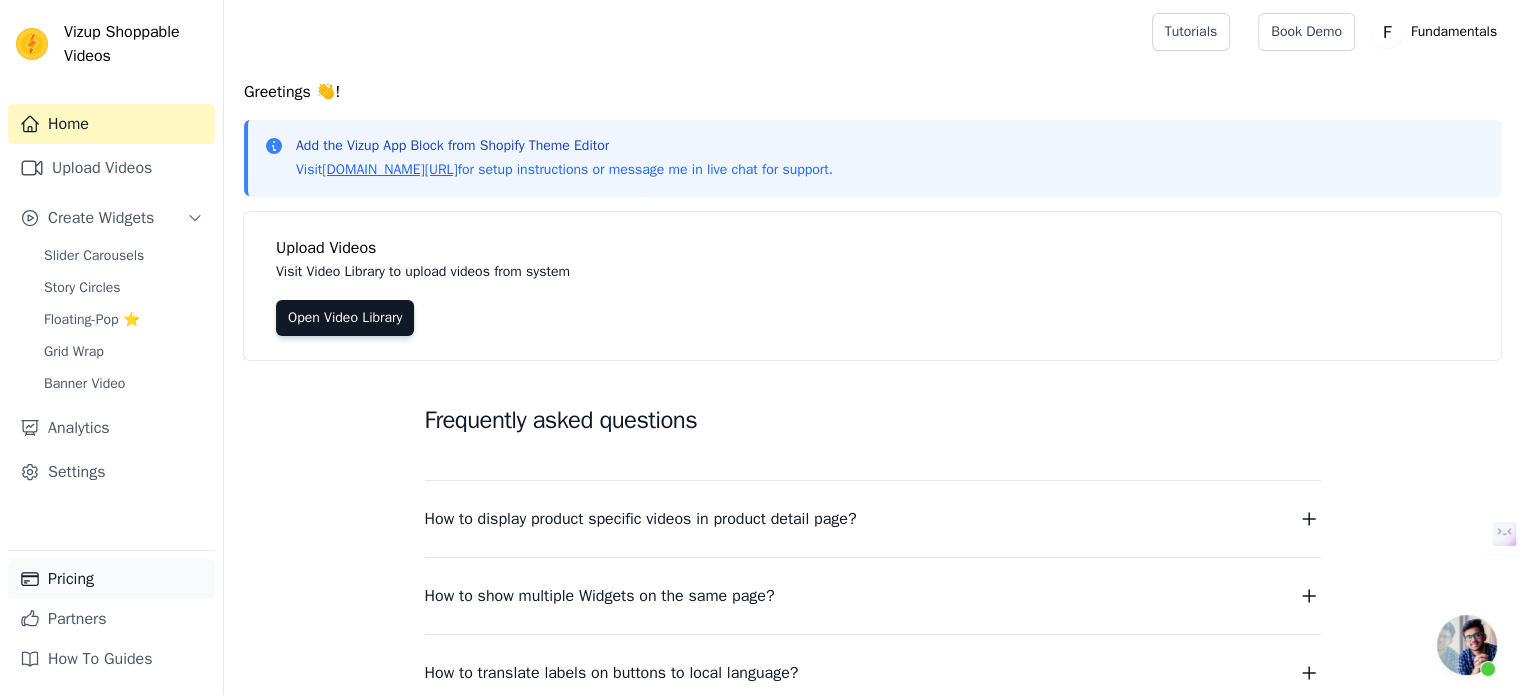 click on "Pricing" at bounding box center [111, 579] 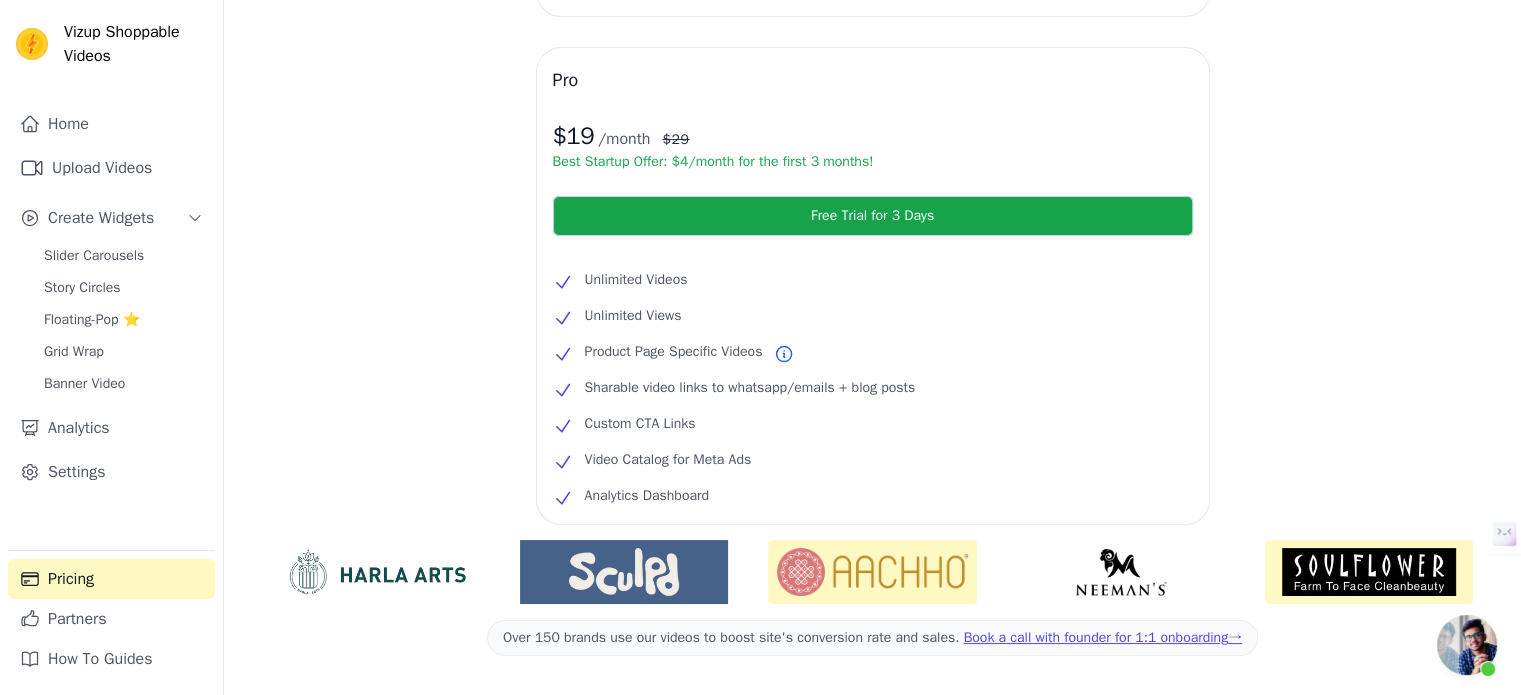 scroll, scrollTop: 0, scrollLeft: 0, axis: both 